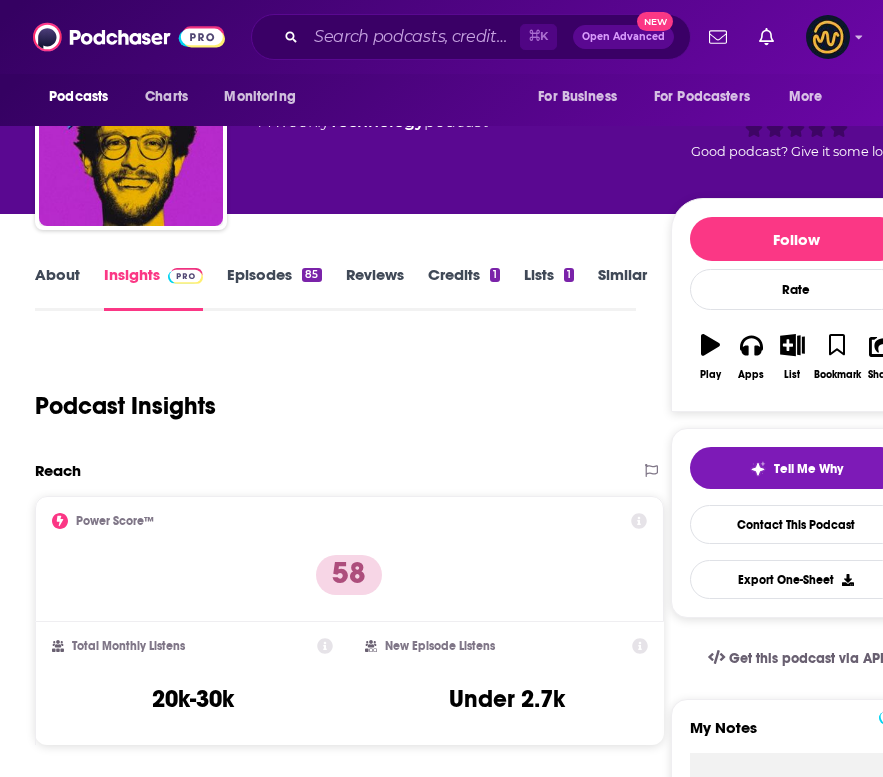 scroll, scrollTop: 120, scrollLeft: 0, axis: vertical 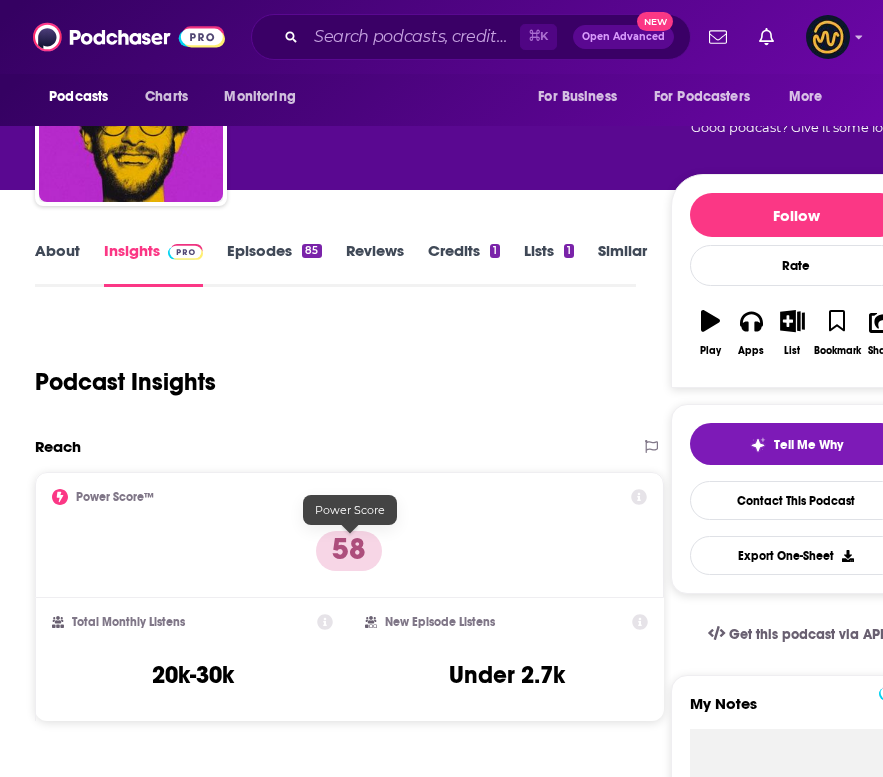 click on "58" at bounding box center [349, 551] 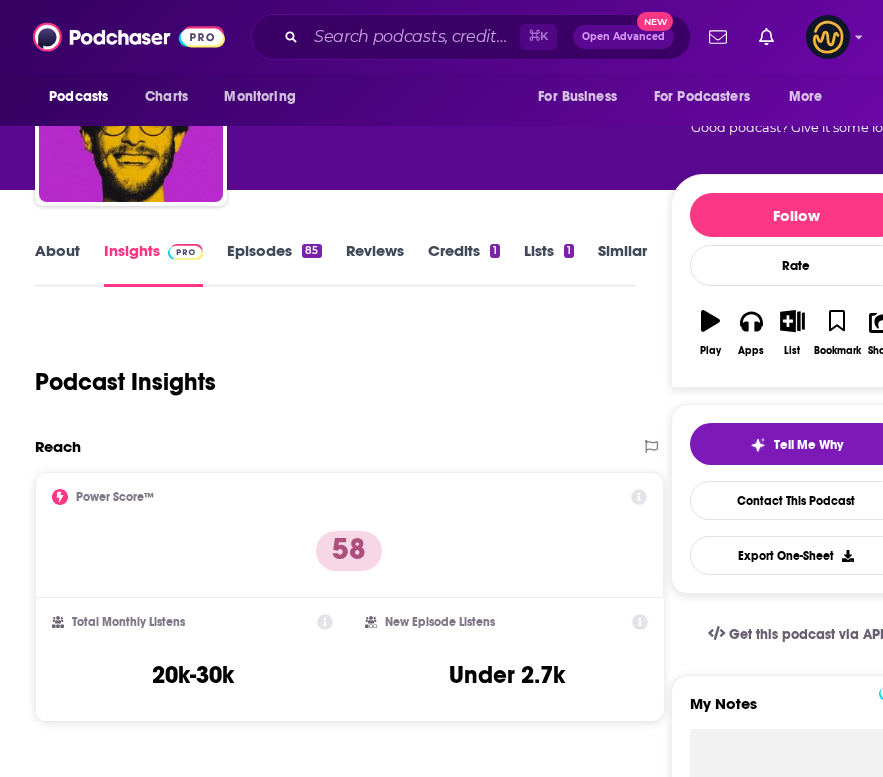 click on "About" at bounding box center [57, 264] 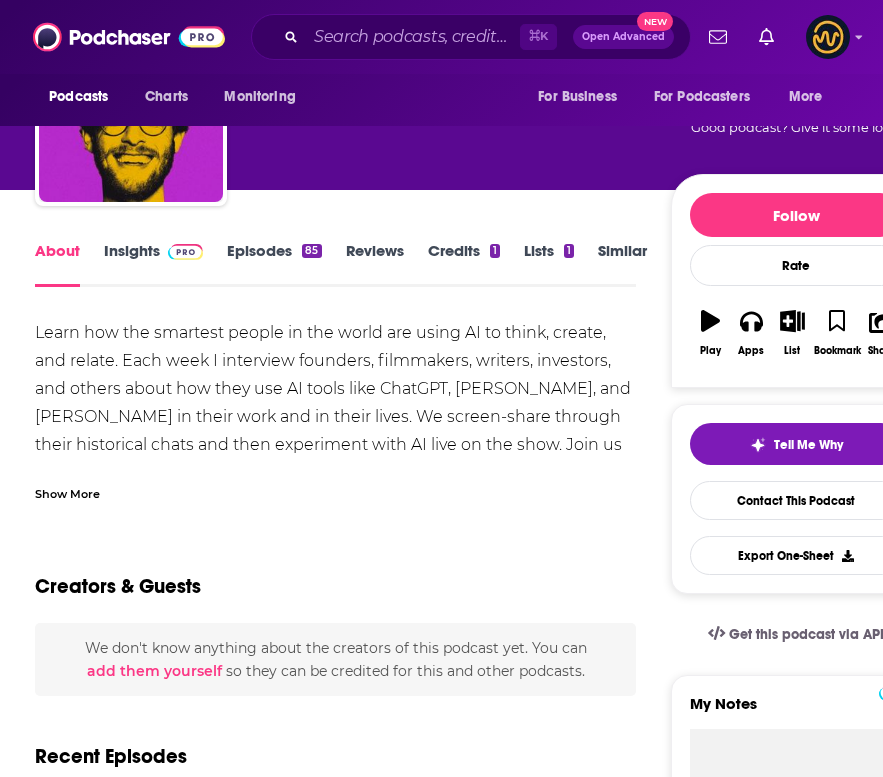 scroll, scrollTop: 0, scrollLeft: 0, axis: both 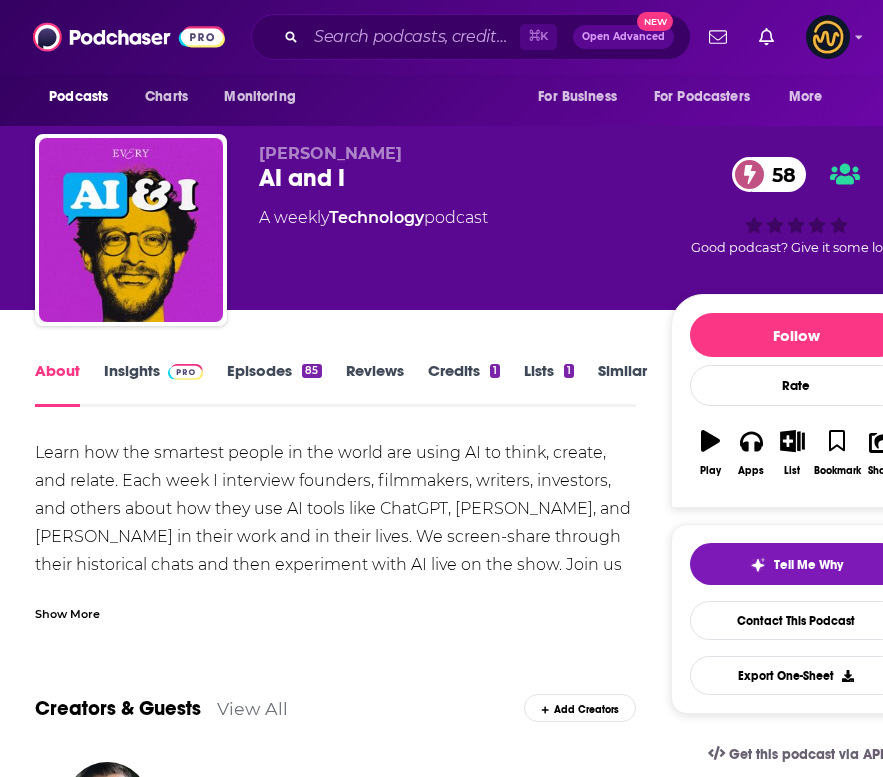 click on "Show More" at bounding box center (67, 612) 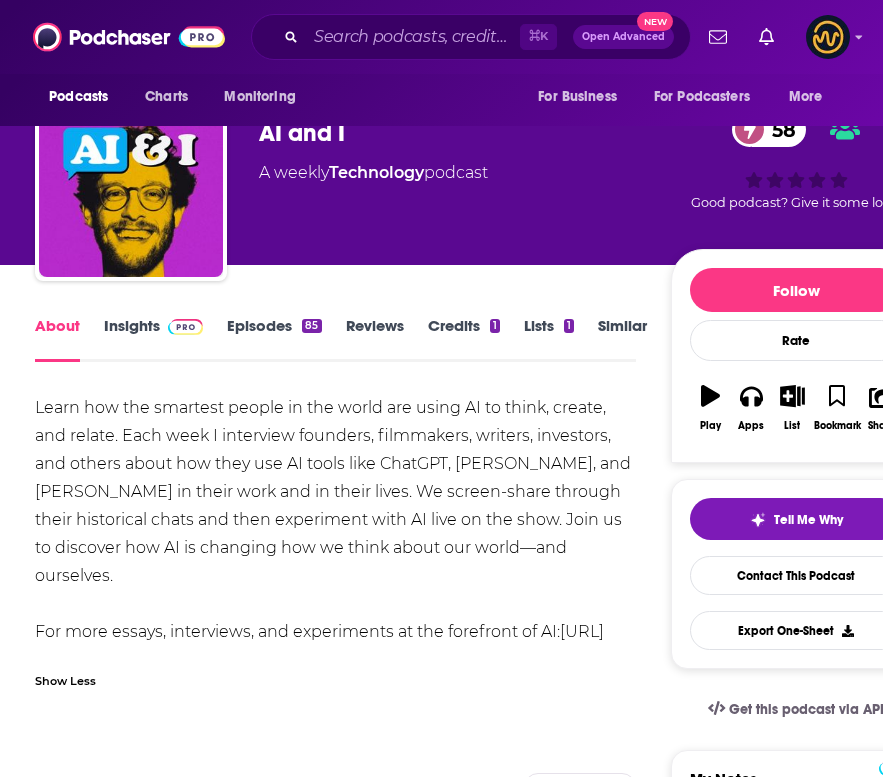 scroll, scrollTop: 62, scrollLeft: 0, axis: vertical 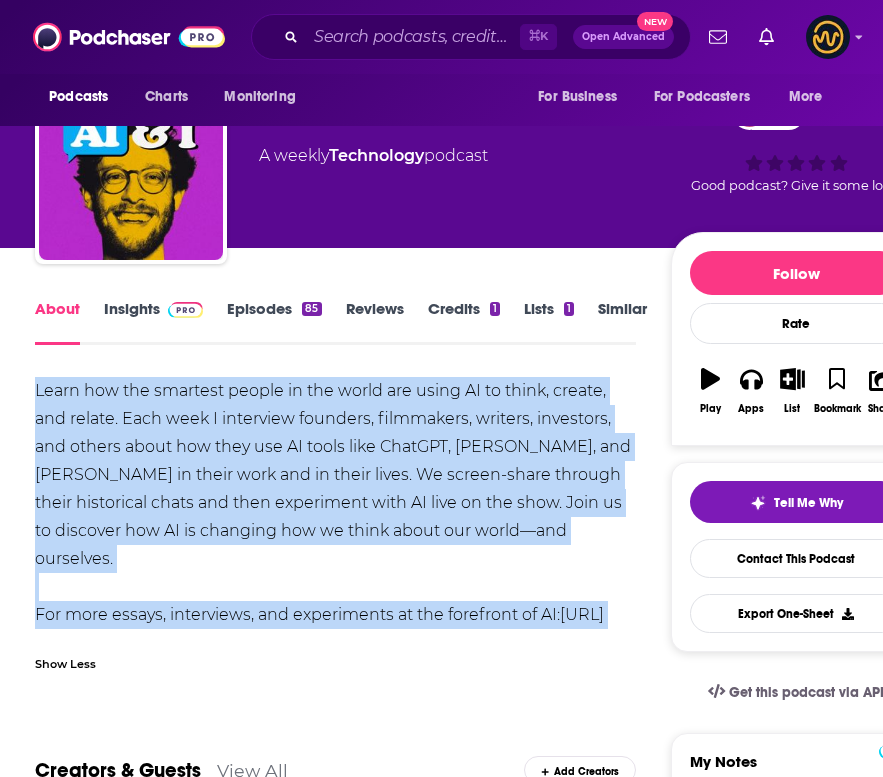 drag, startPoint x: 408, startPoint y: 616, endPoint x: 32, endPoint y: 374, distance: 447.1465 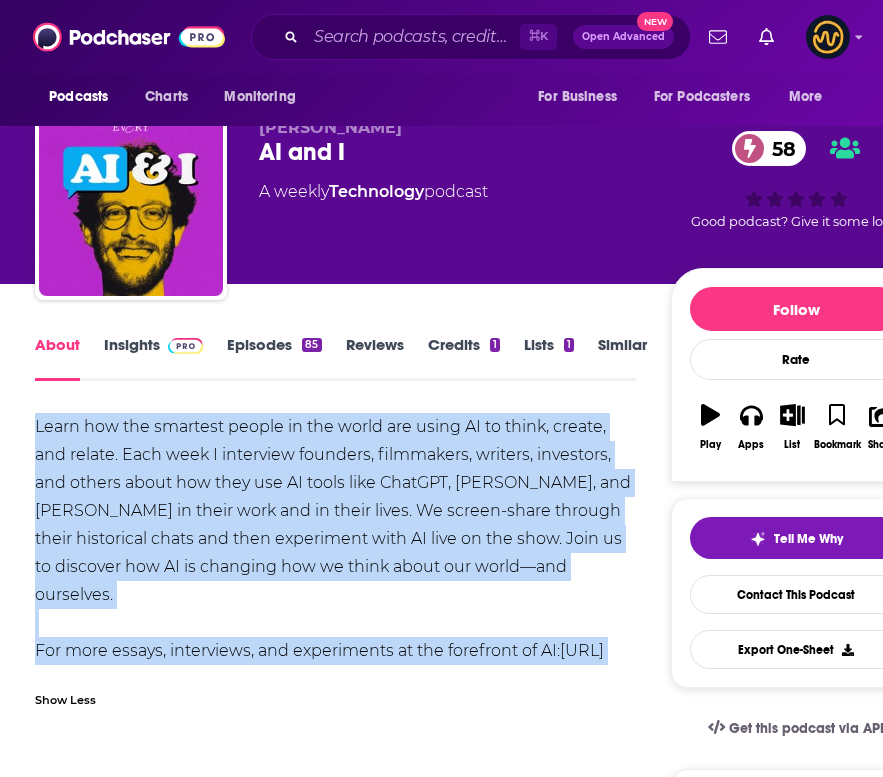 click on "Insights" at bounding box center (153, 358) 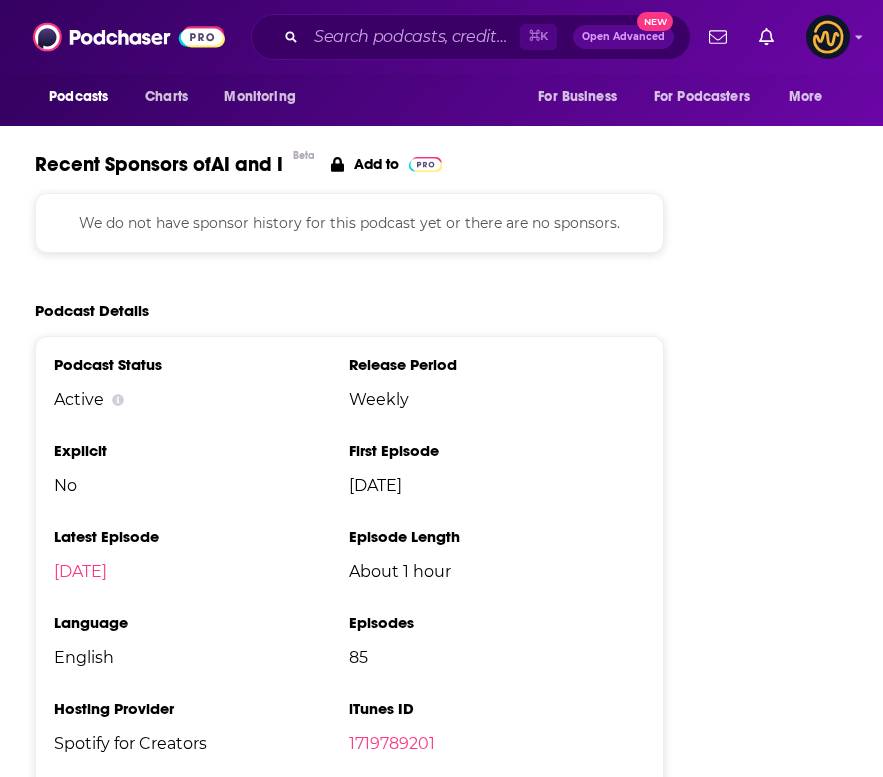 scroll, scrollTop: 3047, scrollLeft: 0, axis: vertical 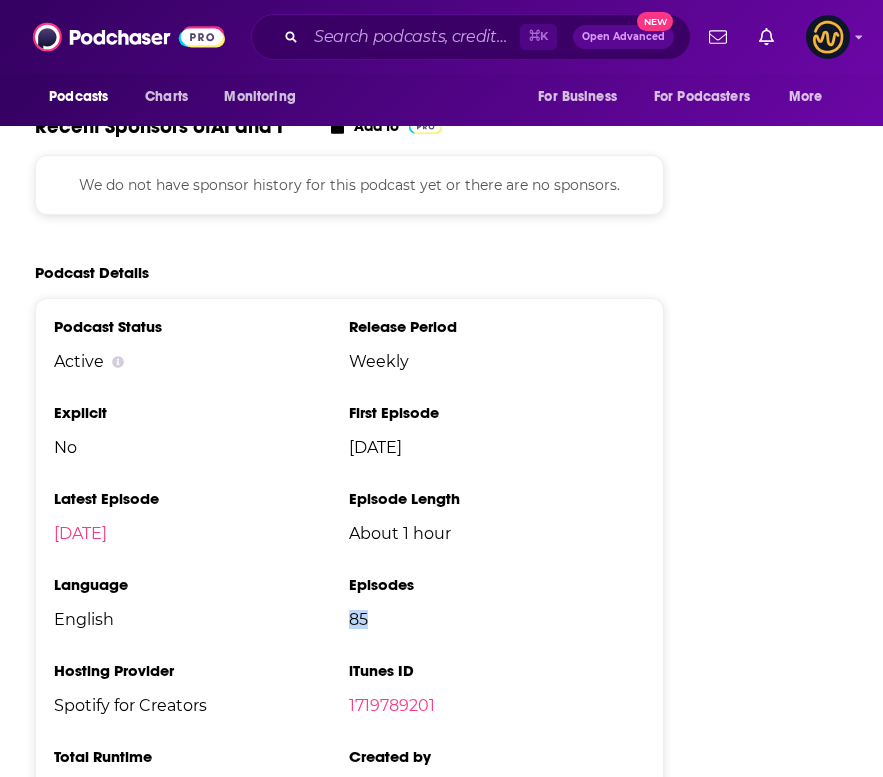 drag, startPoint x: 370, startPoint y: 512, endPoint x: 352, endPoint y: 512, distance: 18 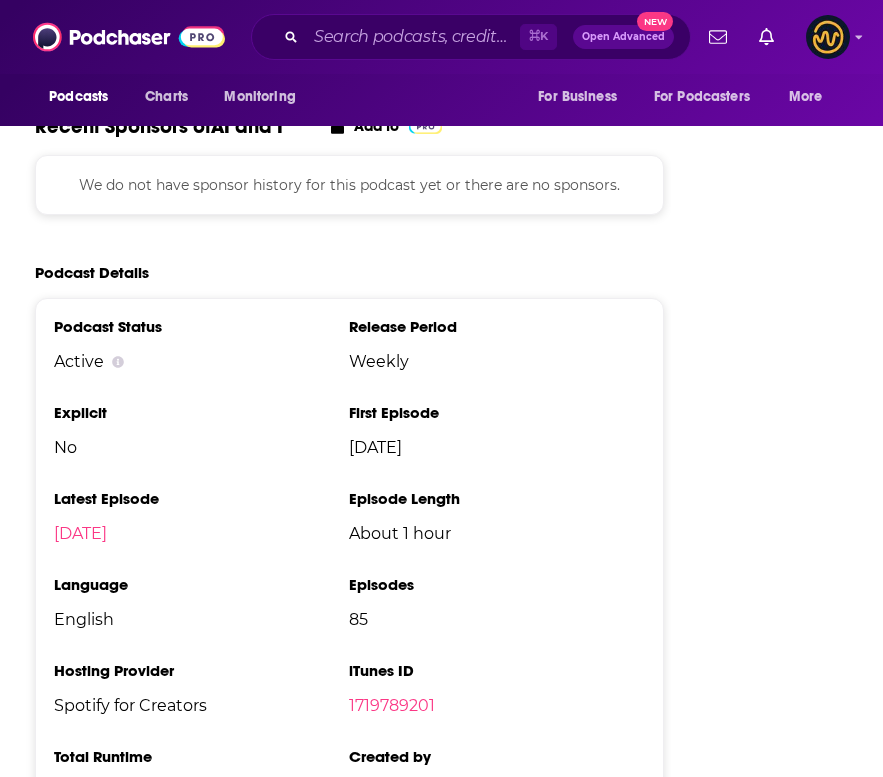 click on "Episodes 85" at bounding box center (496, 610) 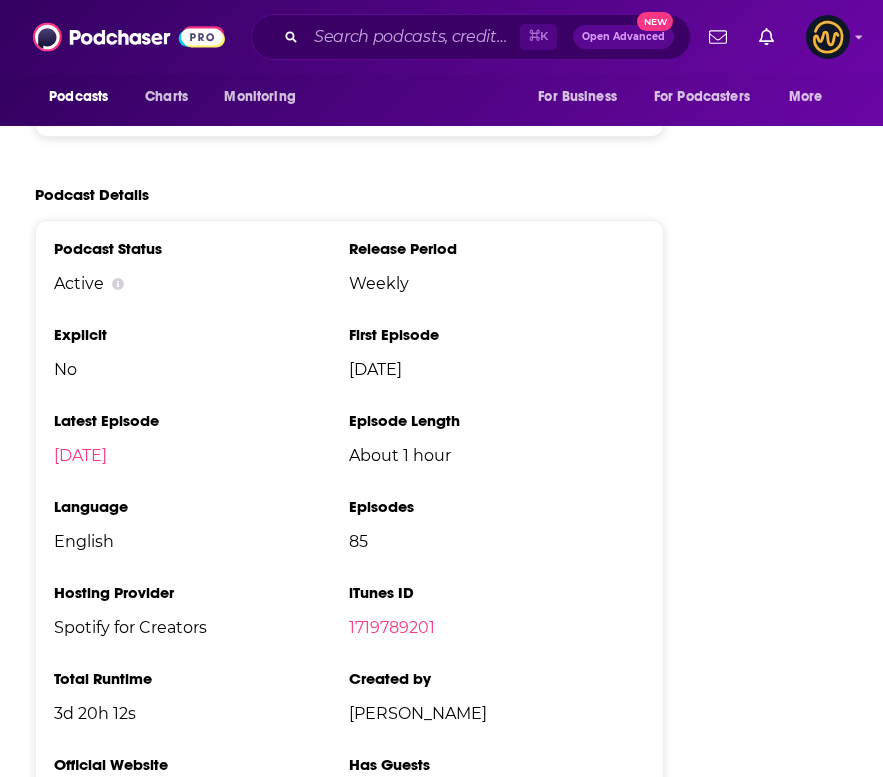 scroll, scrollTop: 2975, scrollLeft: 0, axis: vertical 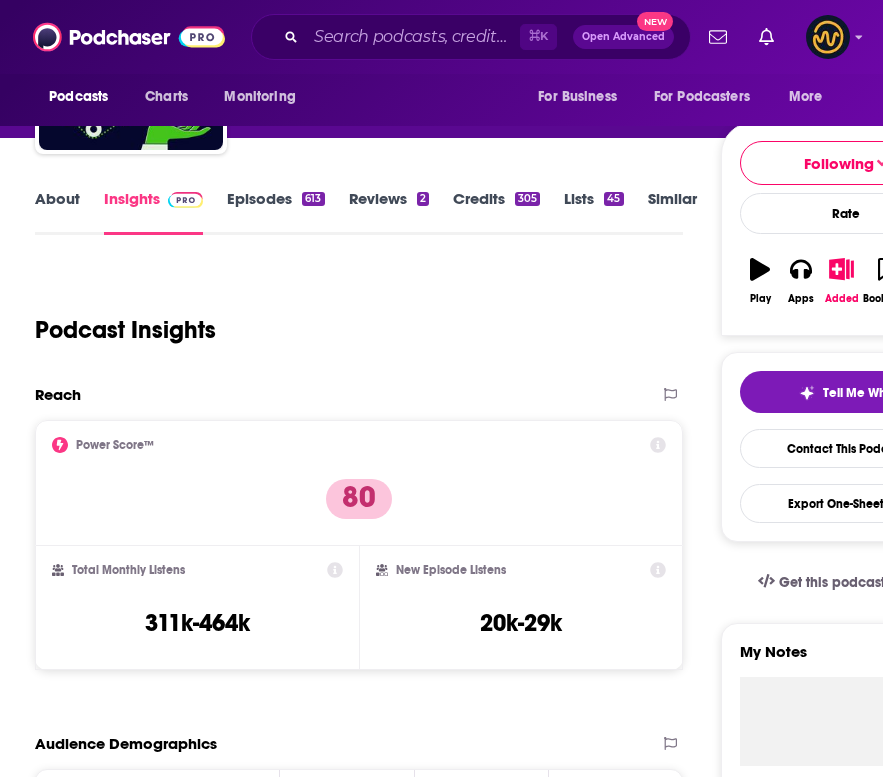 click on "About" at bounding box center (57, 212) 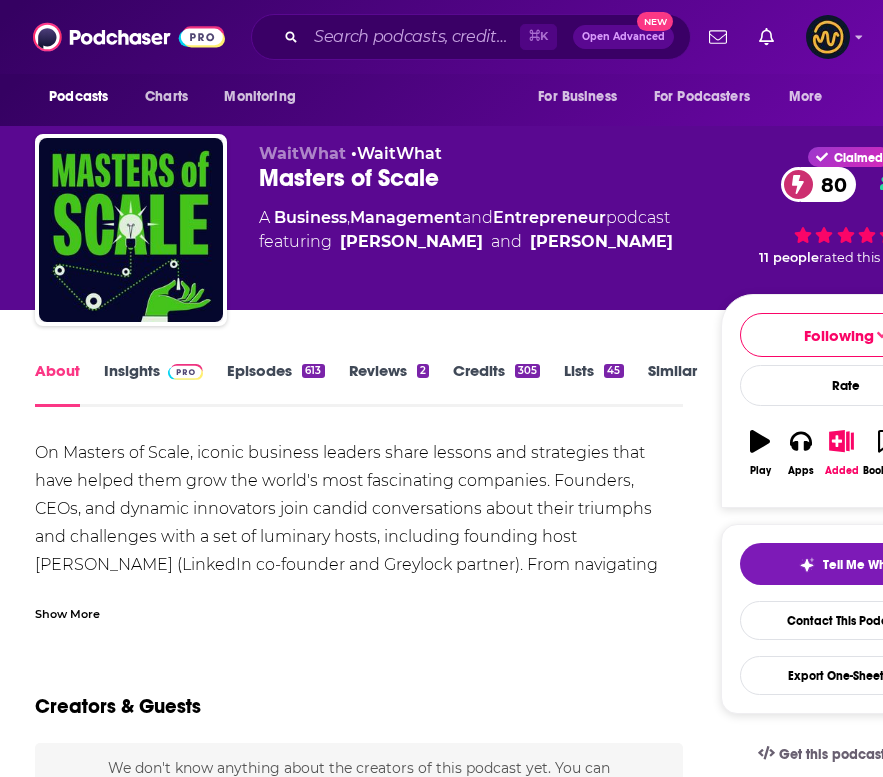 scroll, scrollTop: 123, scrollLeft: 0, axis: vertical 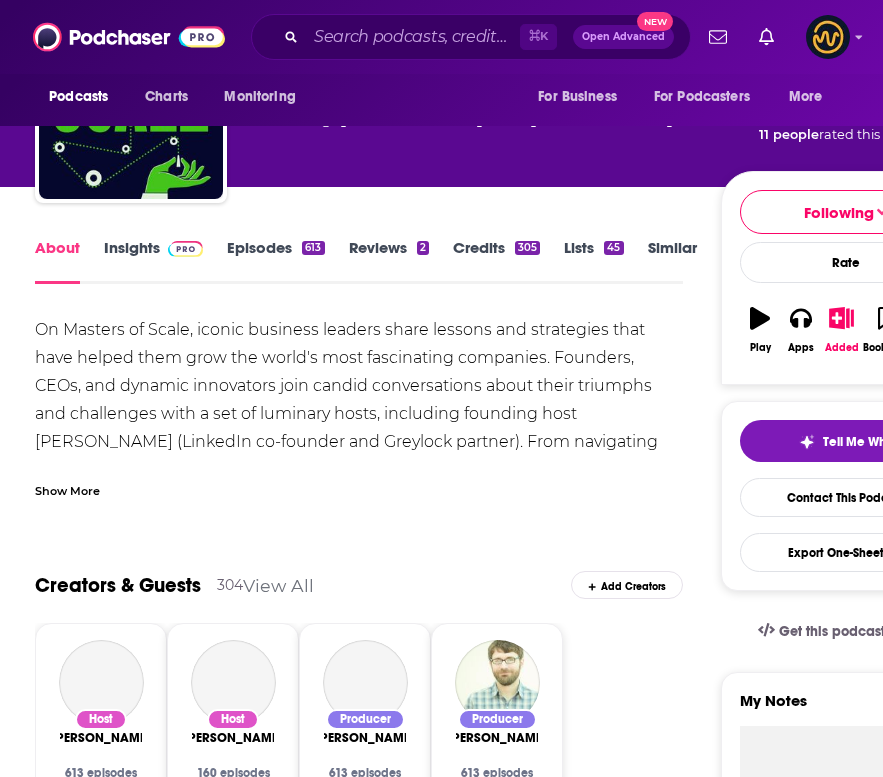 click on "Show More" at bounding box center [67, 489] 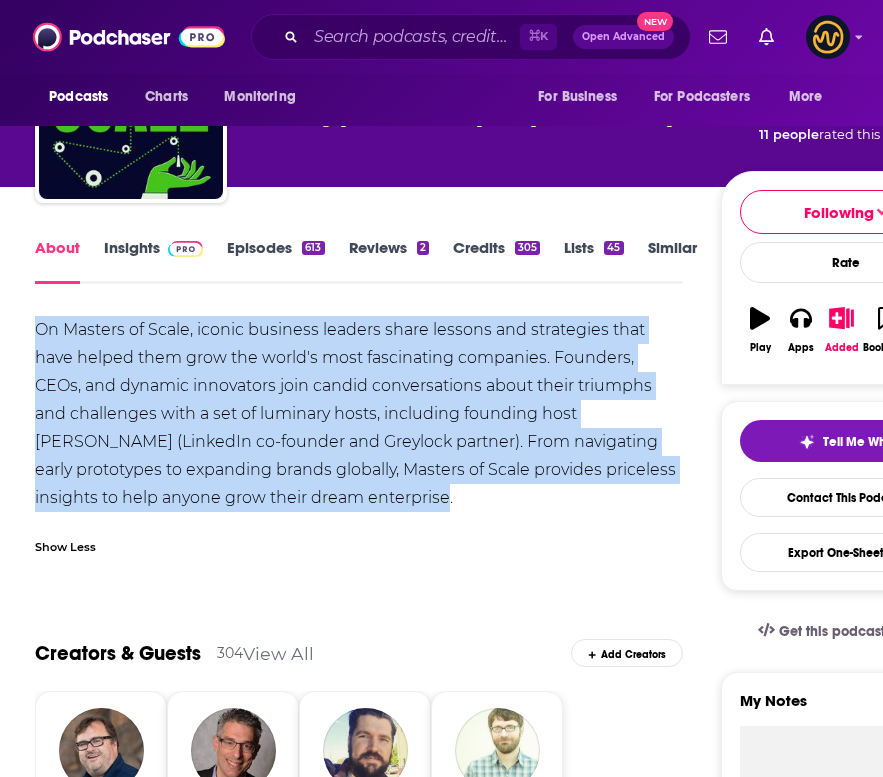 drag, startPoint x: 335, startPoint y: 504, endPoint x: 35, endPoint y: 333, distance: 345.3129 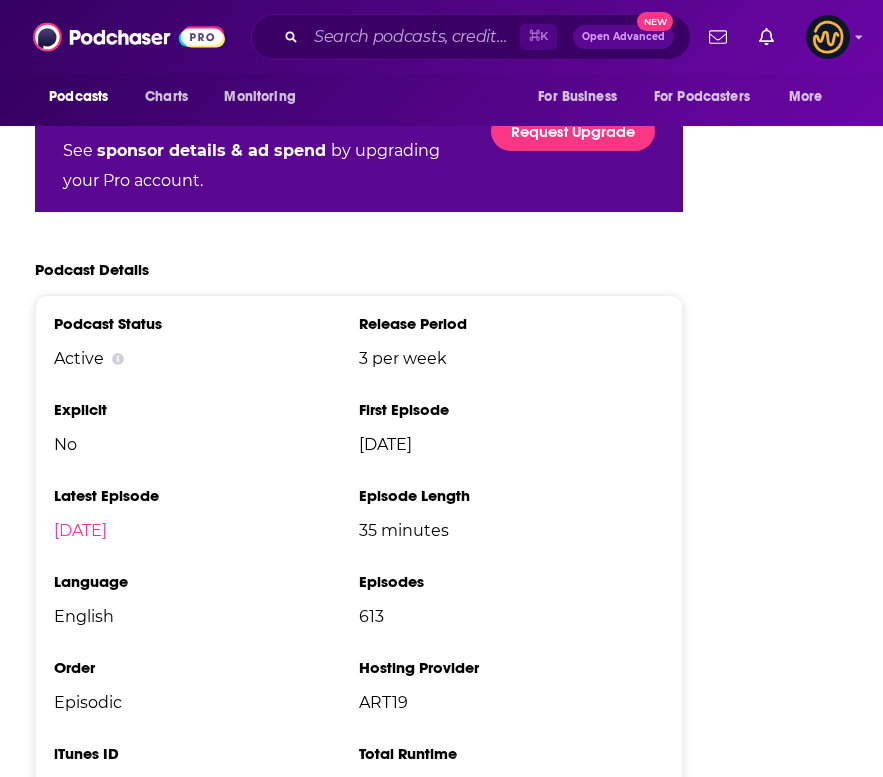 scroll, scrollTop: 4187, scrollLeft: 0, axis: vertical 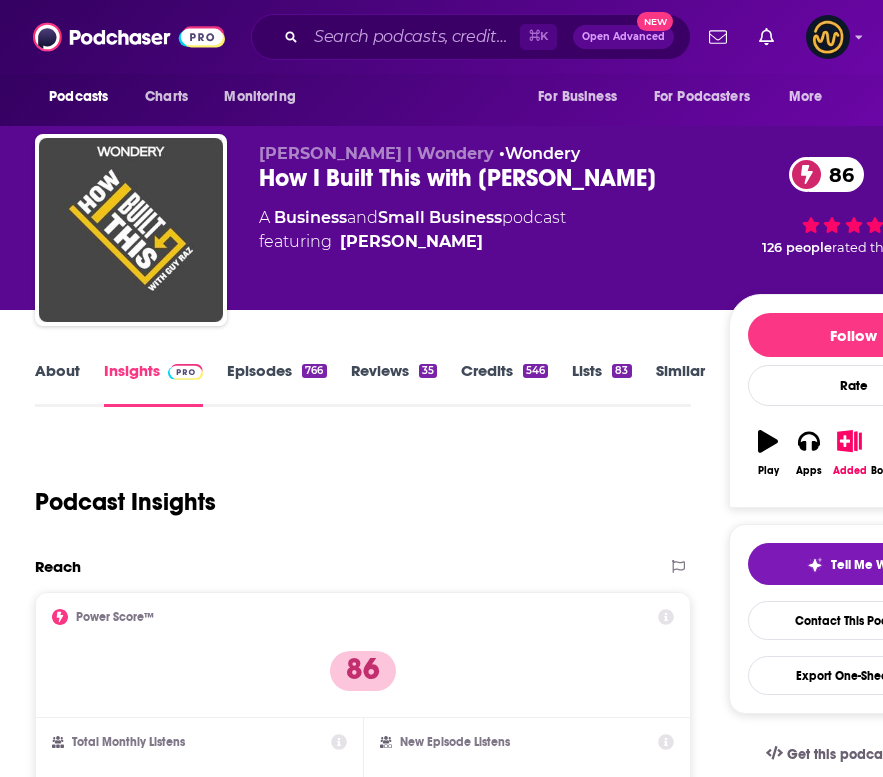 click on "About" at bounding box center (57, 384) 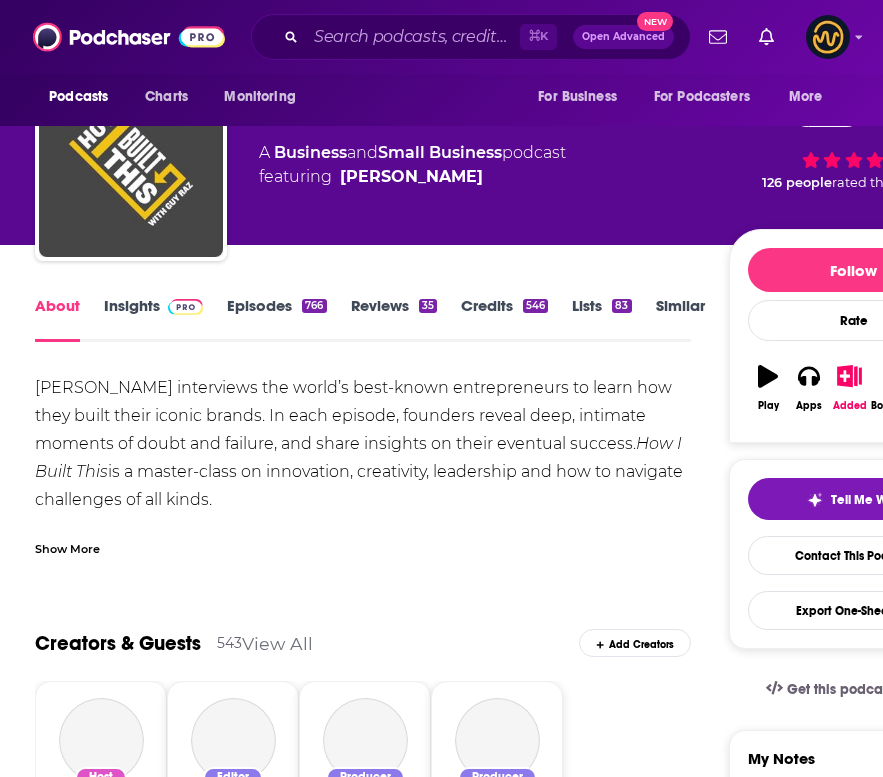 scroll, scrollTop: 67, scrollLeft: 0, axis: vertical 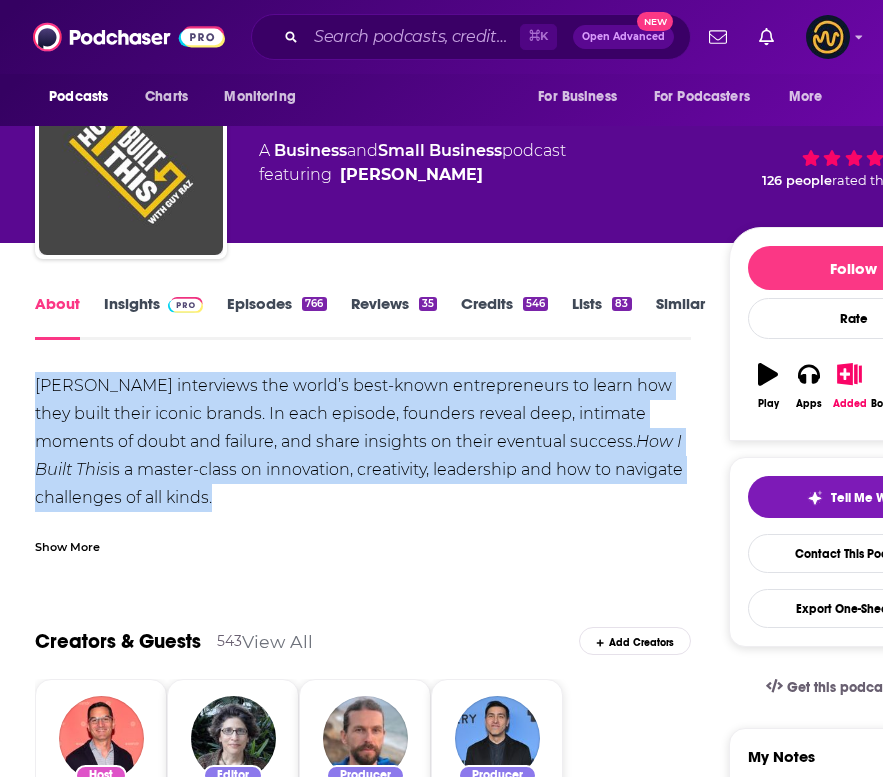 drag, startPoint x: 113, startPoint y: 502, endPoint x: 34, endPoint y: 388, distance: 138.69751 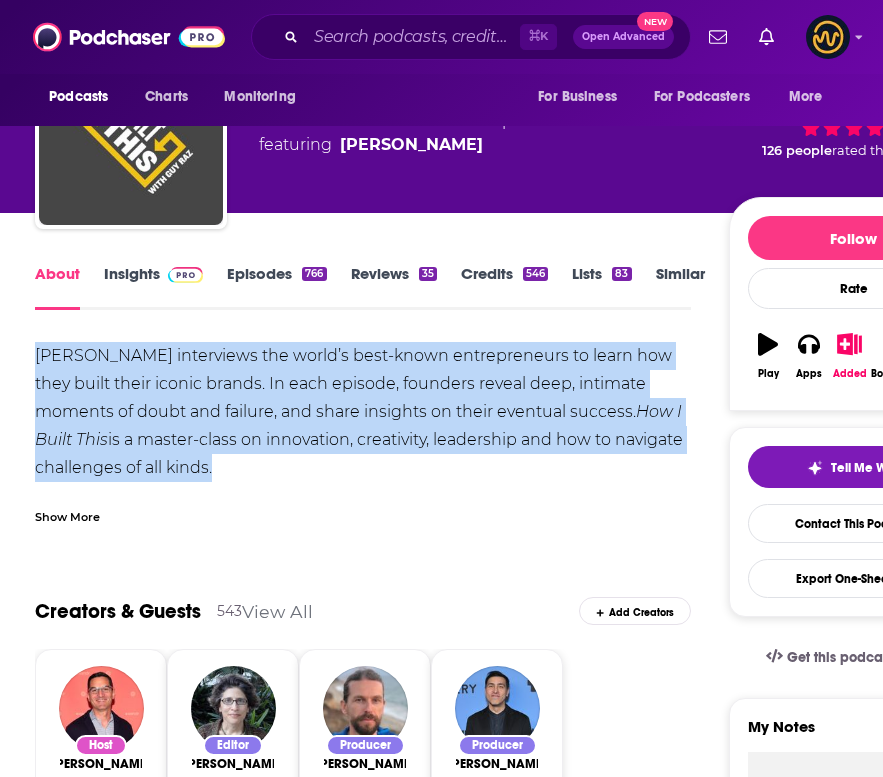 scroll, scrollTop: 96, scrollLeft: 0, axis: vertical 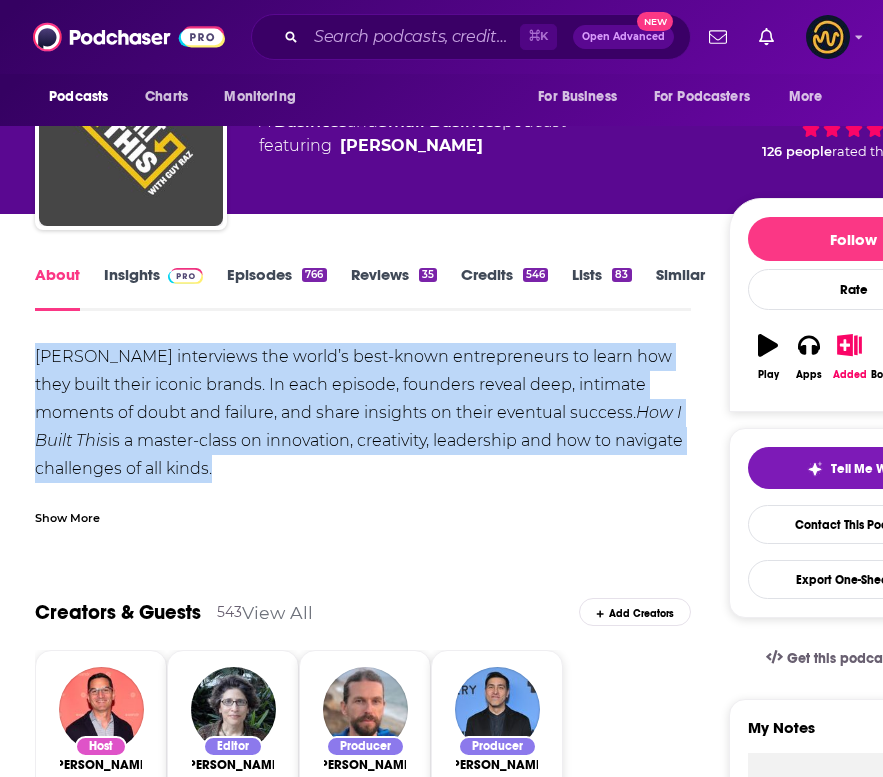 click on "Insights" at bounding box center [153, 288] 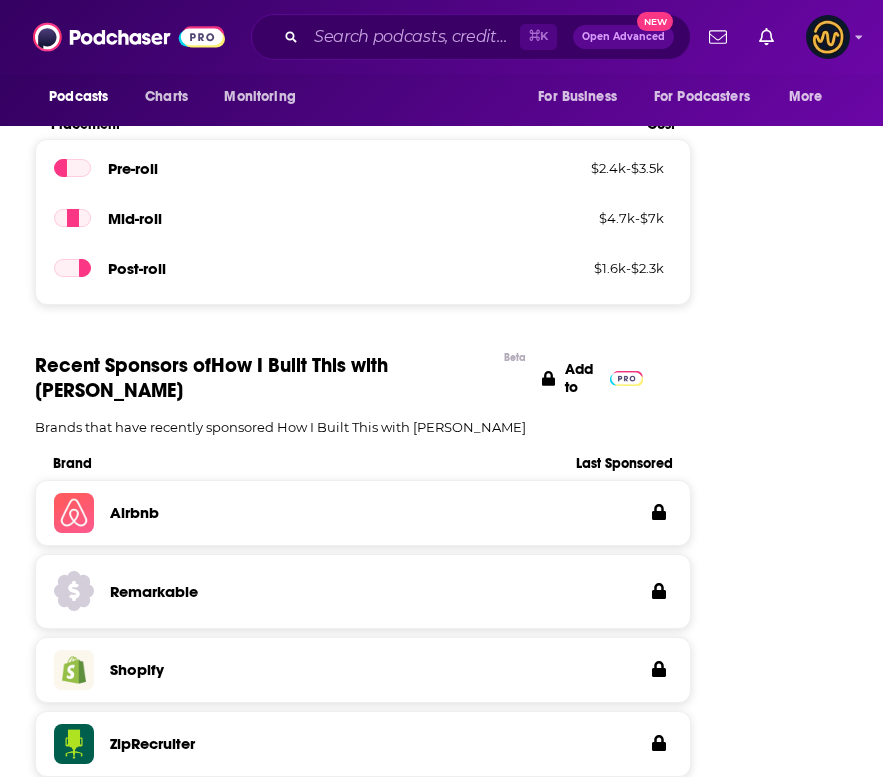 scroll, scrollTop: 3353, scrollLeft: 0, axis: vertical 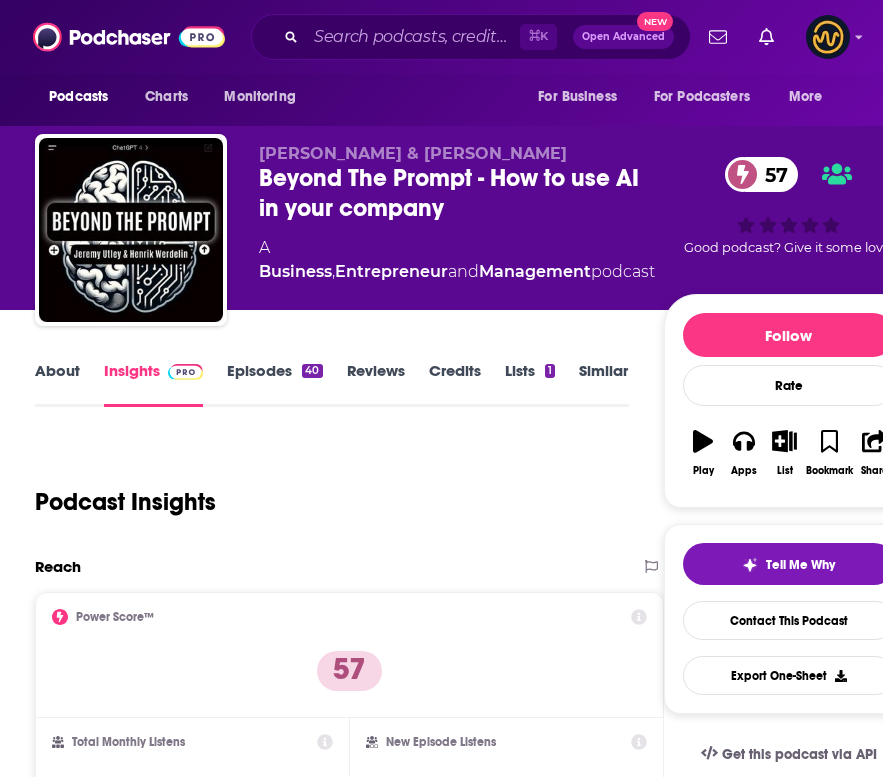 click on "About" at bounding box center [57, 384] 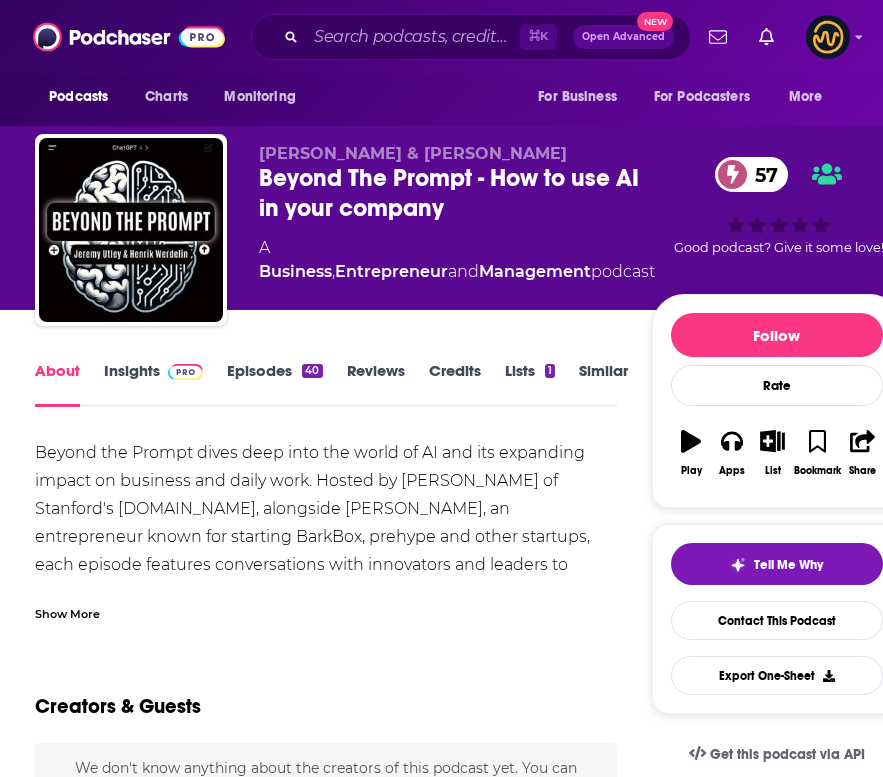 click on "Beyond the Prompt dives deep into the world of AI and its expanding impact on business and daily work. Hosted by Jeremy Utley of Stanford's d.school, alongside Henrik Werdelin, an entrepreneur known for starting BarkBox, prehype and other startups, each episode features conversations with innovators and leaders to uncover pragmatic stories of how organizations leverage AI to accelerate success. Learn creative strategies and actionable tactics you can apply right away as AI capabilities advance exponentially. Show More Creators & Guests We don't know anything about the creators of this podcast yet . You can   add them yourself   so they can be credited for this and other podcasts. Recent Episodes There are no episodes of  "Beyond The Prompt - How to use AI in your company"  to display at the moment.   Podcast Reviews This podcast hasn't been reviewed yet. You can  add a review   to show others what you thought. Mentioned In These Lists View All Add to a List Podcast List Jeff Bussgang Shows 45   Podcasts 0 40" at bounding box center (326, 1421) 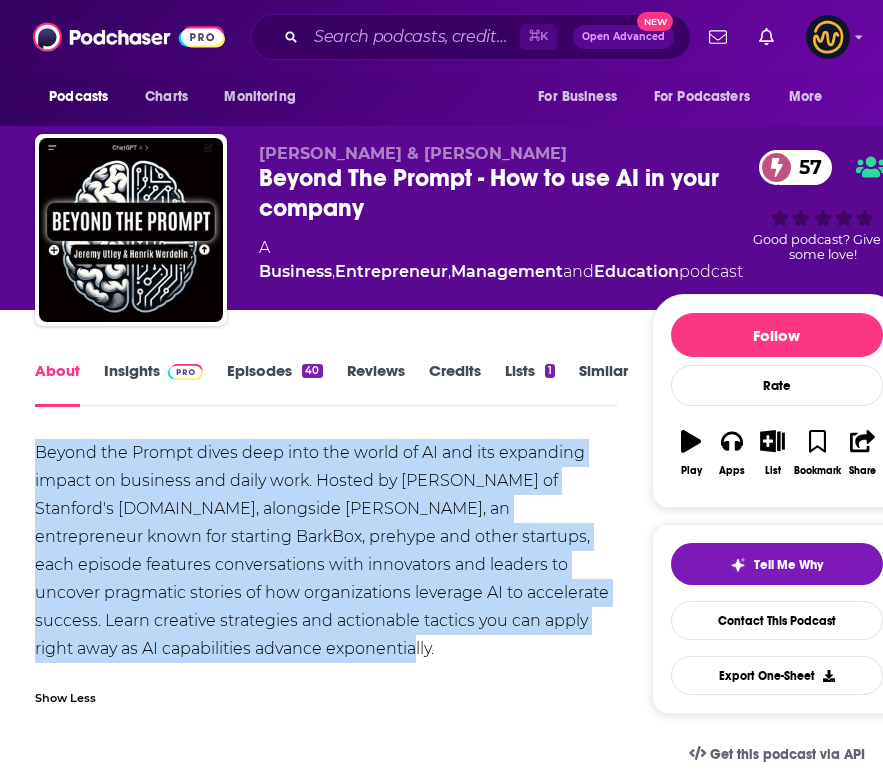drag, startPoint x: 315, startPoint y: 645, endPoint x: 35, endPoint y: 453, distance: 339.50552 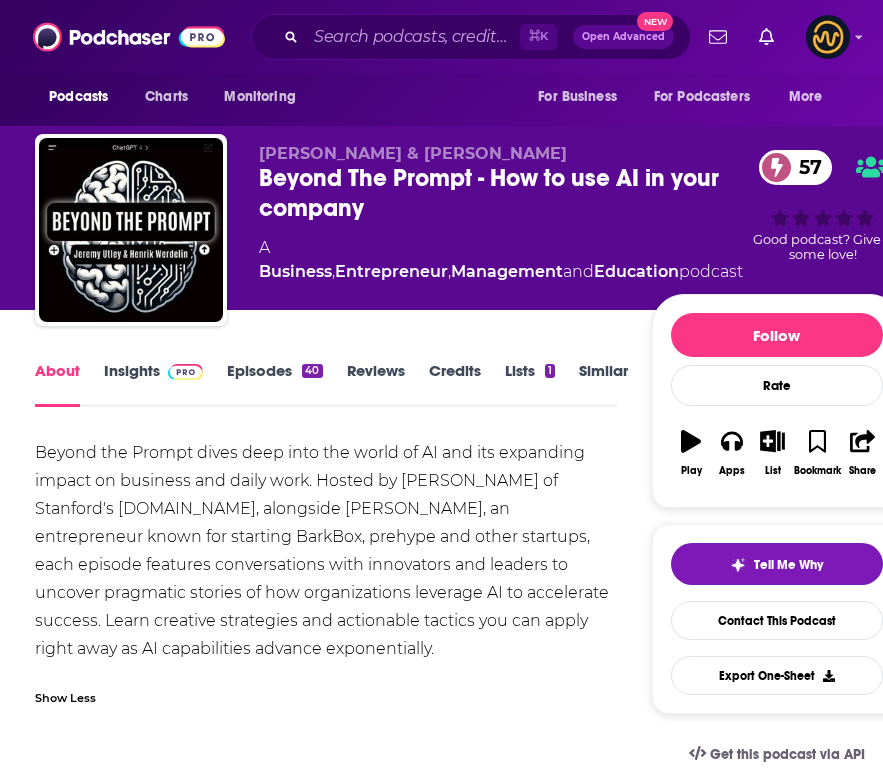 click at bounding box center (181, 370) 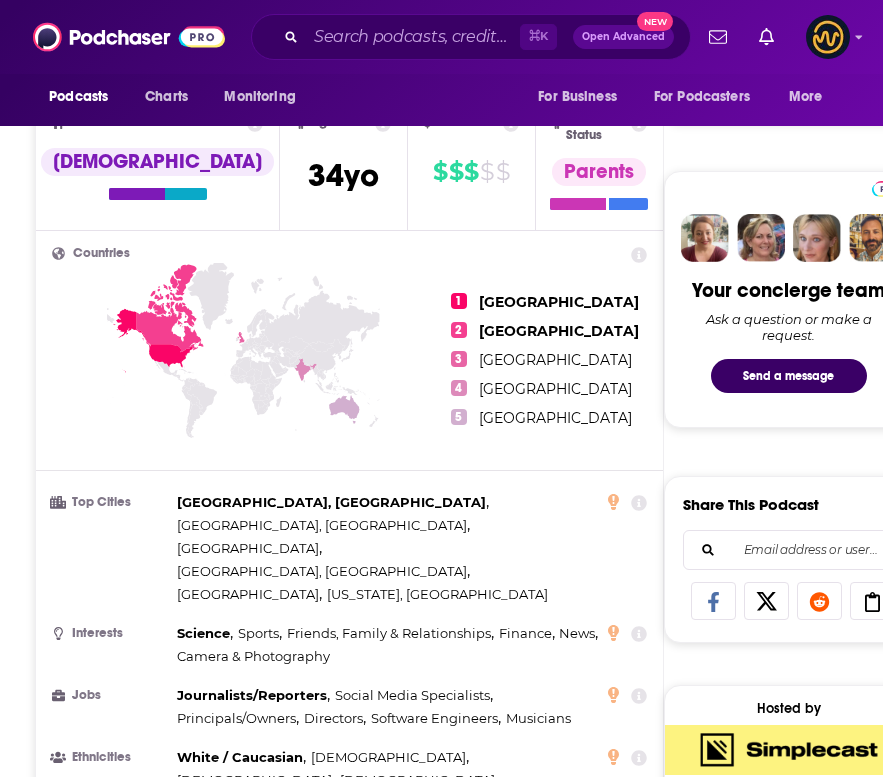 scroll, scrollTop: 0, scrollLeft: 0, axis: both 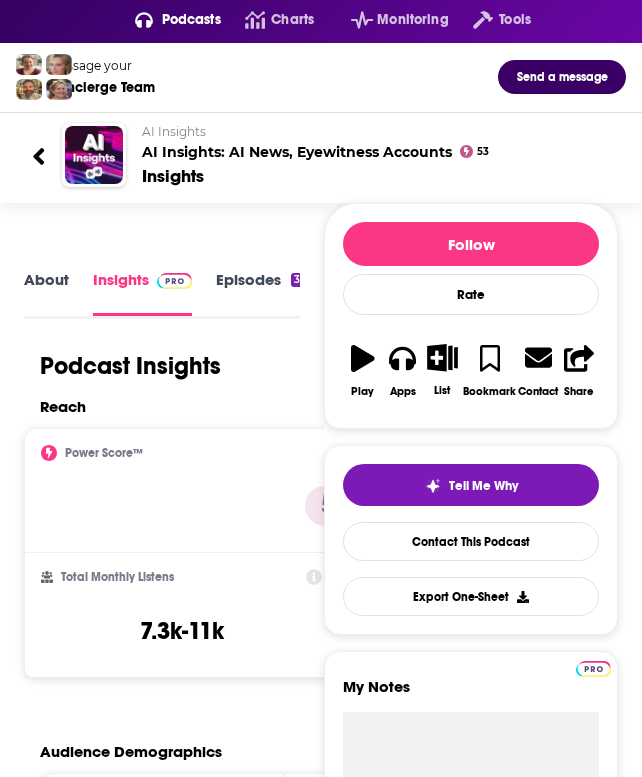 click on "Reach" at bounding box center [334, 406] 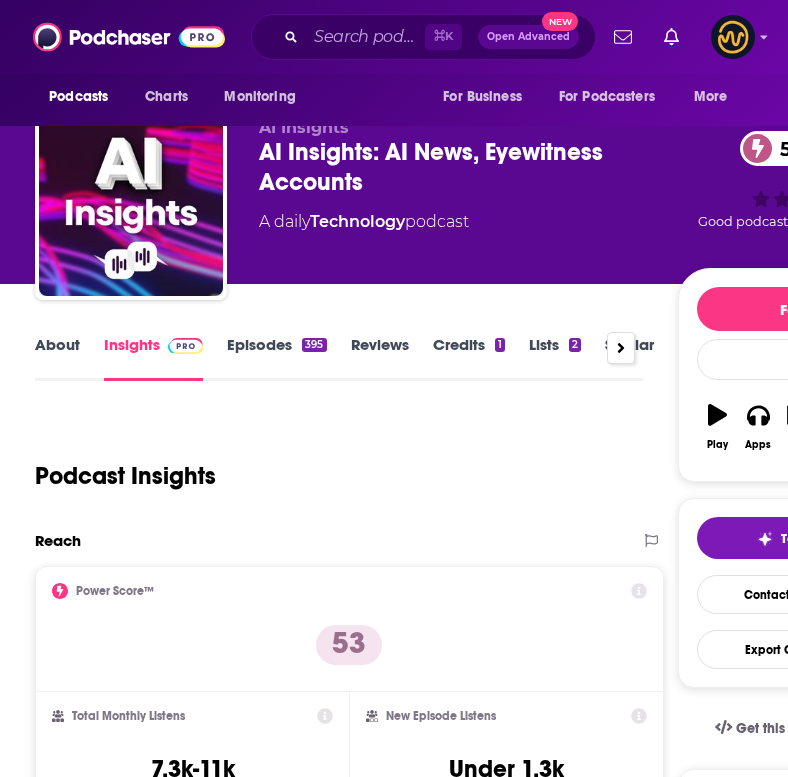 scroll, scrollTop: 28, scrollLeft: 0, axis: vertical 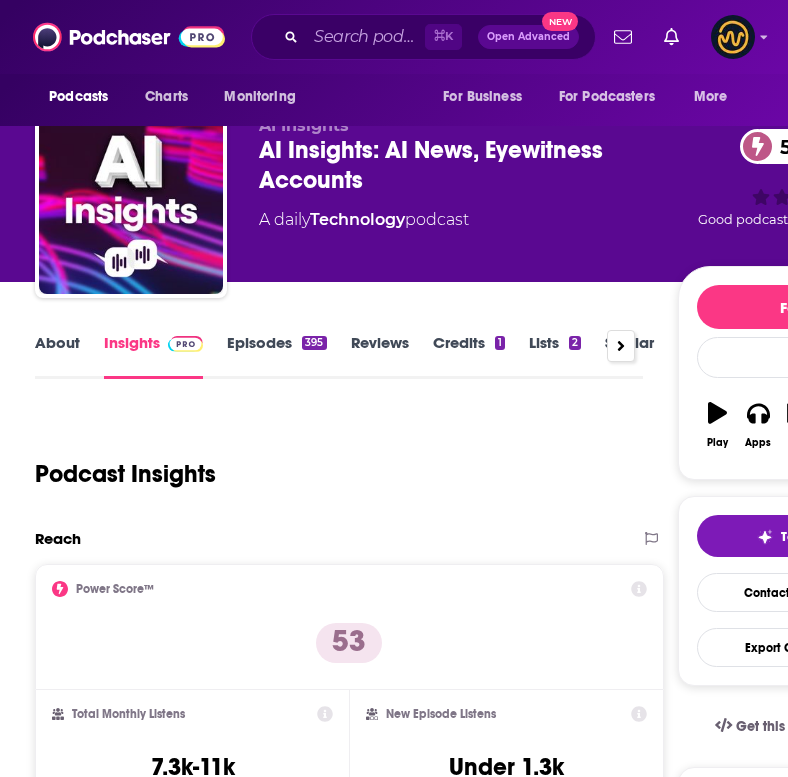 click on "About" at bounding box center [57, 356] 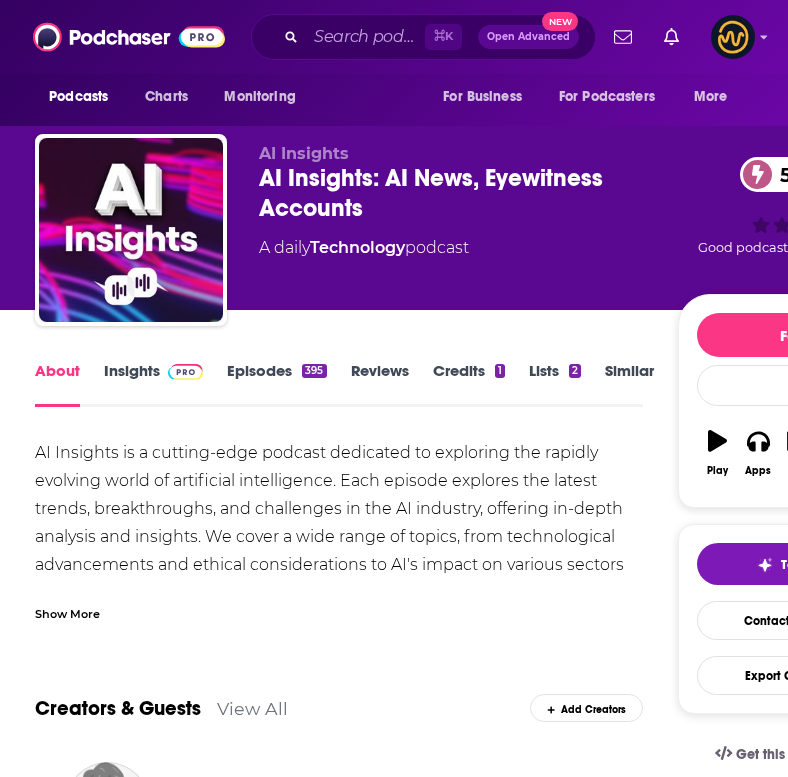 scroll, scrollTop: 120, scrollLeft: 0, axis: vertical 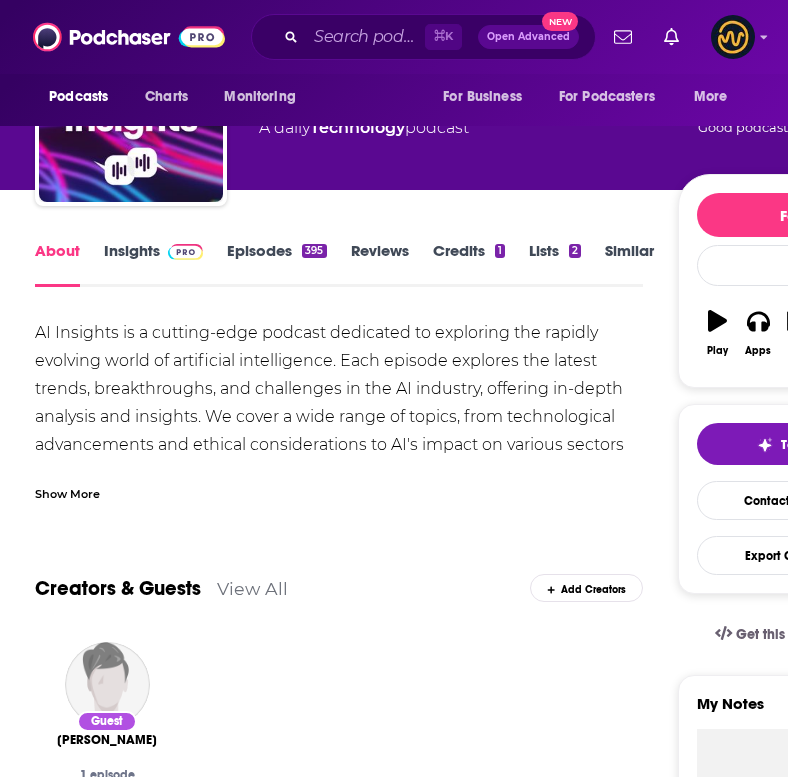 click on "Show More" at bounding box center [67, 492] 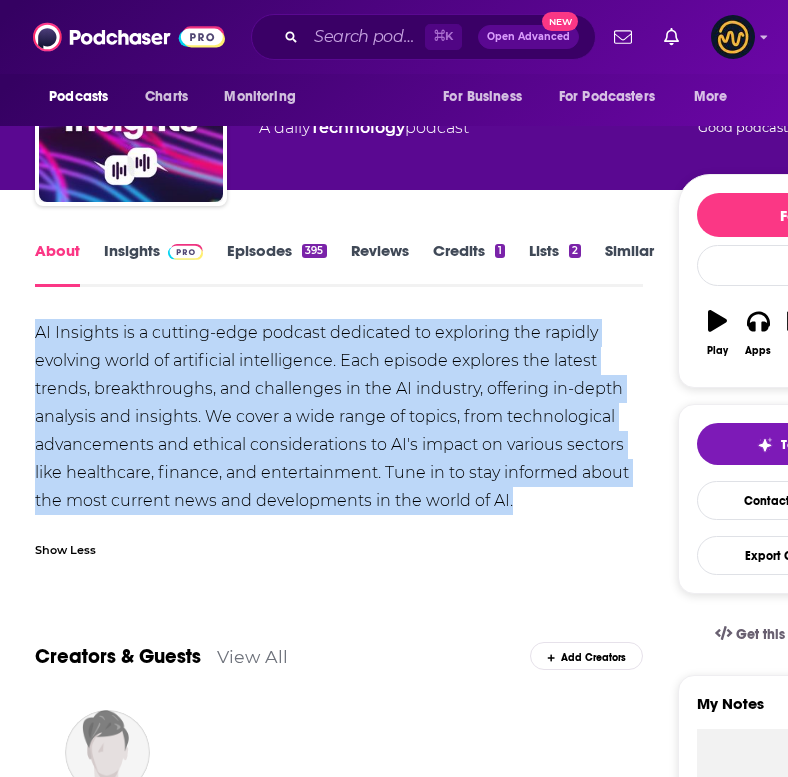 drag, startPoint x: 35, startPoint y: 322, endPoint x: 529, endPoint y: 513, distance: 529.63855 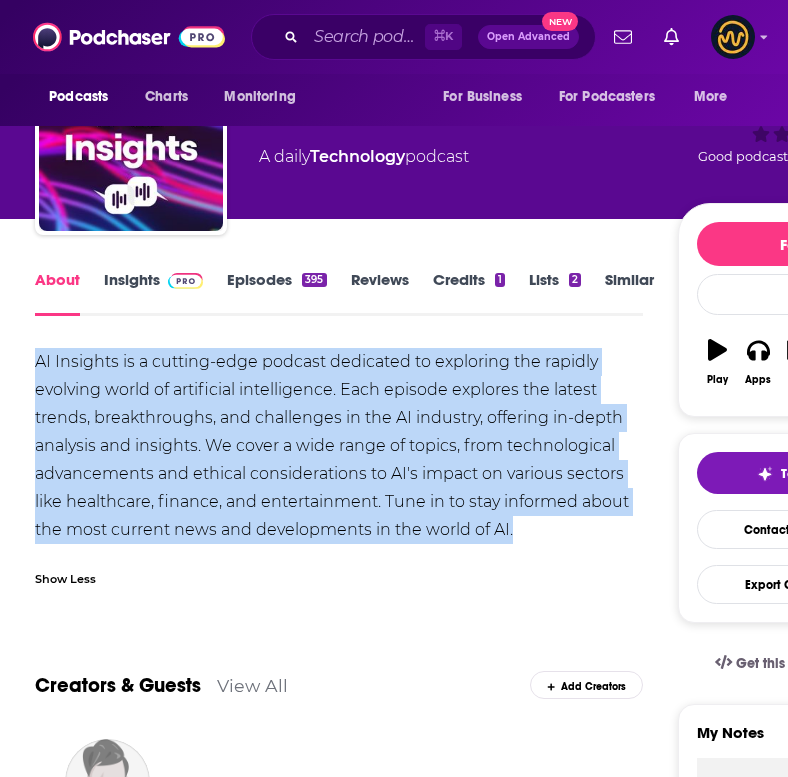 scroll, scrollTop: 147, scrollLeft: 0, axis: vertical 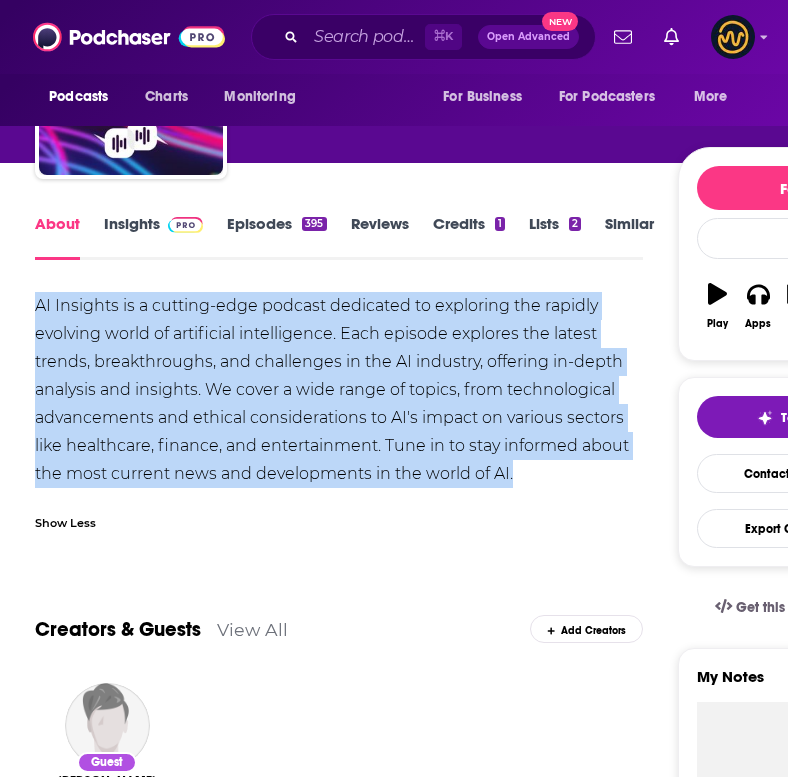 click on "Insights" at bounding box center (153, 237) 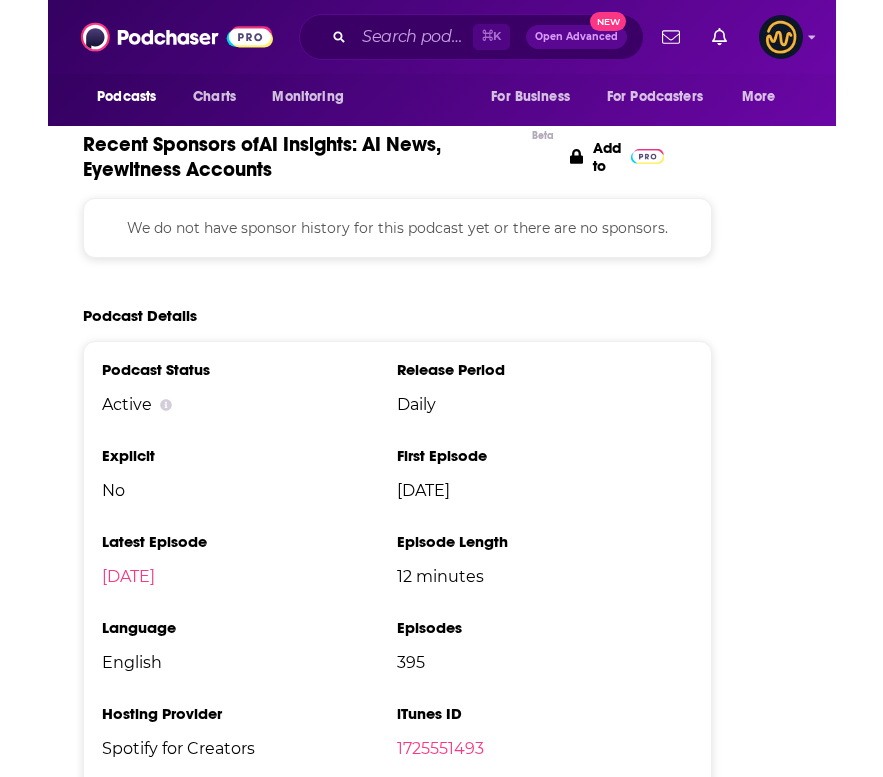 scroll, scrollTop: 3019, scrollLeft: 0, axis: vertical 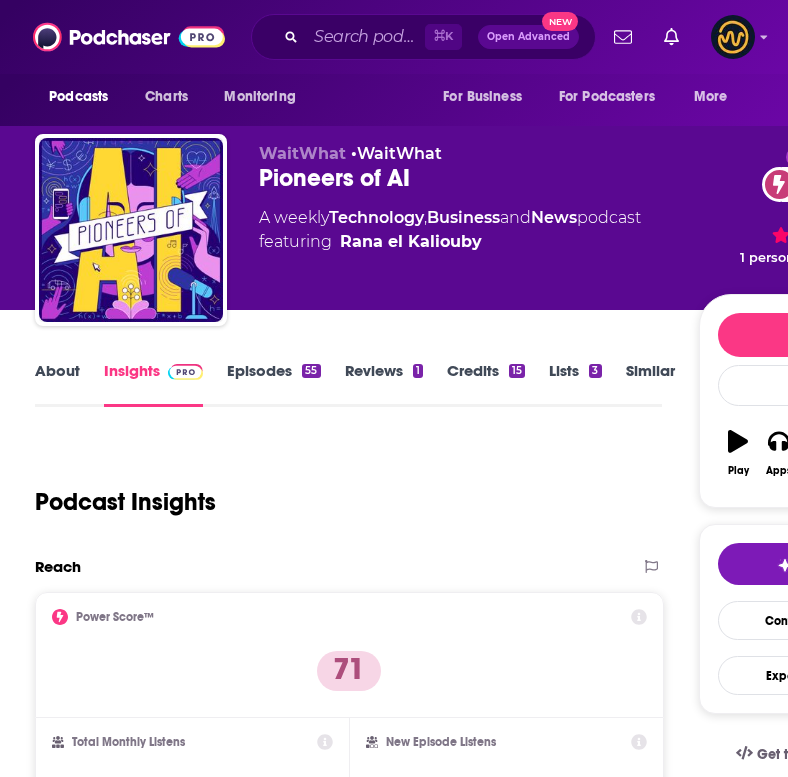 click on "About" at bounding box center [57, 384] 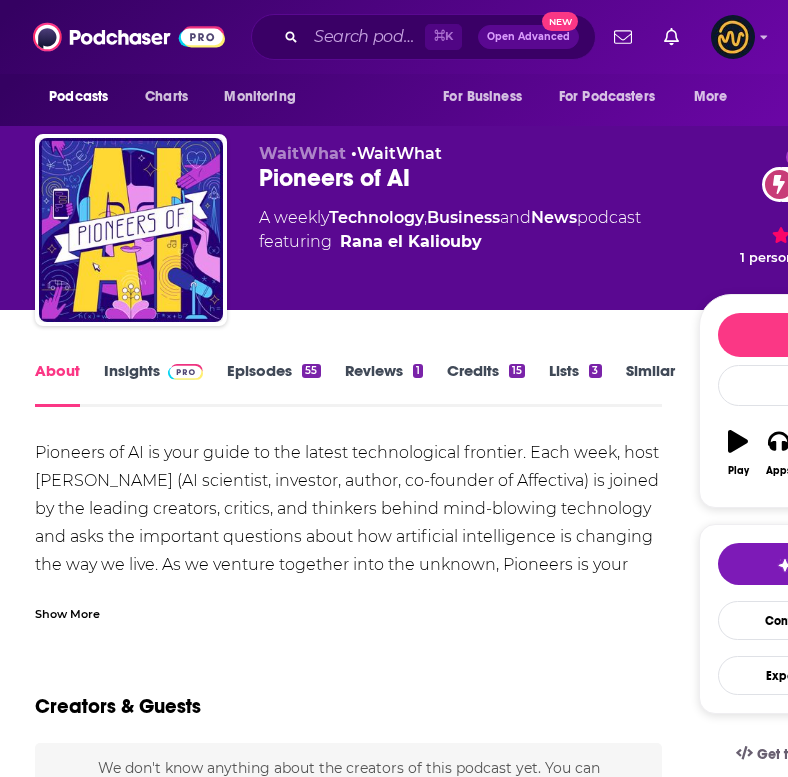 click at bounding box center [185, 372] 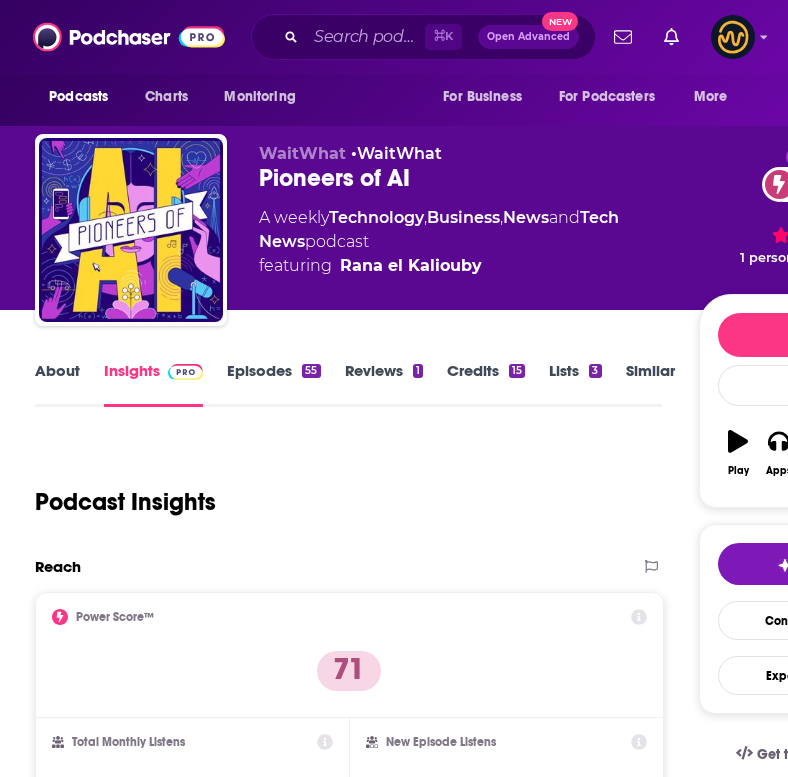 click on "About" at bounding box center (57, 384) 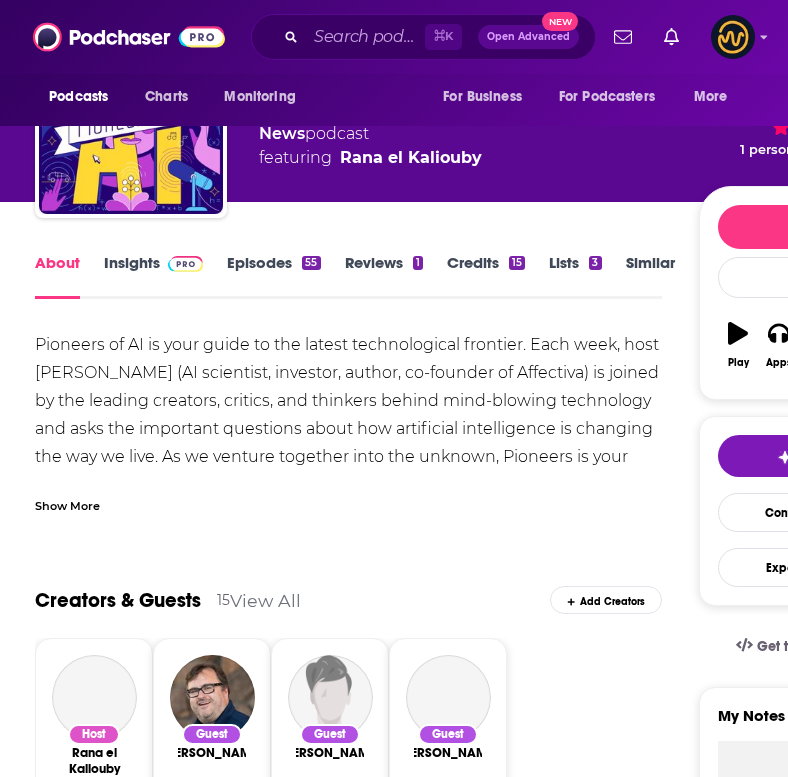 scroll, scrollTop: 115, scrollLeft: 0, axis: vertical 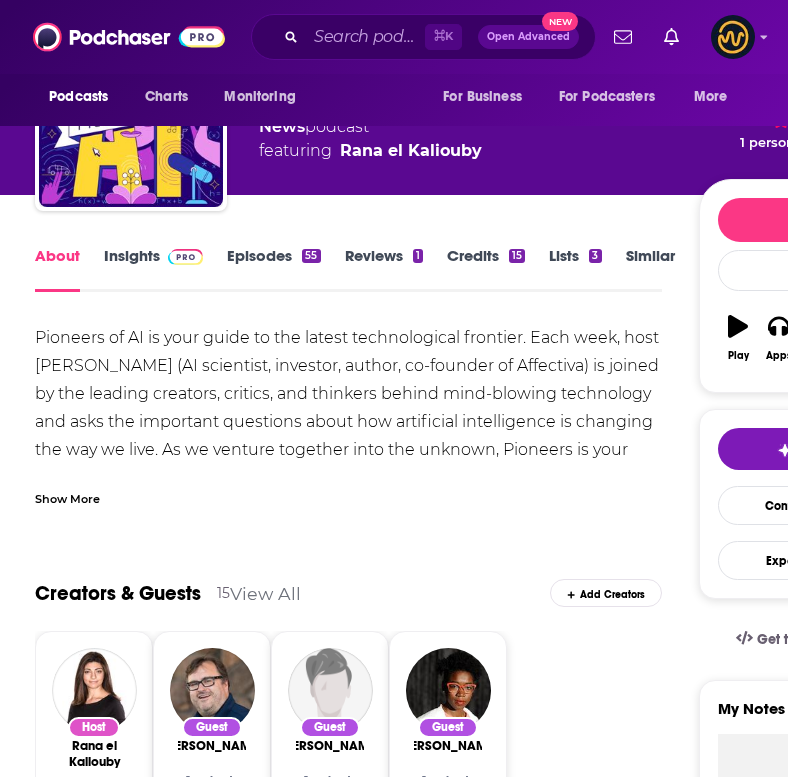 click on "Show More" at bounding box center [67, 497] 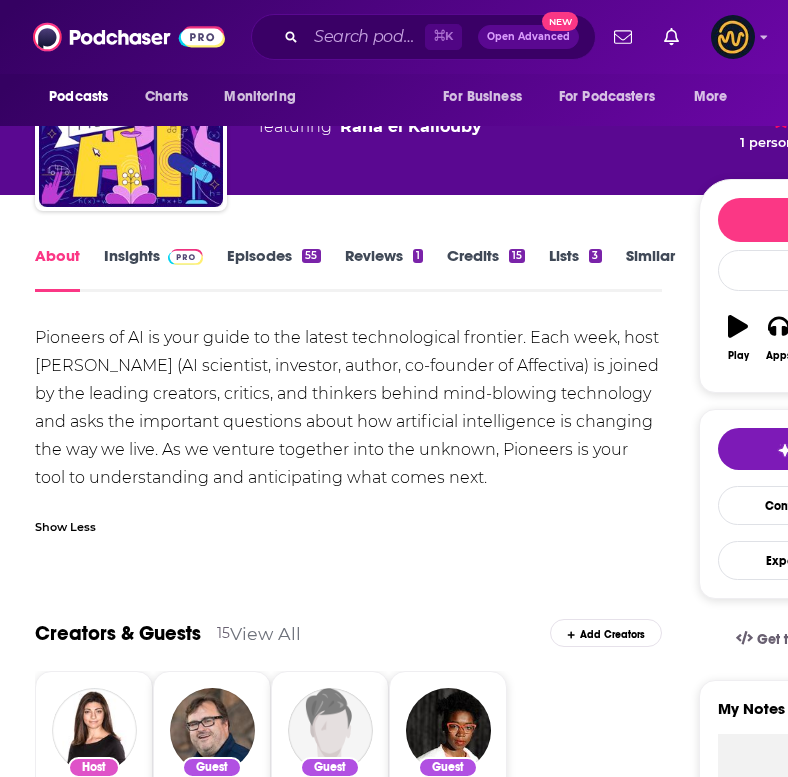 drag, startPoint x: 36, startPoint y: 331, endPoint x: 524, endPoint y: 489, distance: 512.94055 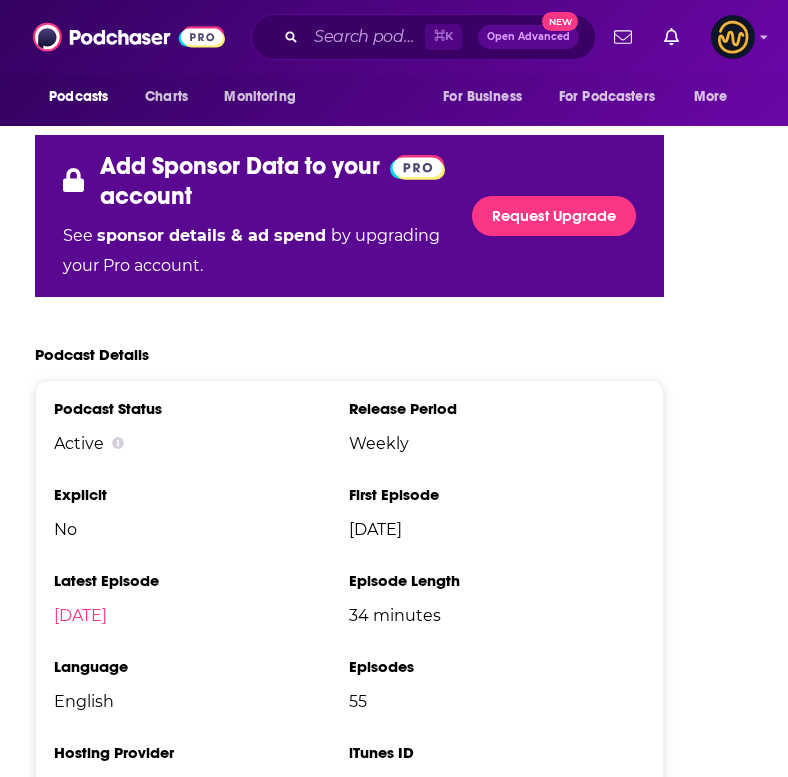 scroll, scrollTop: 3344, scrollLeft: 0, axis: vertical 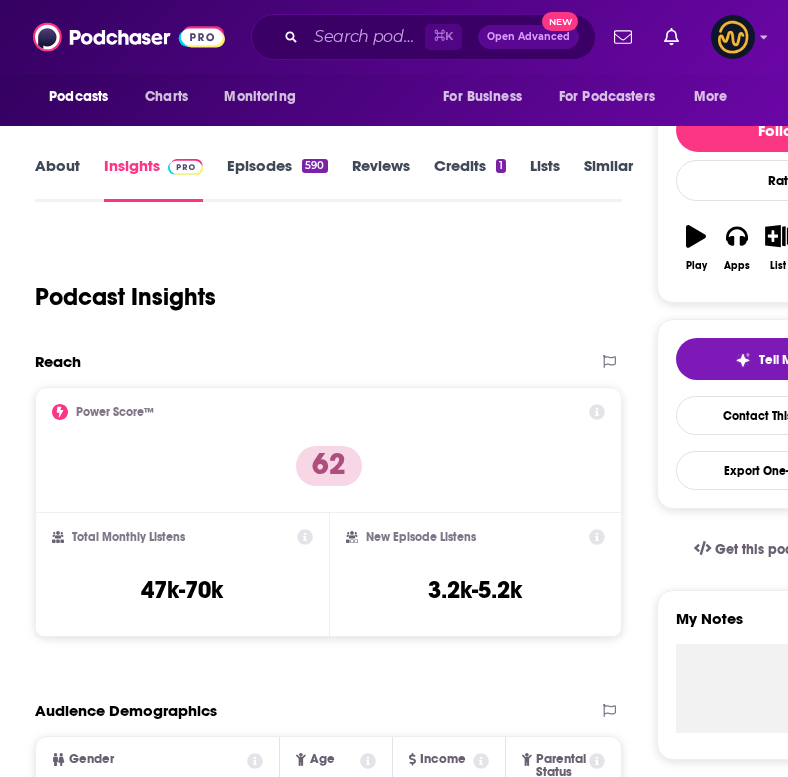 click on "About" at bounding box center [57, 179] 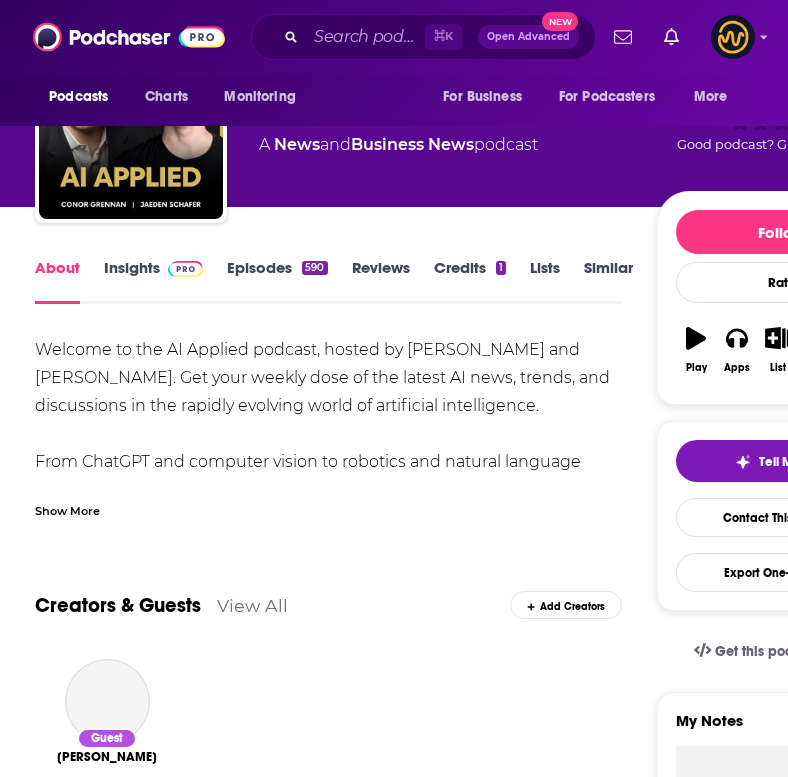 scroll, scrollTop: 104, scrollLeft: 0, axis: vertical 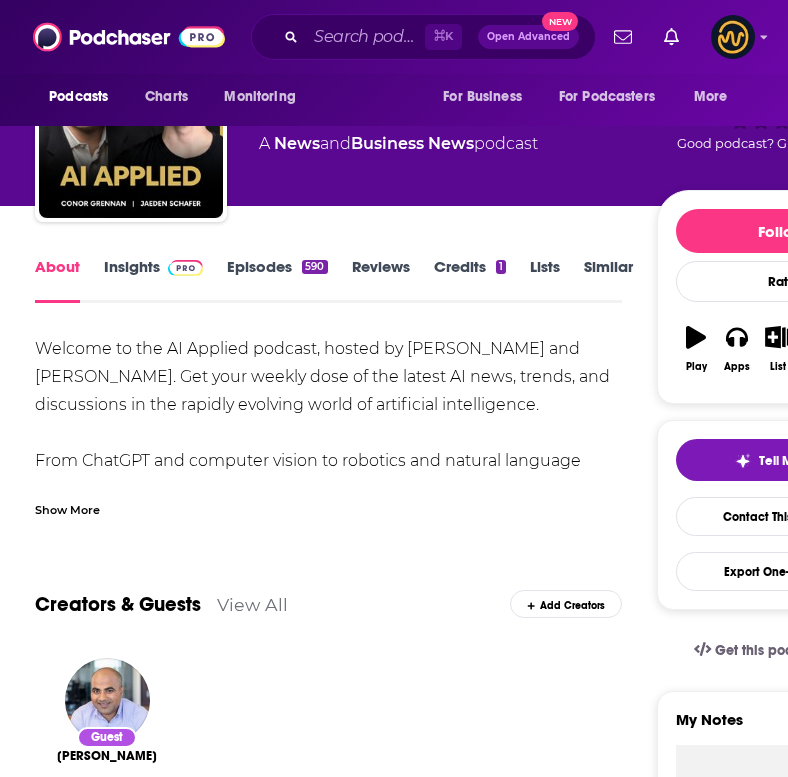 click on "Show More" at bounding box center [67, 508] 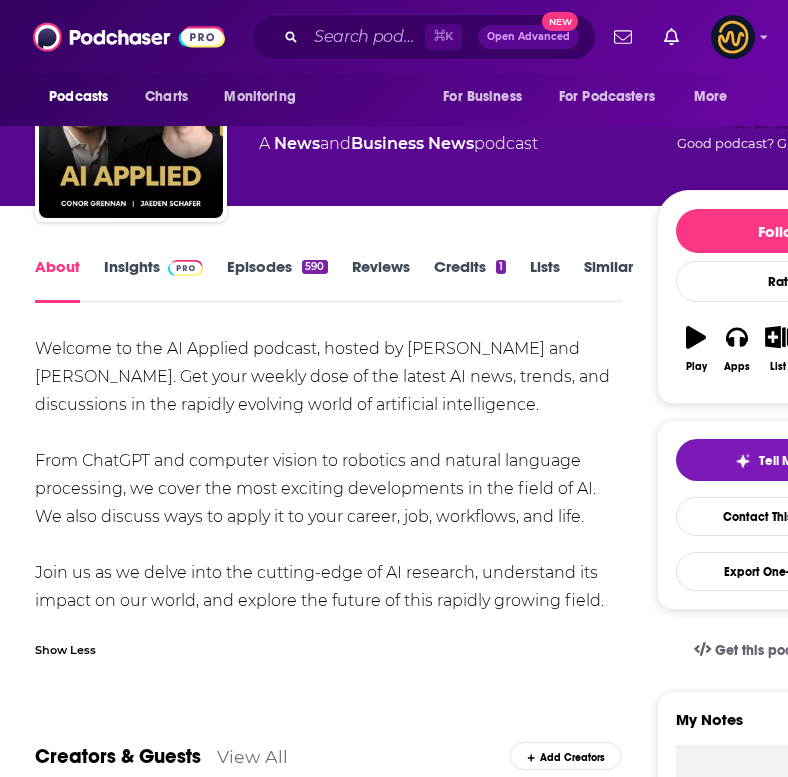 drag, startPoint x: 40, startPoint y: 345, endPoint x: 643, endPoint y: 611, distance: 659.0637 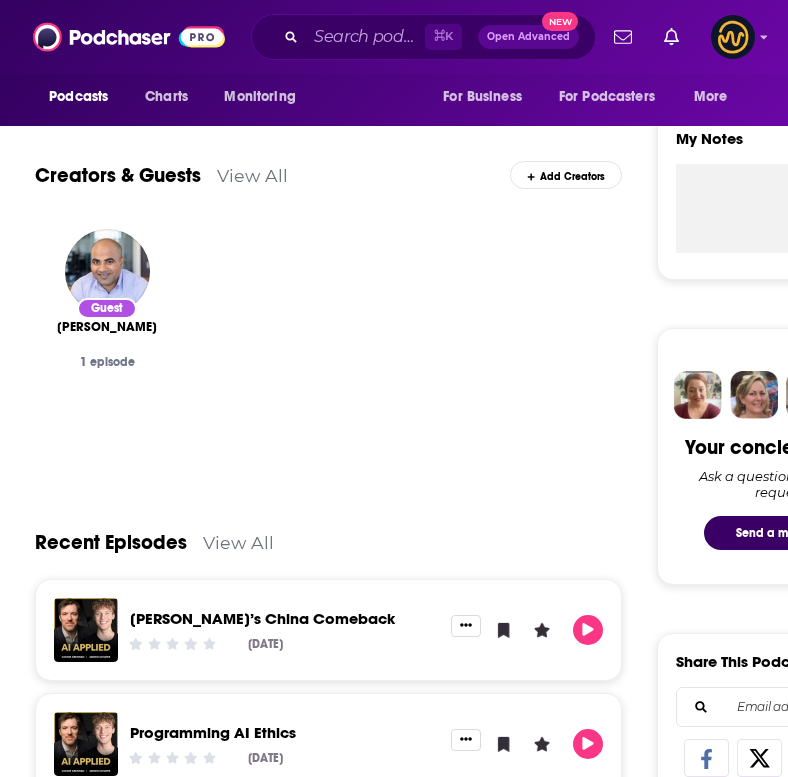click on "Recent Episodes View All" at bounding box center (328, 530) 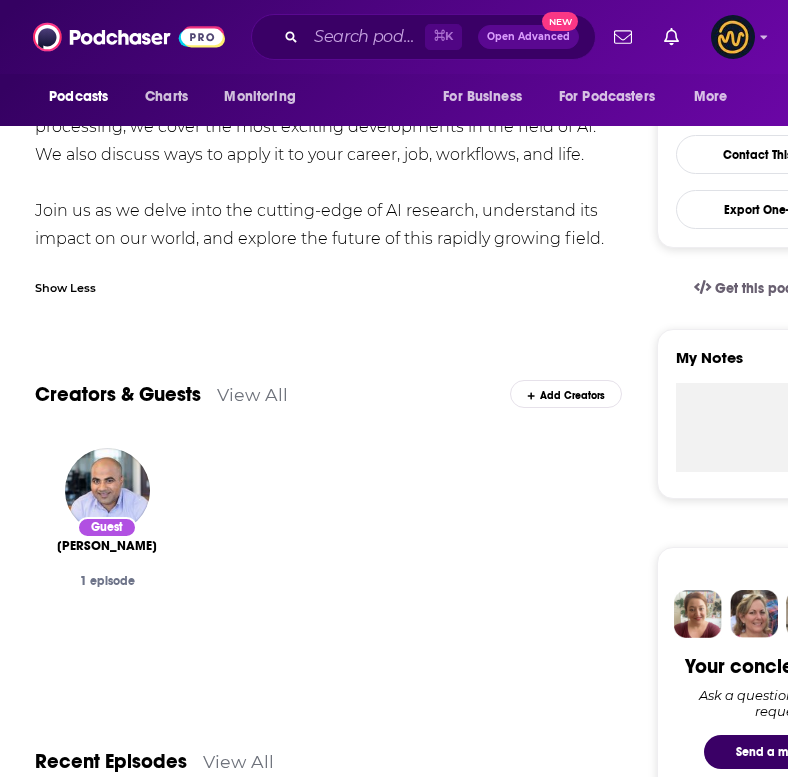 scroll, scrollTop: 0, scrollLeft: 0, axis: both 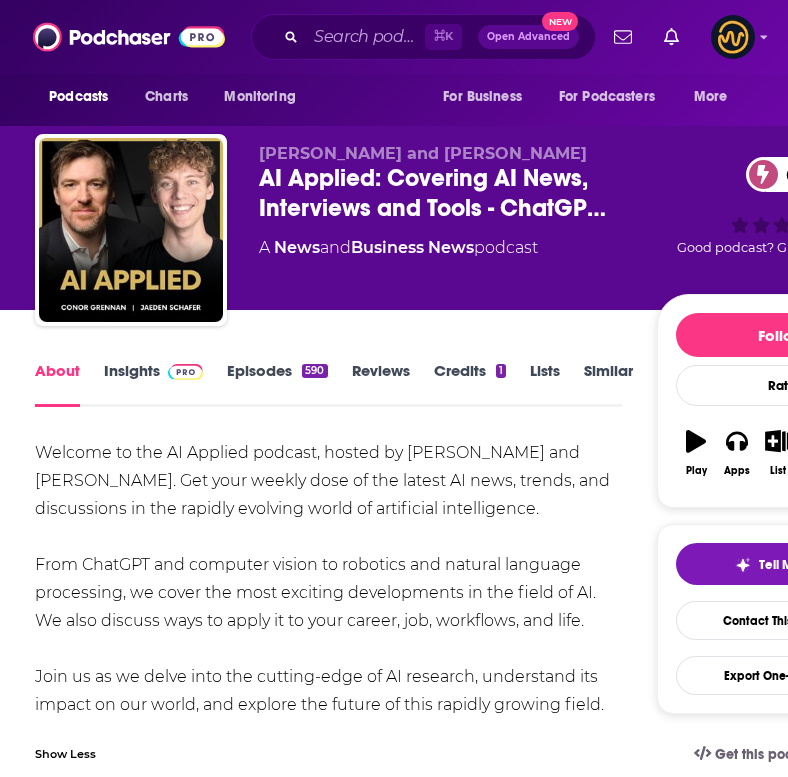 click on "Insights" at bounding box center [153, 384] 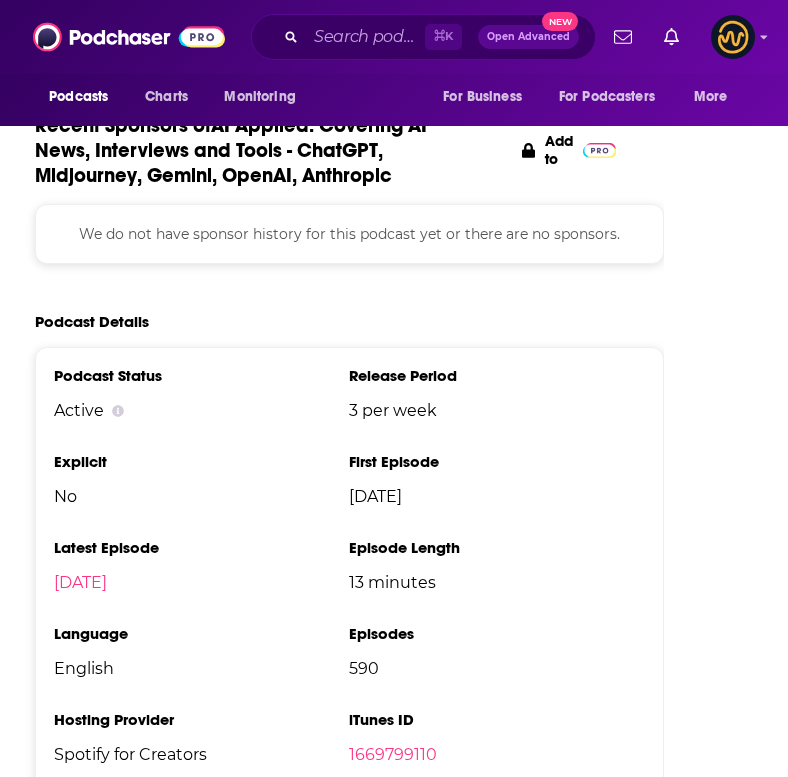 scroll, scrollTop: 3155, scrollLeft: 0, axis: vertical 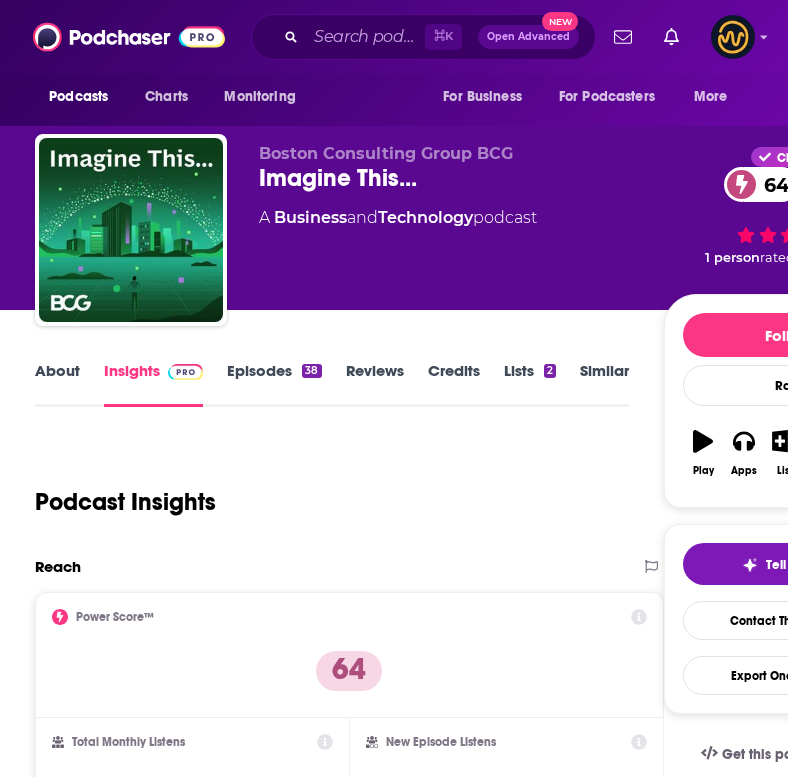 click on "About" at bounding box center [57, 384] 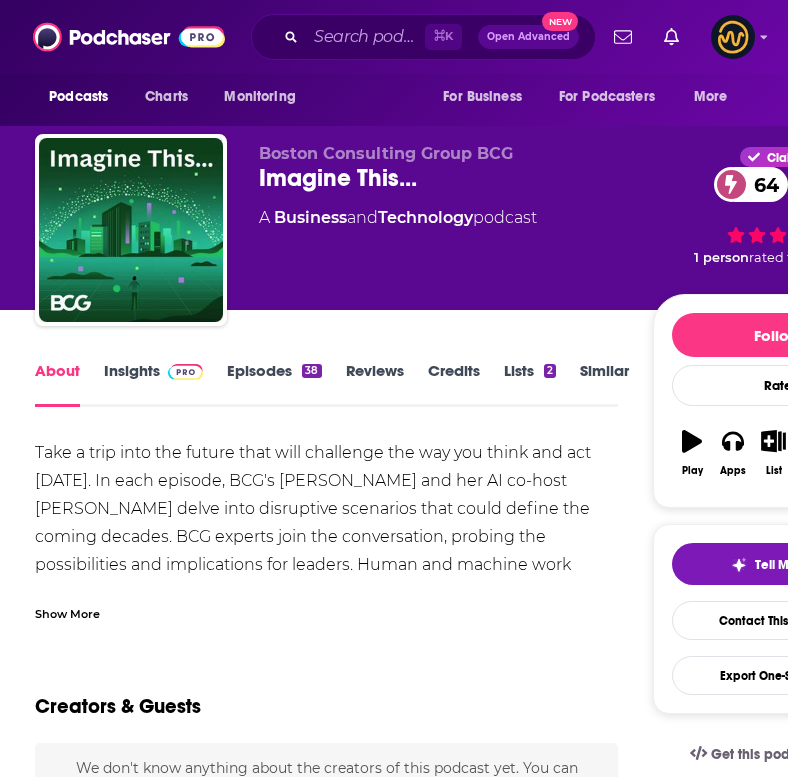 scroll, scrollTop: 59, scrollLeft: 0, axis: vertical 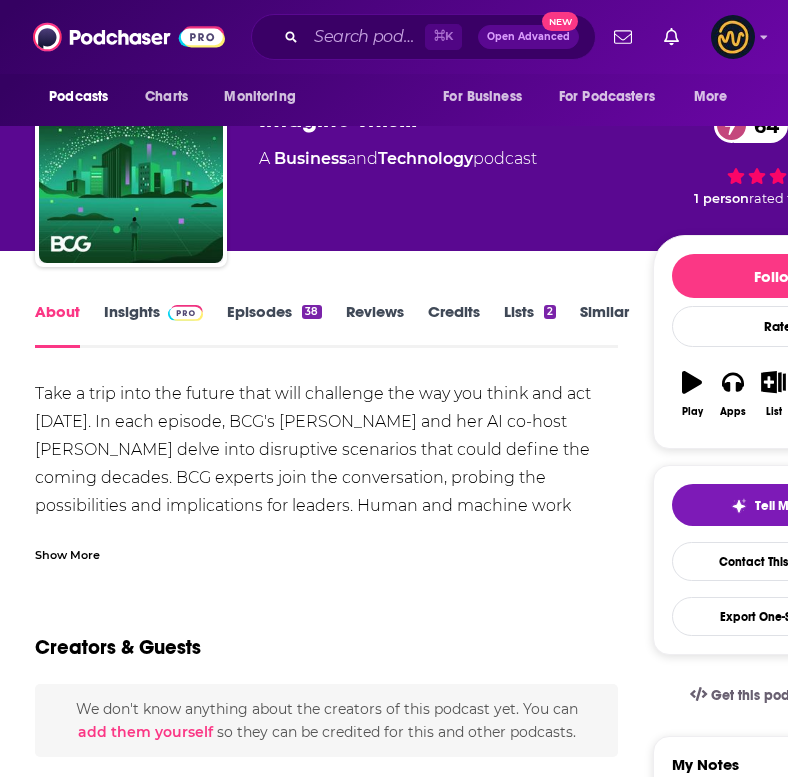click on "Show More" at bounding box center (67, 553) 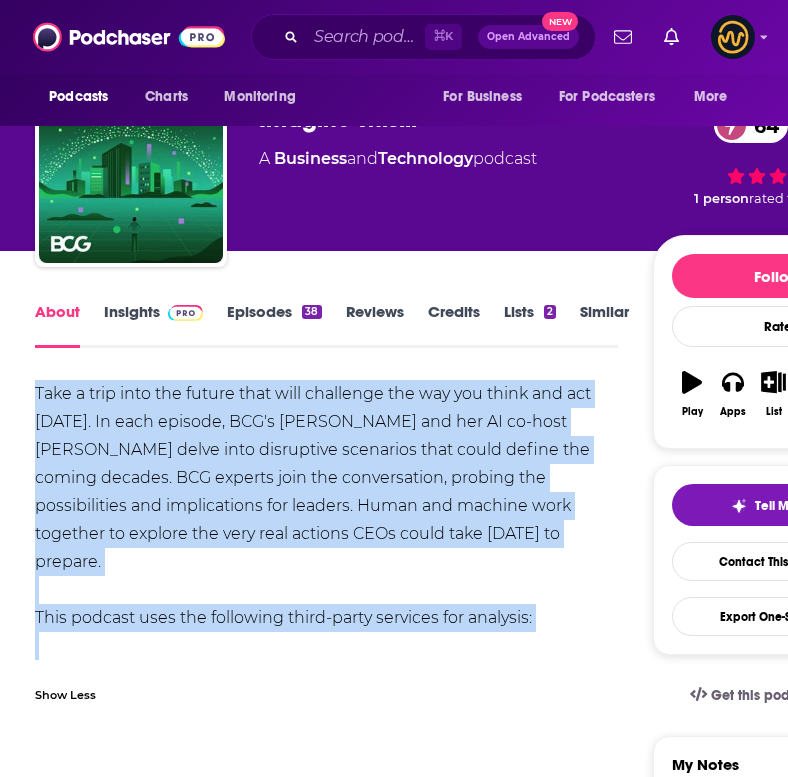 drag, startPoint x: 38, startPoint y: 390, endPoint x: 602, endPoint y: 673, distance: 631.01904 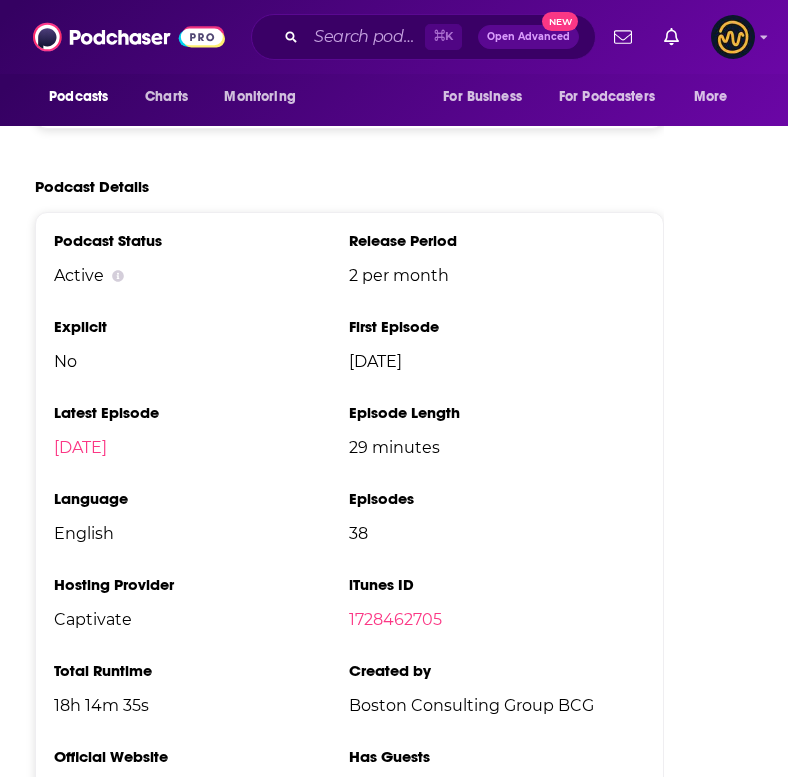scroll, scrollTop: 3163, scrollLeft: 0, axis: vertical 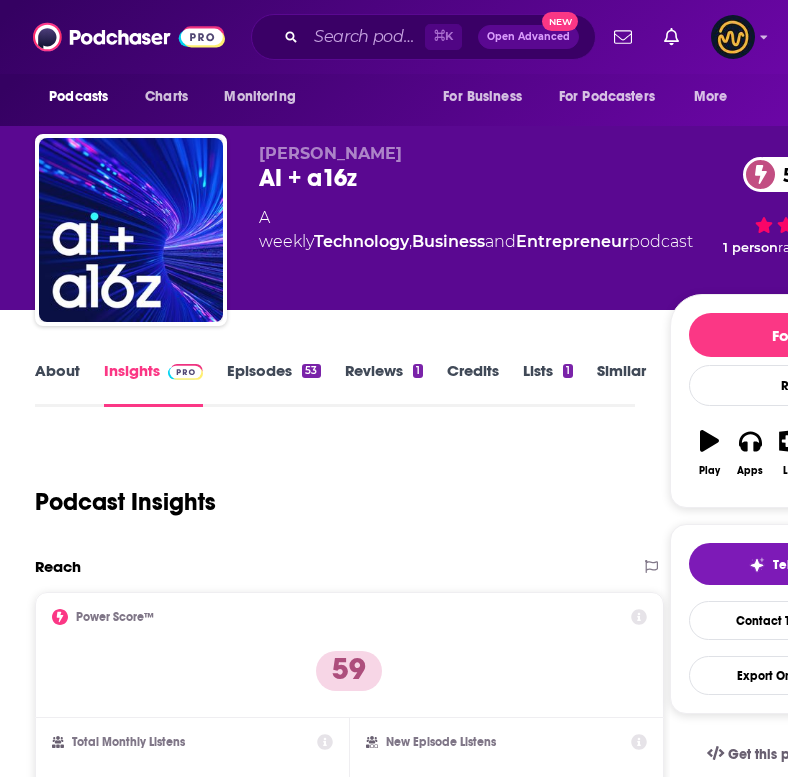 click on "About" at bounding box center [57, 384] 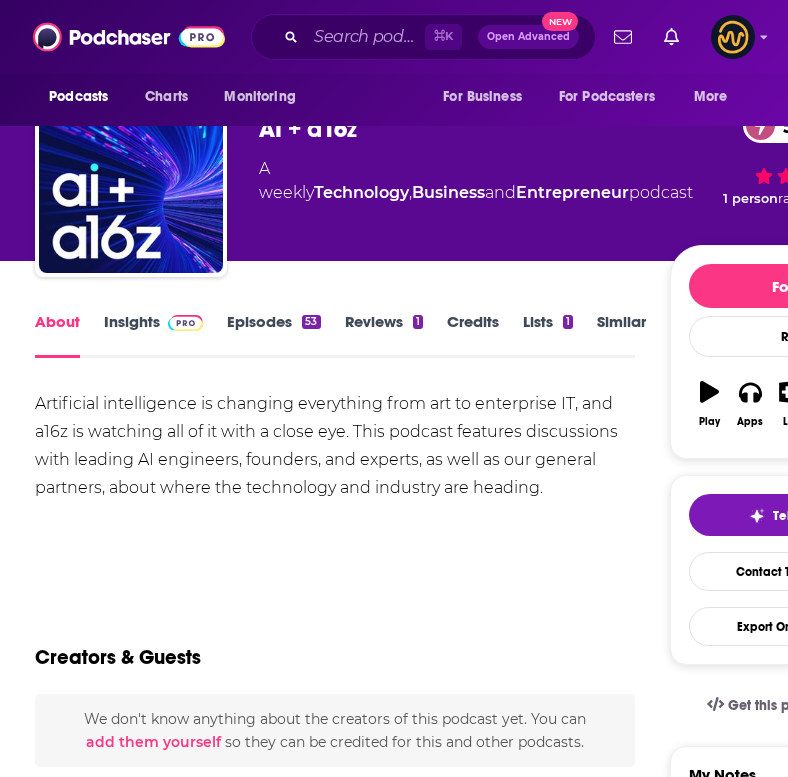 scroll, scrollTop: 68, scrollLeft: 0, axis: vertical 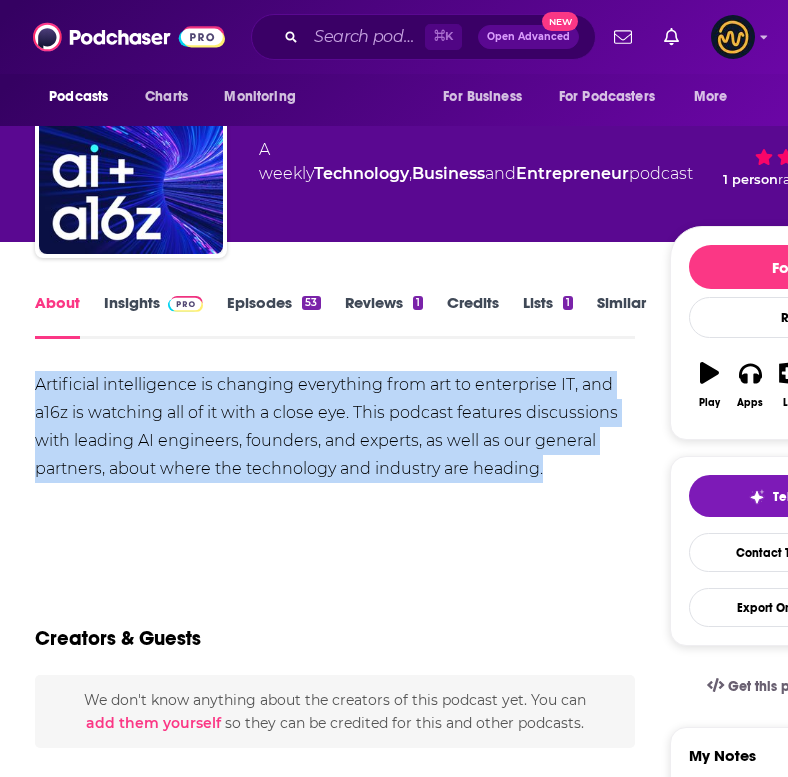 drag, startPoint x: 37, startPoint y: 385, endPoint x: 575, endPoint y: 502, distance: 550.57513 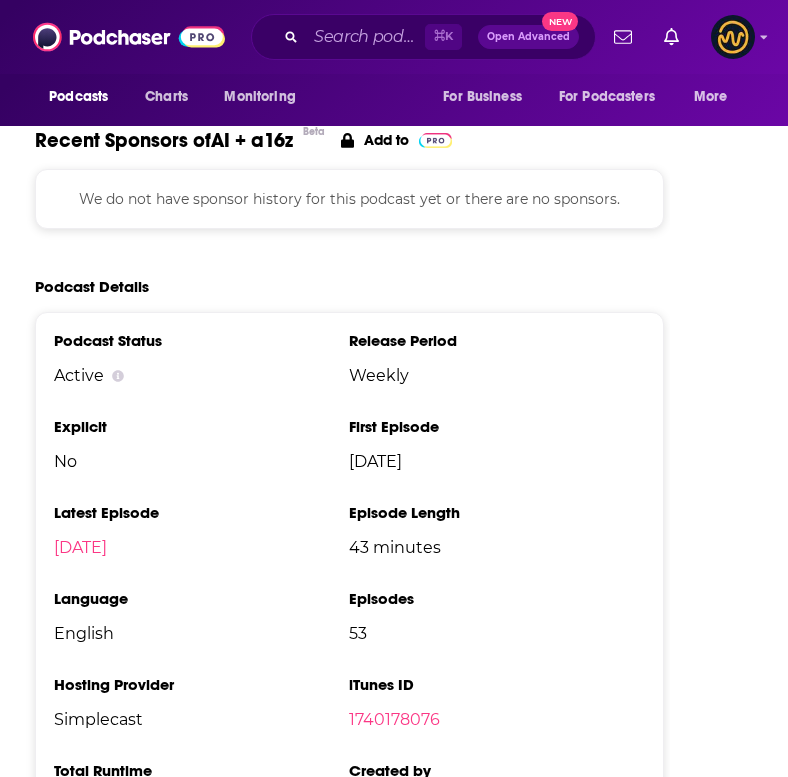 scroll, scrollTop: 3024, scrollLeft: 0, axis: vertical 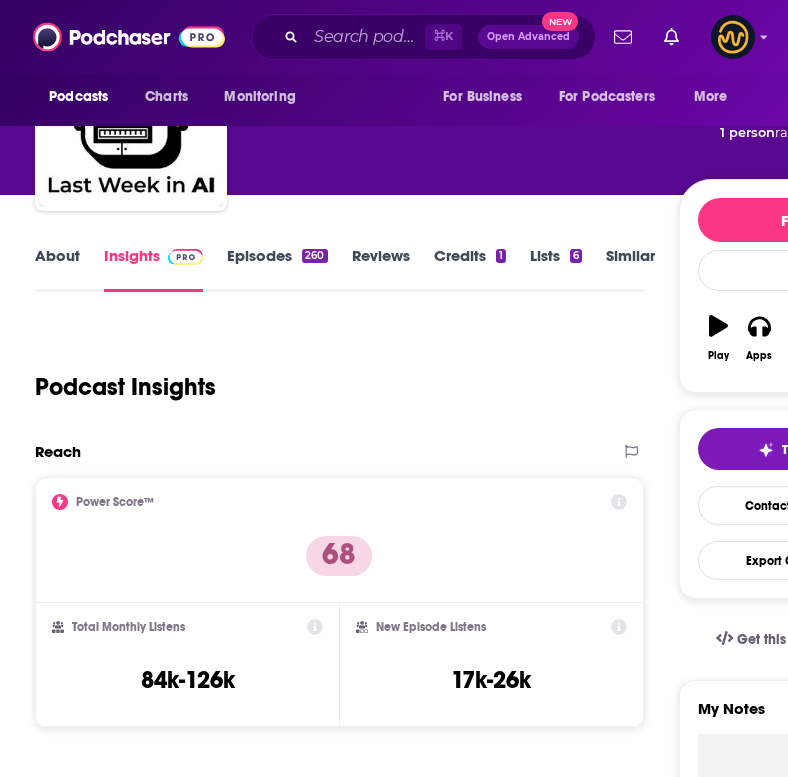 click on "About" at bounding box center [57, 269] 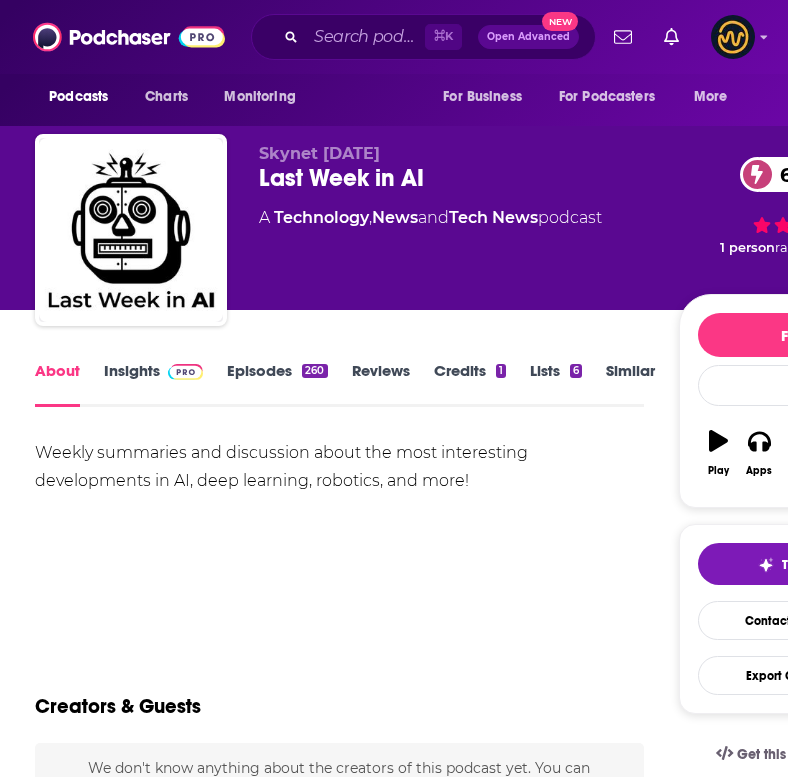 scroll, scrollTop: 155, scrollLeft: 0, axis: vertical 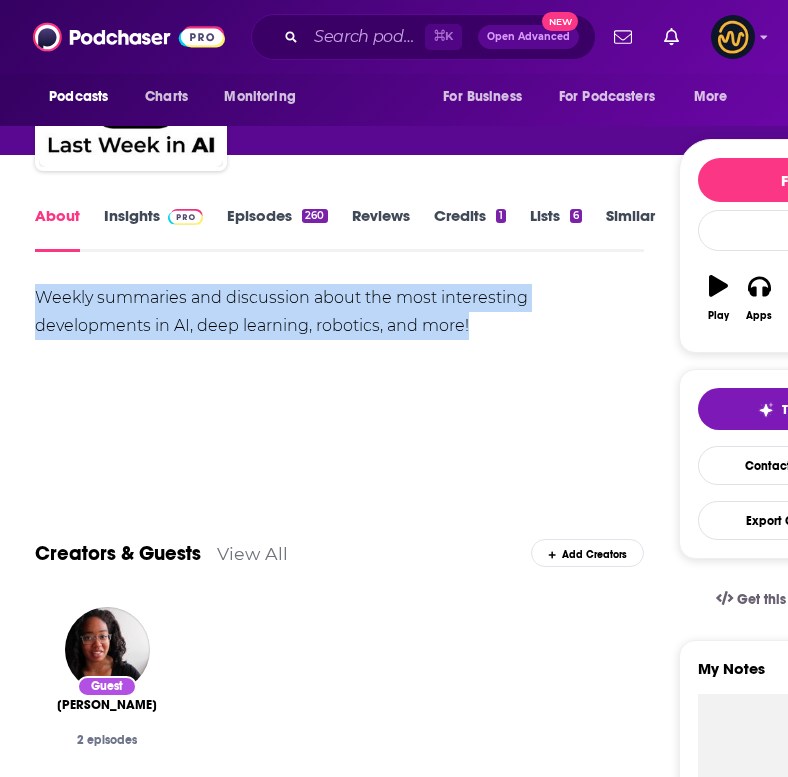 drag, startPoint x: 355, startPoint y: 328, endPoint x: 30, endPoint y: 286, distance: 327.7026 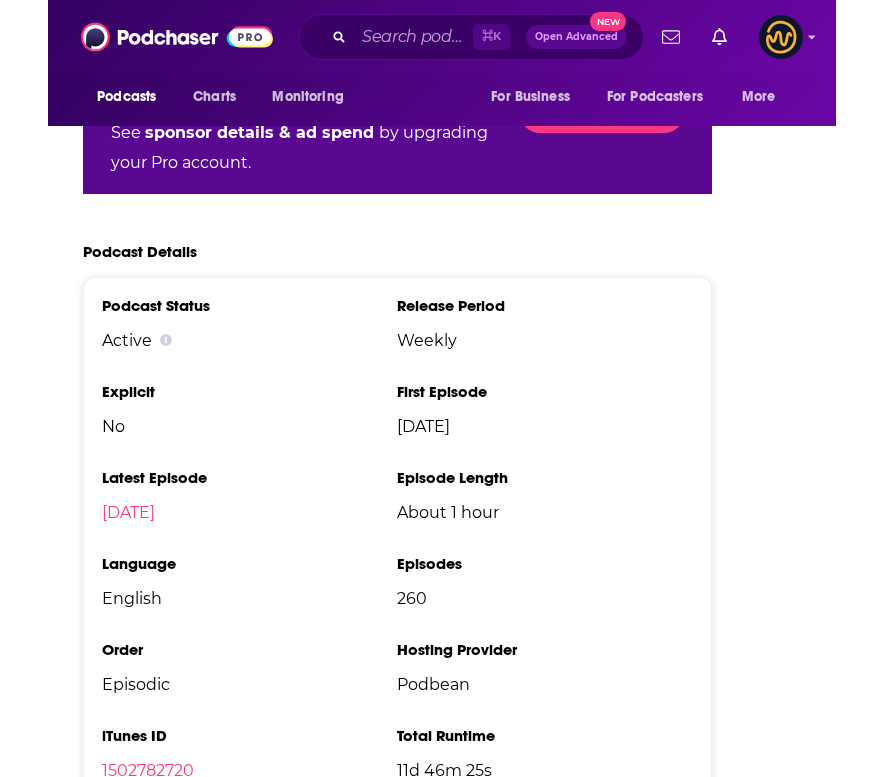 scroll, scrollTop: 3715, scrollLeft: 0, axis: vertical 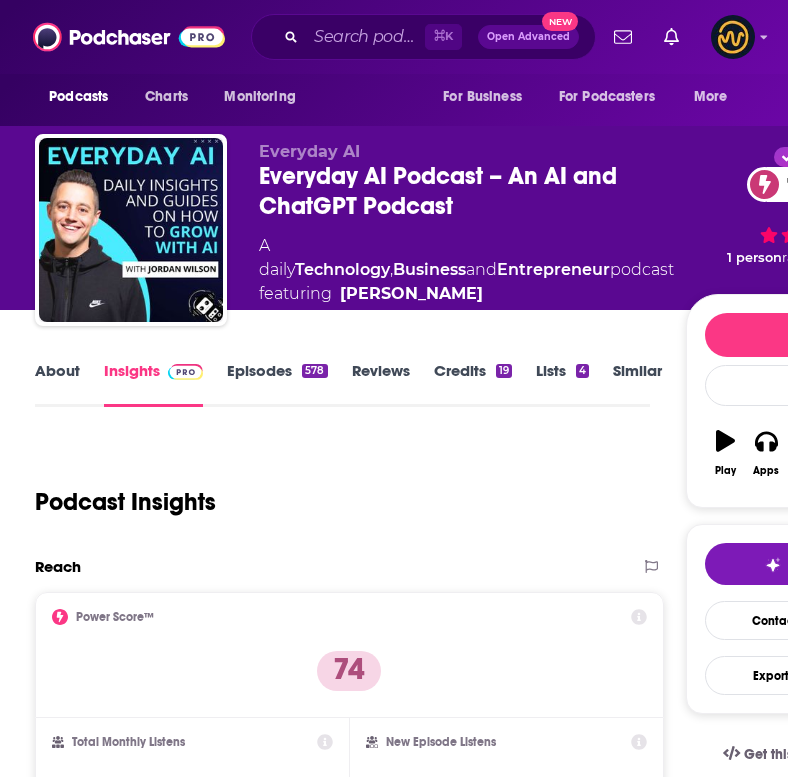 click on "About" at bounding box center [57, 384] 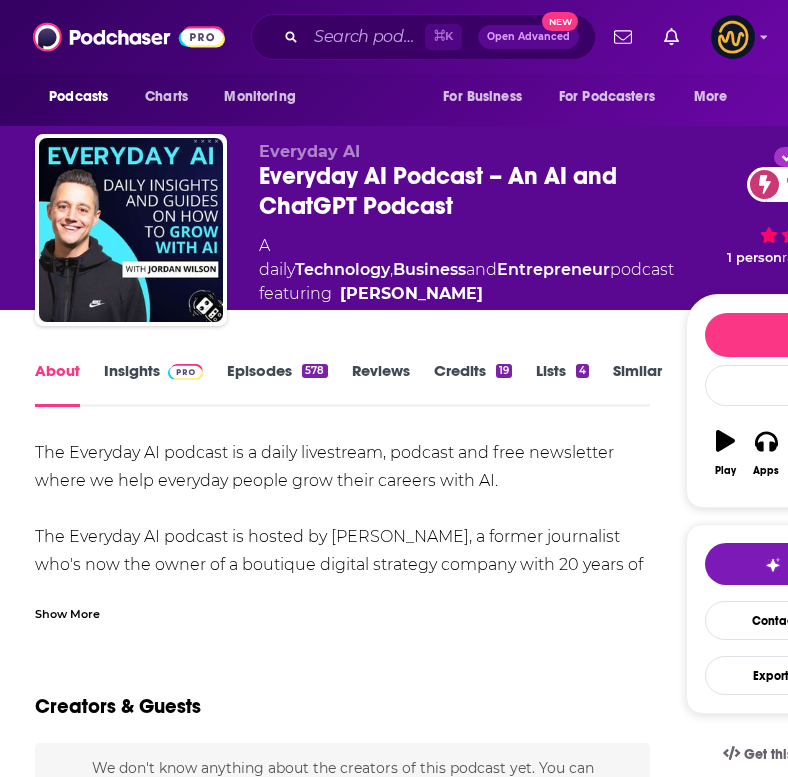 scroll, scrollTop: 65, scrollLeft: 0, axis: vertical 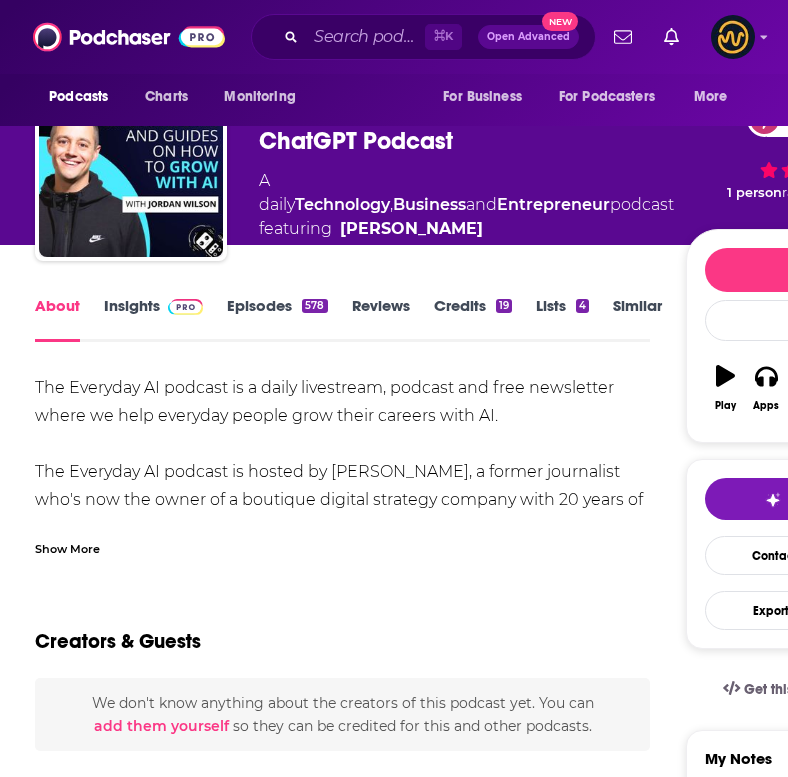 click on "Show More" at bounding box center [67, 547] 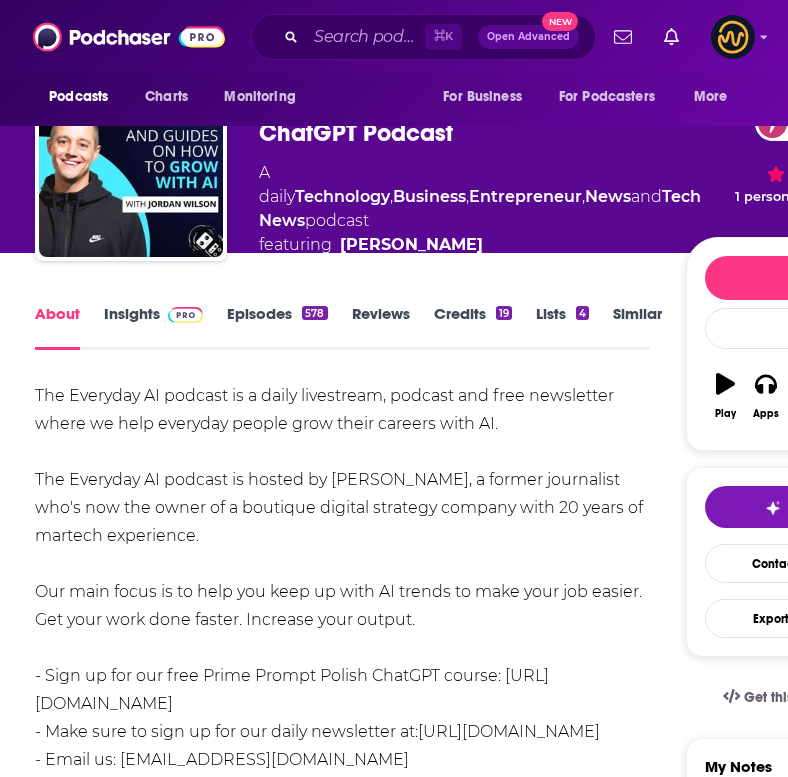 drag, startPoint x: 39, startPoint y: 380, endPoint x: 179, endPoint y: 591, distance: 253.22125 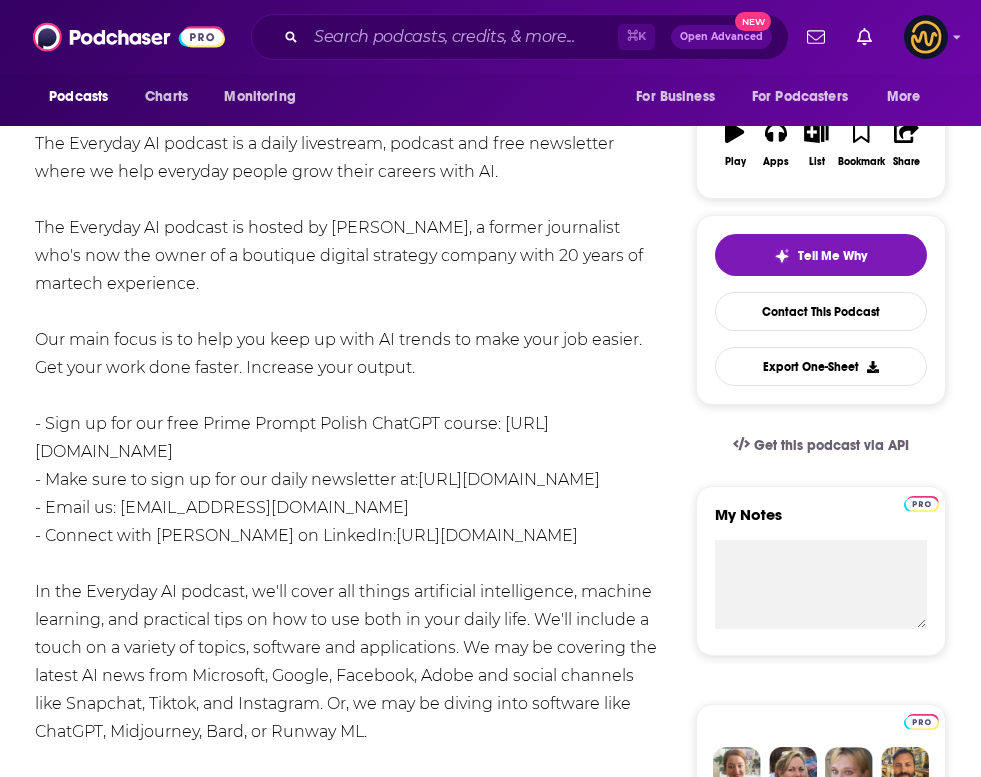 scroll, scrollTop: 287, scrollLeft: 0, axis: vertical 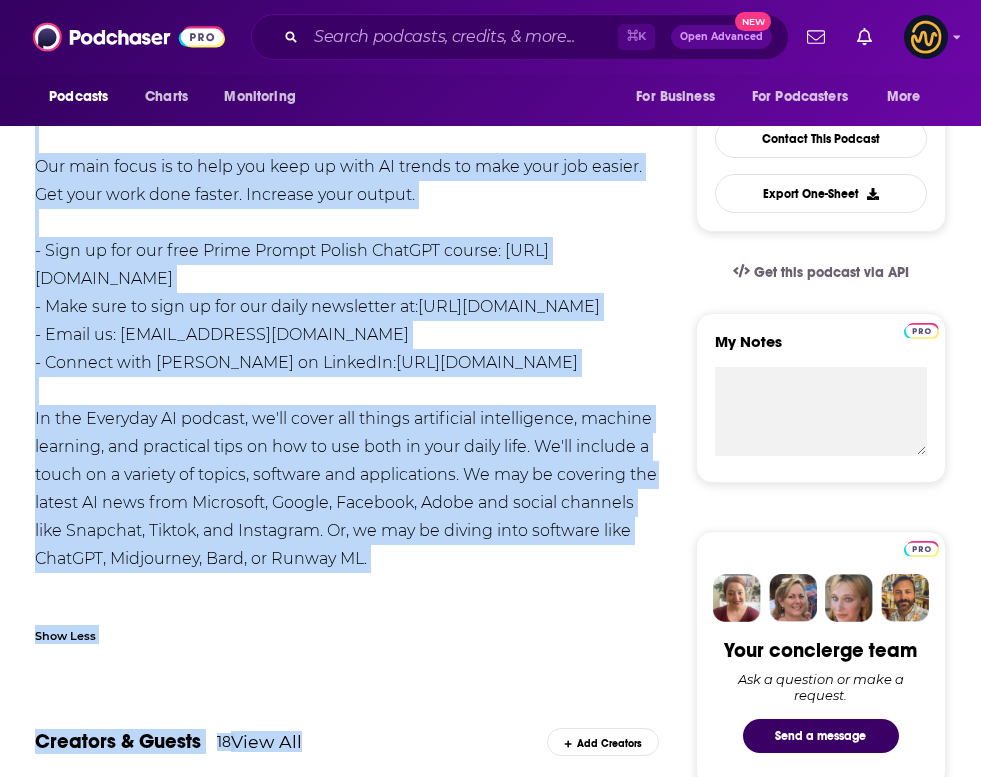 drag, startPoint x: 34, startPoint y: 158, endPoint x: 406, endPoint y: 583, distance: 564.80884 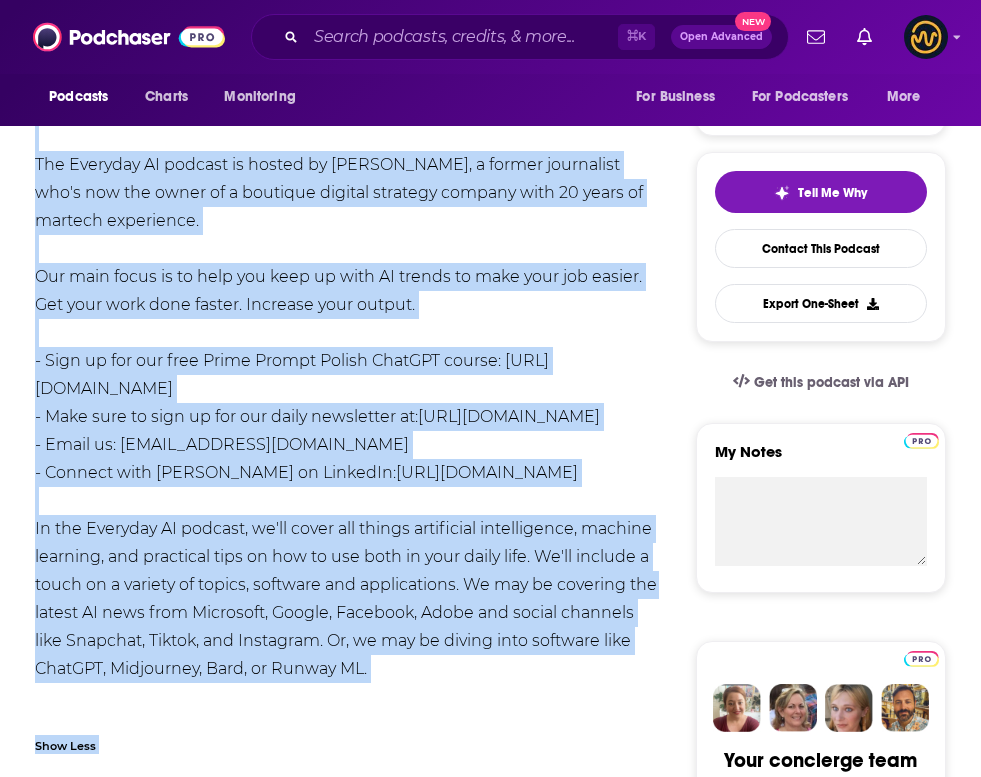 scroll, scrollTop: 0, scrollLeft: 0, axis: both 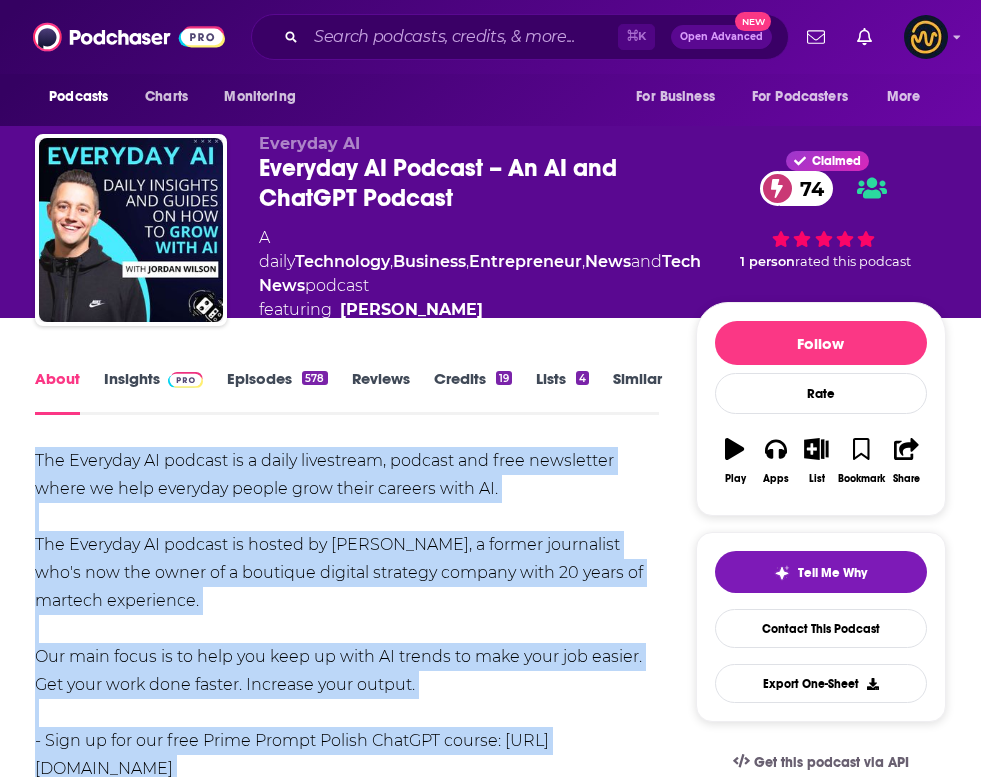 click on "Insights" at bounding box center (153, 392) 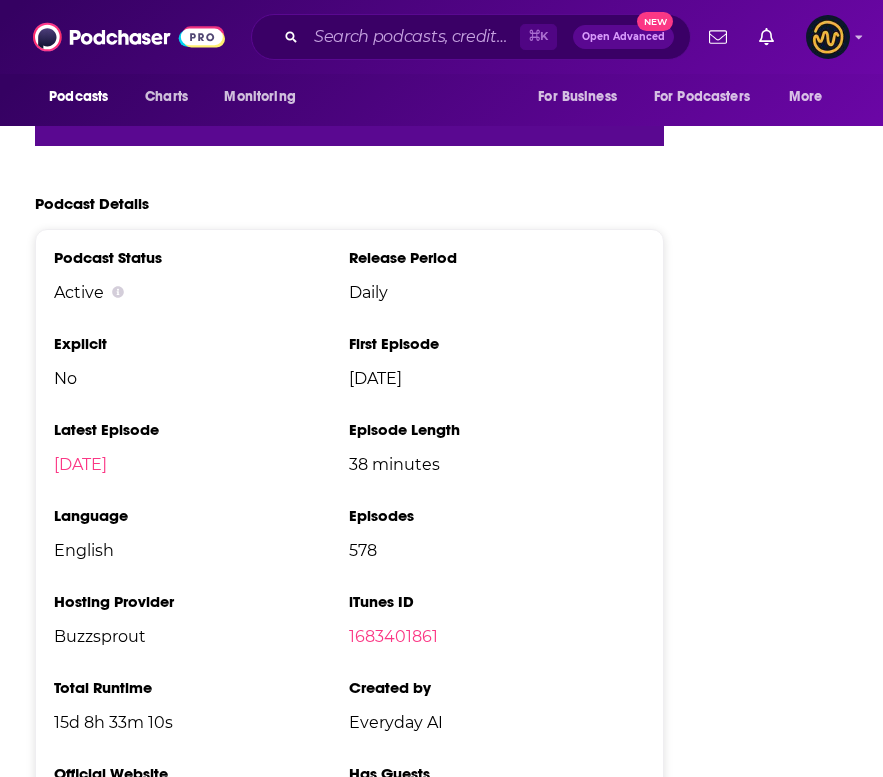 scroll, scrollTop: 3698, scrollLeft: 0, axis: vertical 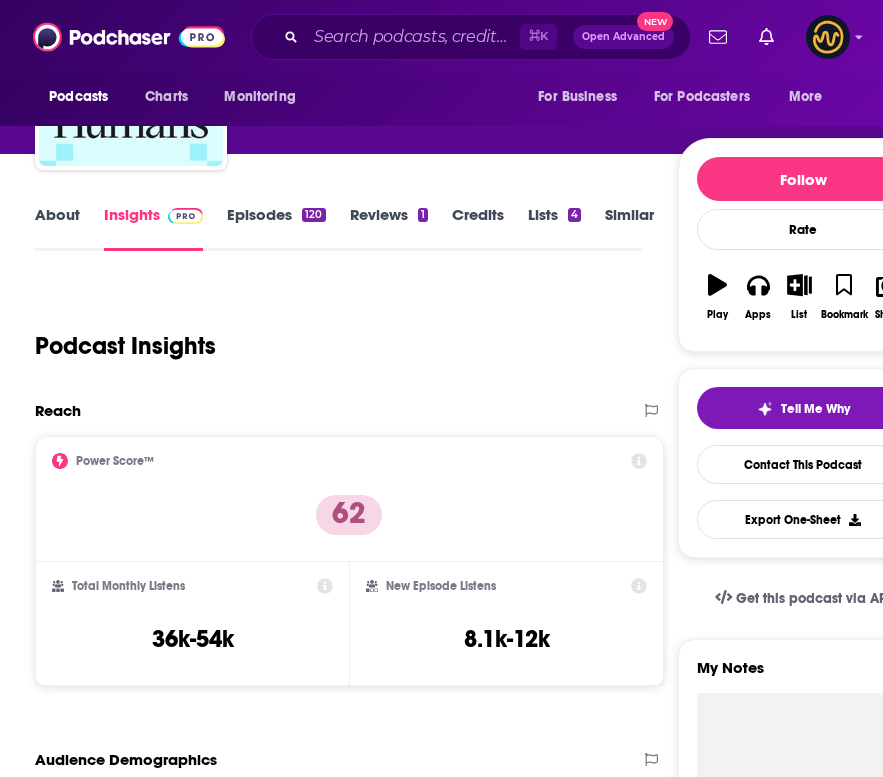 click on "About" at bounding box center (57, 228) 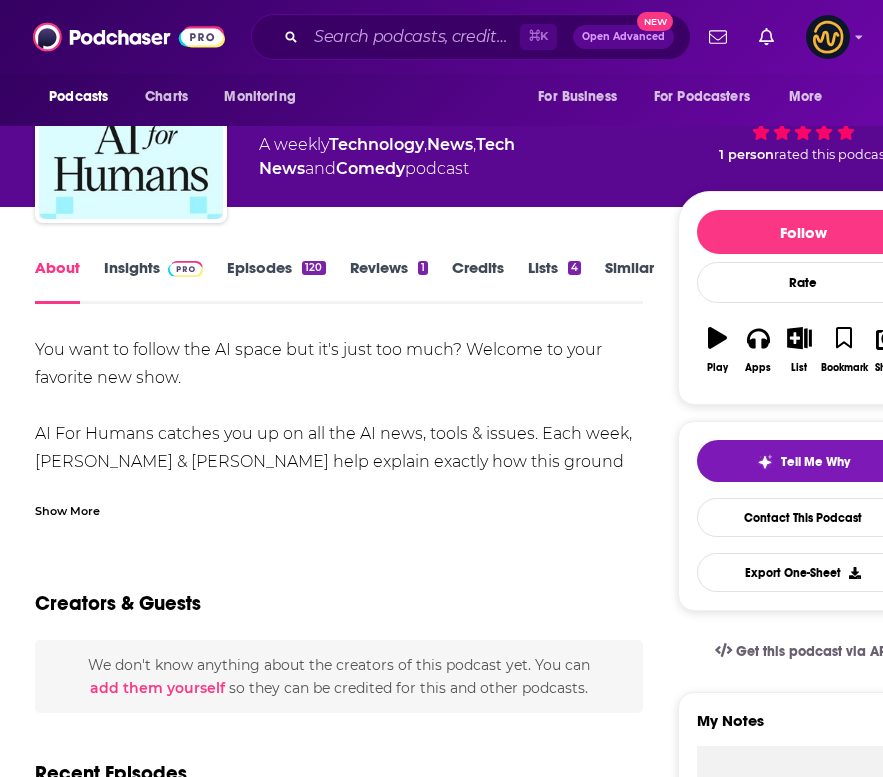 scroll, scrollTop: 105, scrollLeft: 0, axis: vertical 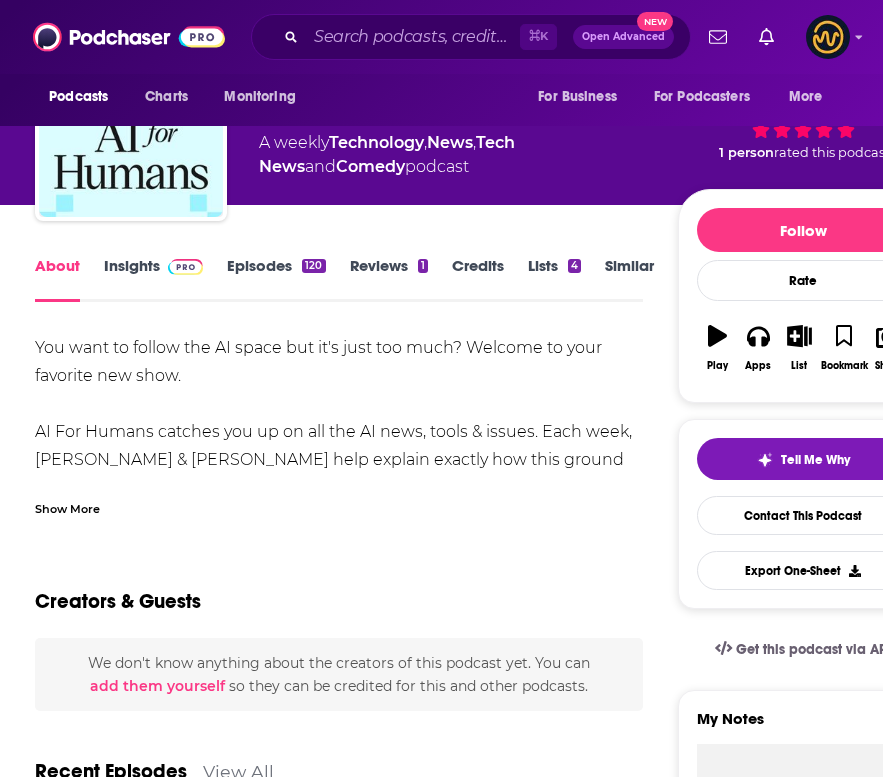 click on "Show More" at bounding box center [67, 507] 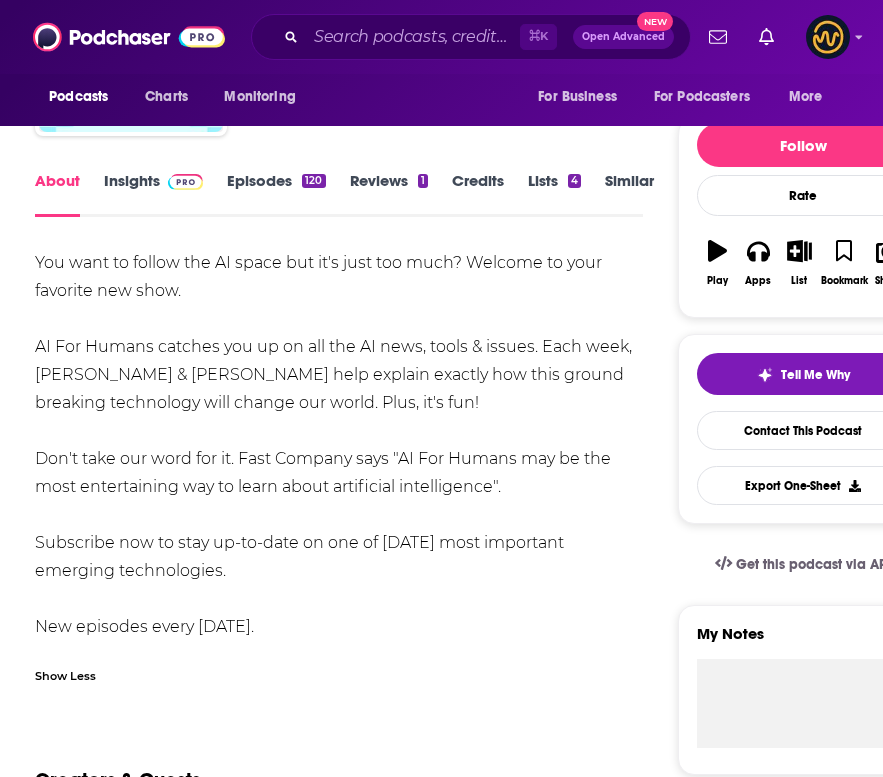 scroll, scrollTop: 214, scrollLeft: 0, axis: vertical 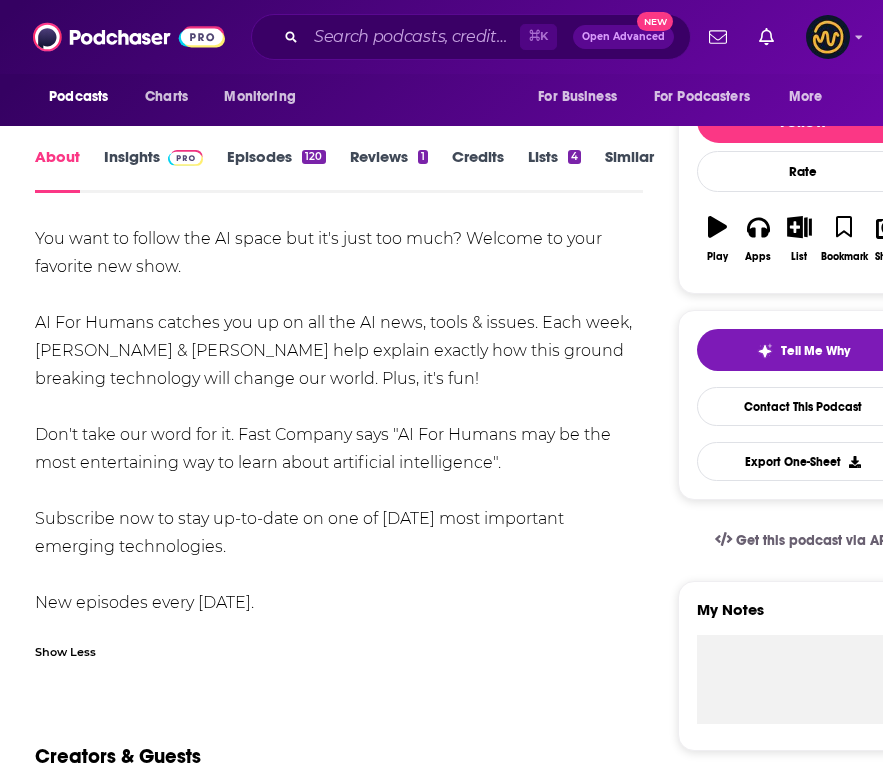 drag, startPoint x: 49, startPoint y: 252, endPoint x: 313, endPoint y: 606, distance: 441.60162 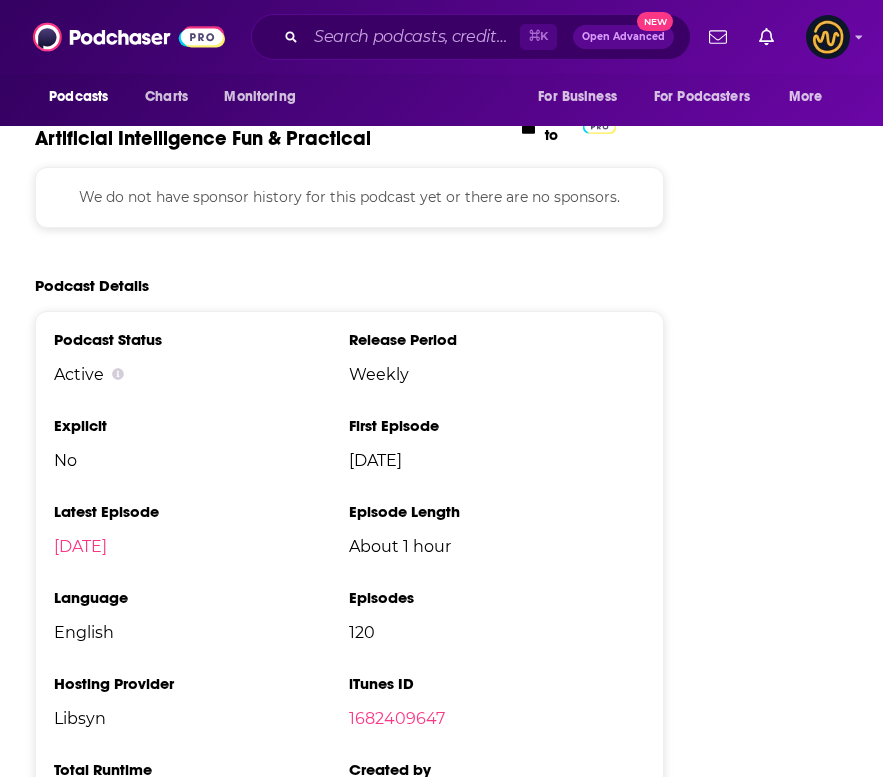scroll, scrollTop: 3202, scrollLeft: 0, axis: vertical 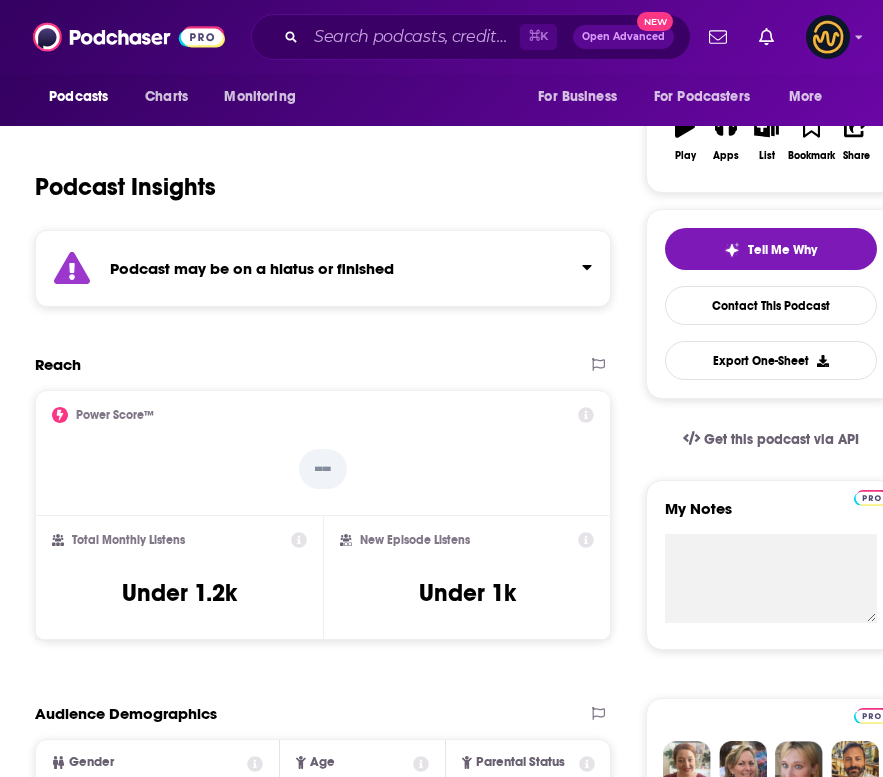 click 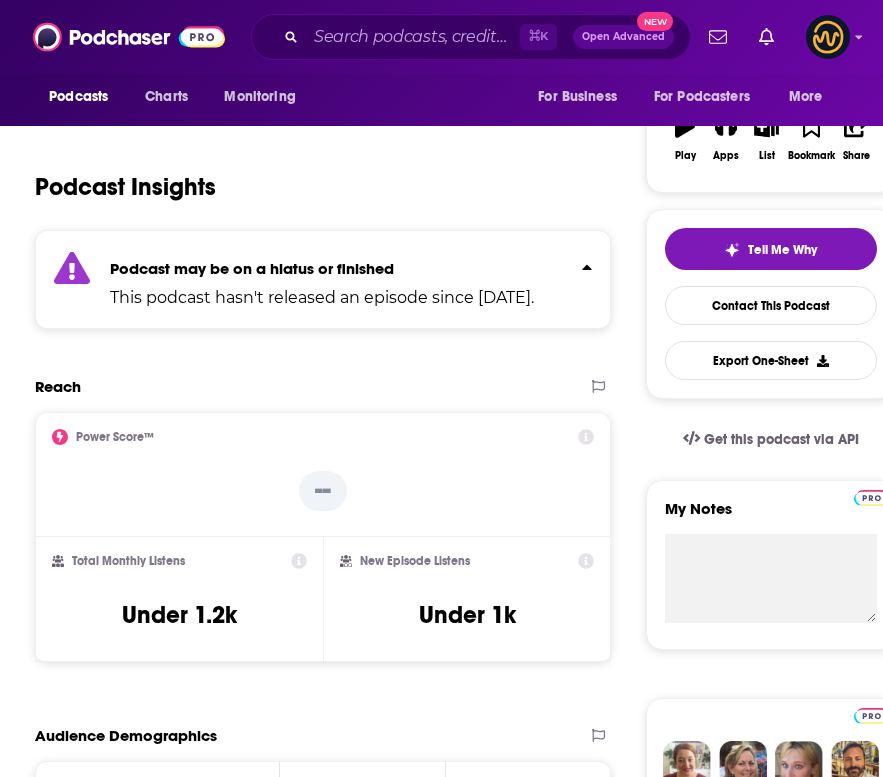 click 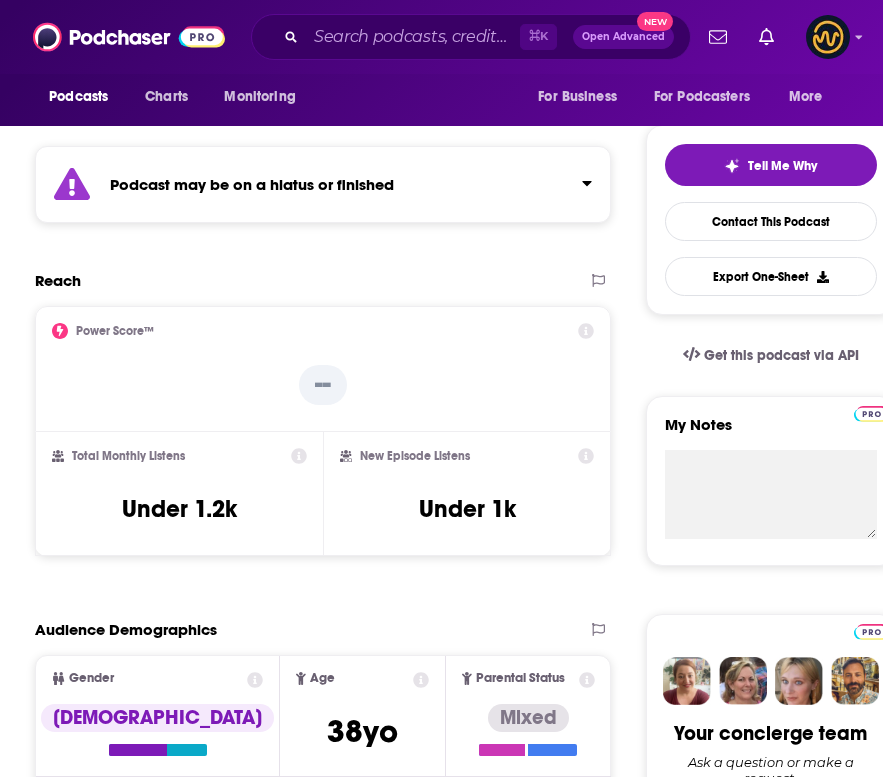 scroll, scrollTop: 411, scrollLeft: 0, axis: vertical 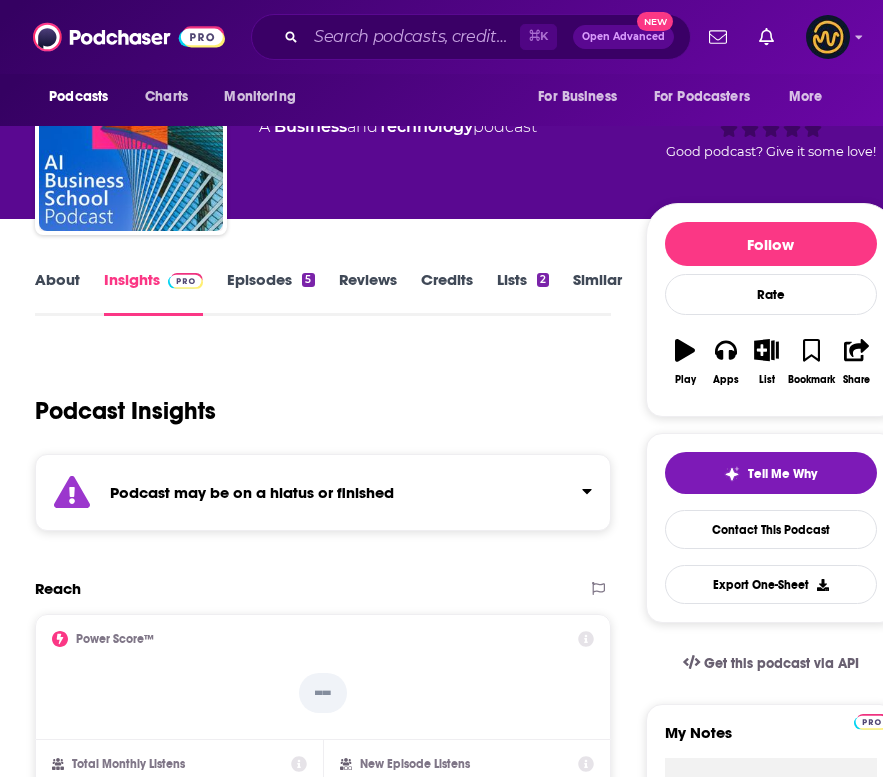 click on "About" at bounding box center [57, 293] 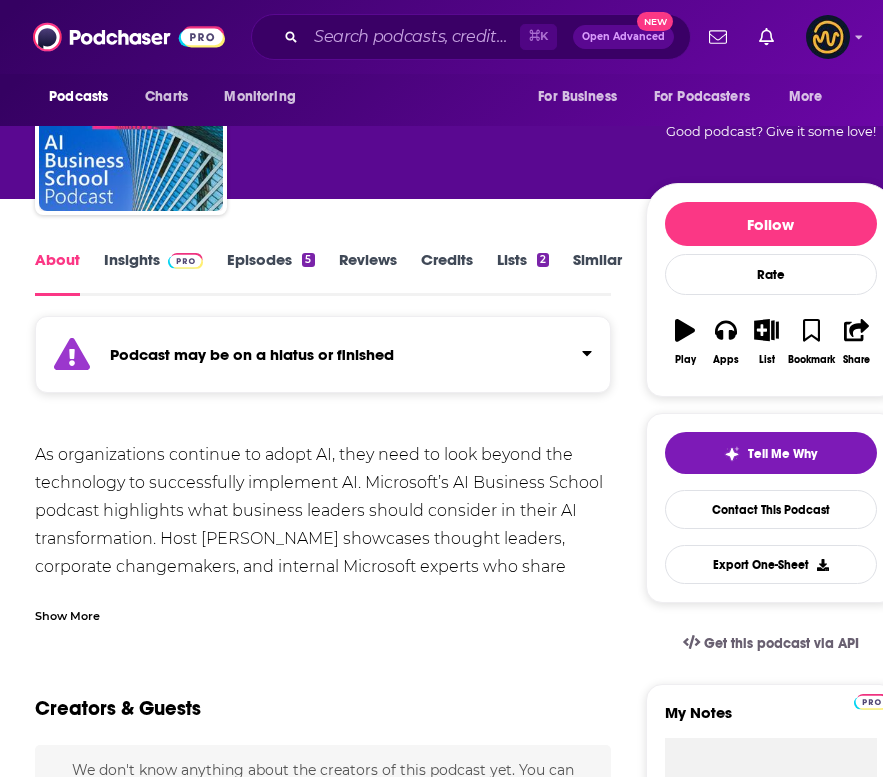scroll, scrollTop: 148, scrollLeft: 0, axis: vertical 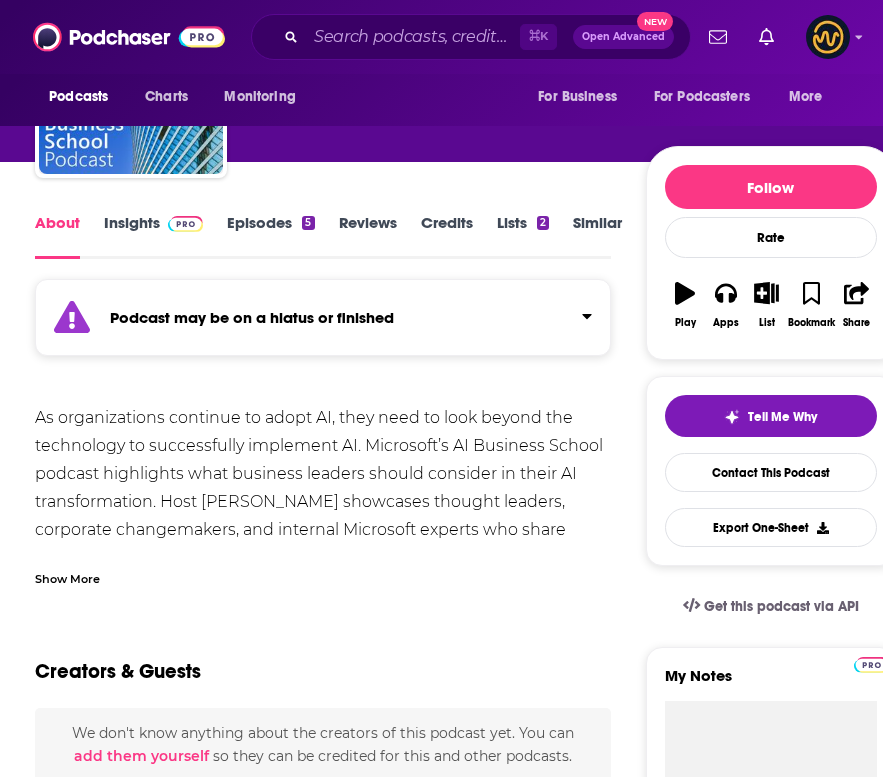 click on "Show More" at bounding box center [67, 577] 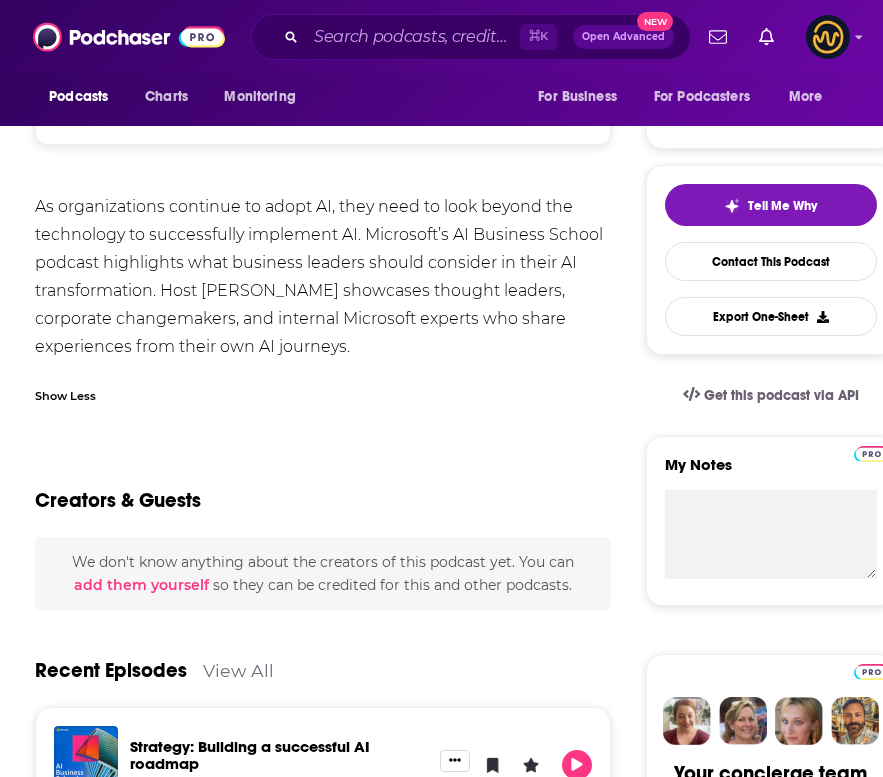 scroll, scrollTop: 358, scrollLeft: 0, axis: vertical 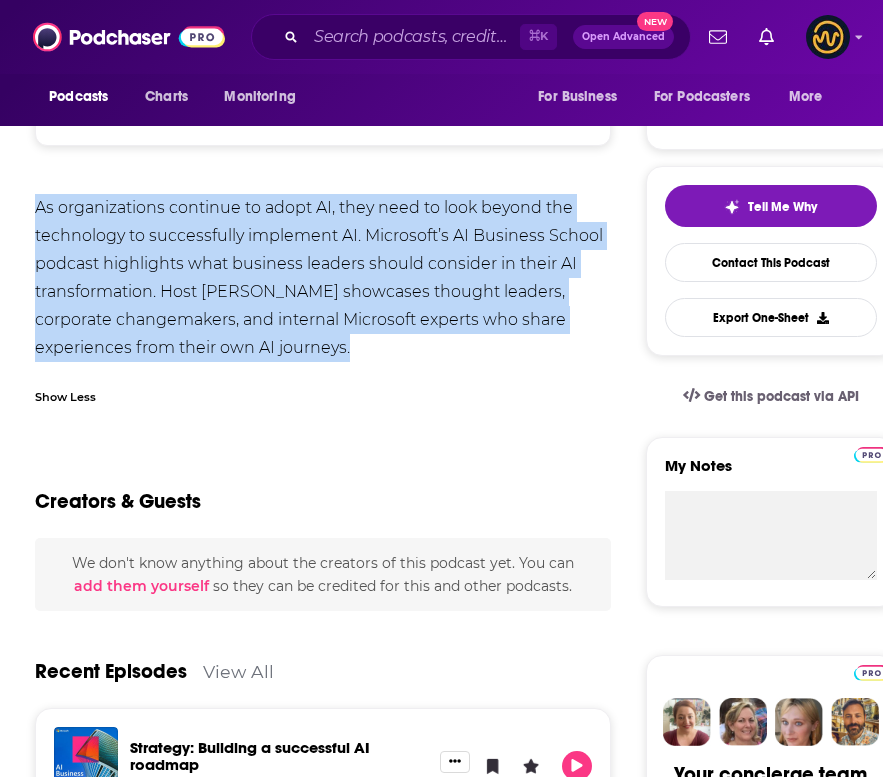 drag, startPoint x: 37, startPoint y: 210, endPoint x: 377, endPoint y: 367, distance: 374.49832 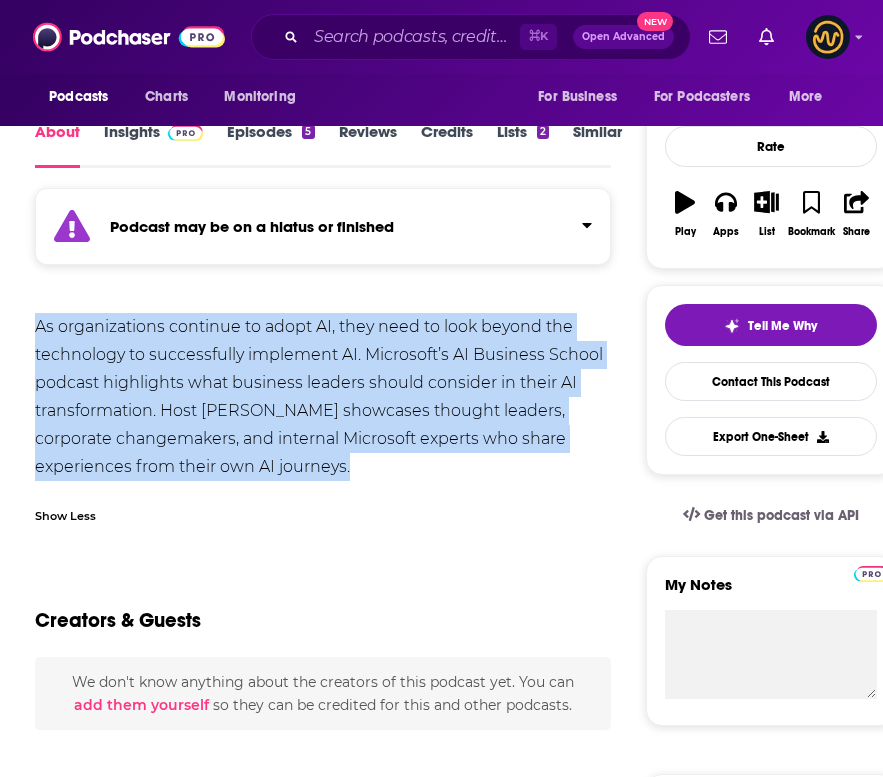 scroll, scrollTop: 0, scrollLeft: 0, axis: both 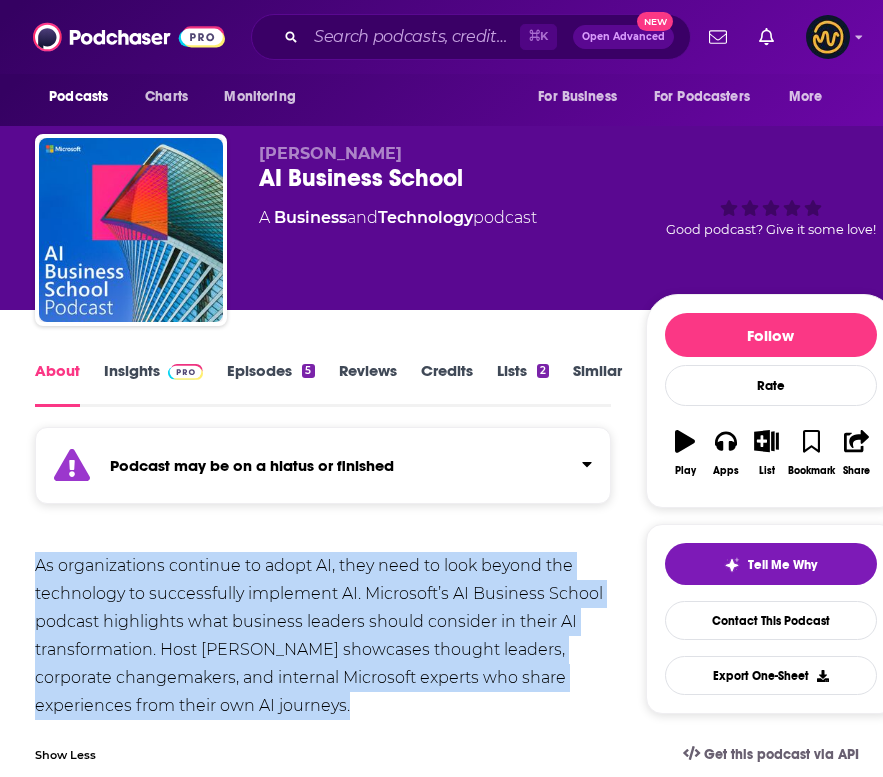 click on "Insights" at bounding box center (153, 384) 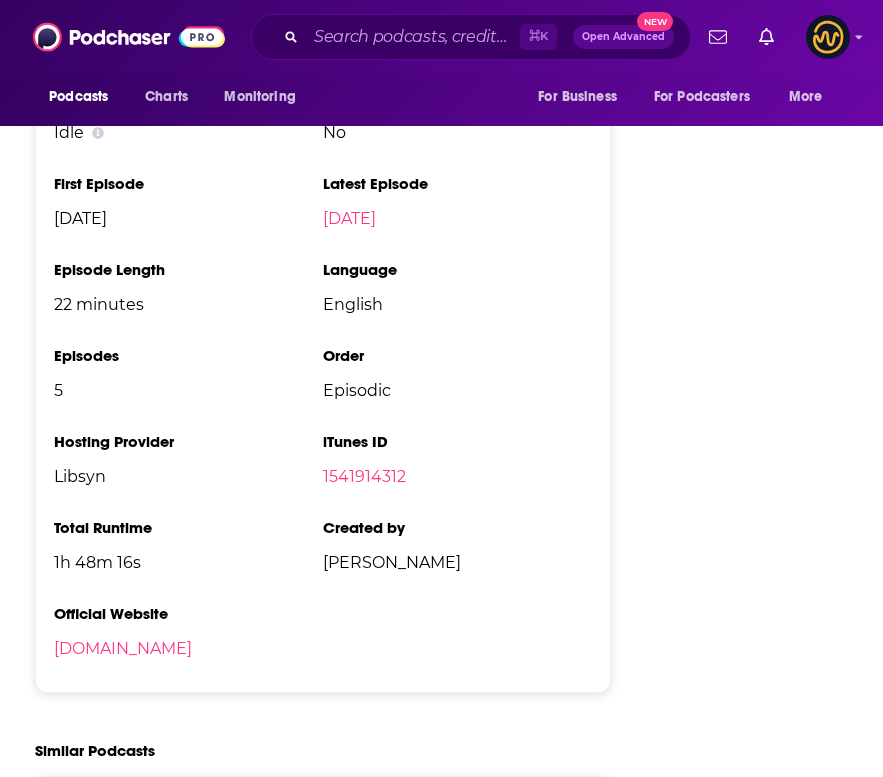 scroll, scrollTop: 2759, scrollLeft: 0, axis: vertical 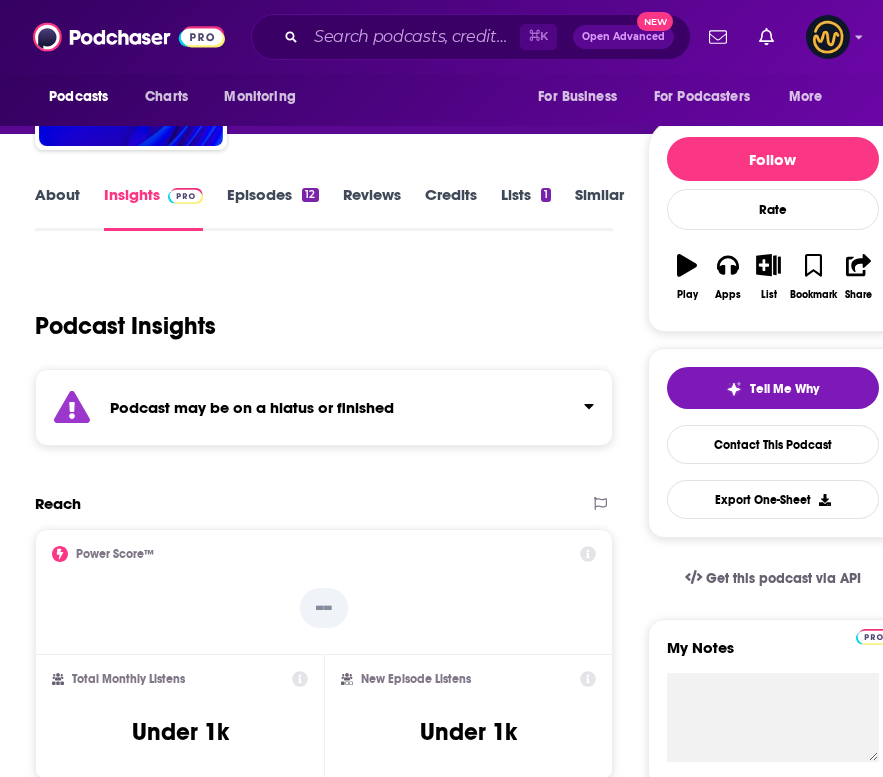 click on "About Insights Episodes 12 Reviews Credits Lists 1 Similar Podcast Insights Reach & Audience Content Social Contacts Charts Rate Card Sponsors Details Similar Contact Podcast Open Website  Podcast may be on a hiatus or finished Reach Power Score™ -- Total Monthly Listens Under 1k New Episode Listens Under 1k Export One-Sheet Audience Demographics Gender Male Age 37 yo Parental Status Not Parents Countries 1 United States 2 United Kingdom 3 India 4 Australia Education Level Mostly  Higher Education Content Political Skew Neutral/Mixed Socials This podcast does not have social handles yet. Contacts   RSS   Podcast Email harrison.ai audrey.greening@harrison.ai audrey.greening@harrison.ai That's all there is! Charts All Charts All Categories All Countries This podcast isn't ranking on any Apple or Spotify charts today. Estimated Rate Card Placement Cost Pre -roll Ads played  before an episode . $ 1  -  $ 100 Mid -roll Ads played  during an episode . $ 1  -  $ 100 Post -roll Ads played  after an episode . $ 1 $" at bounding box center [466, 3444] 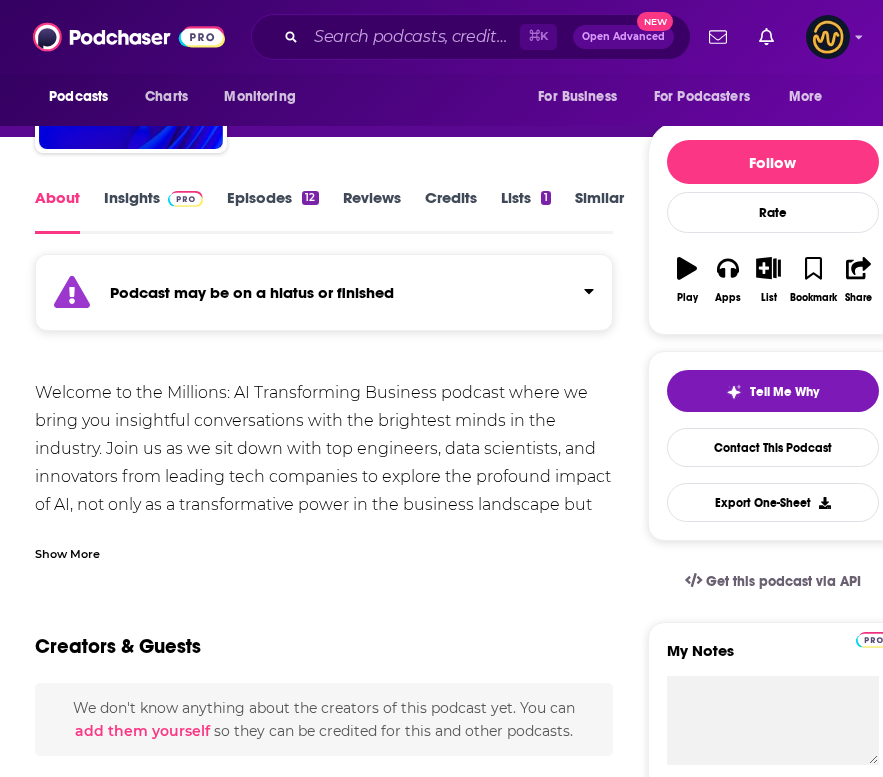 scroll, scrollTop: 172, scrollLeft: 0, axis: vertical 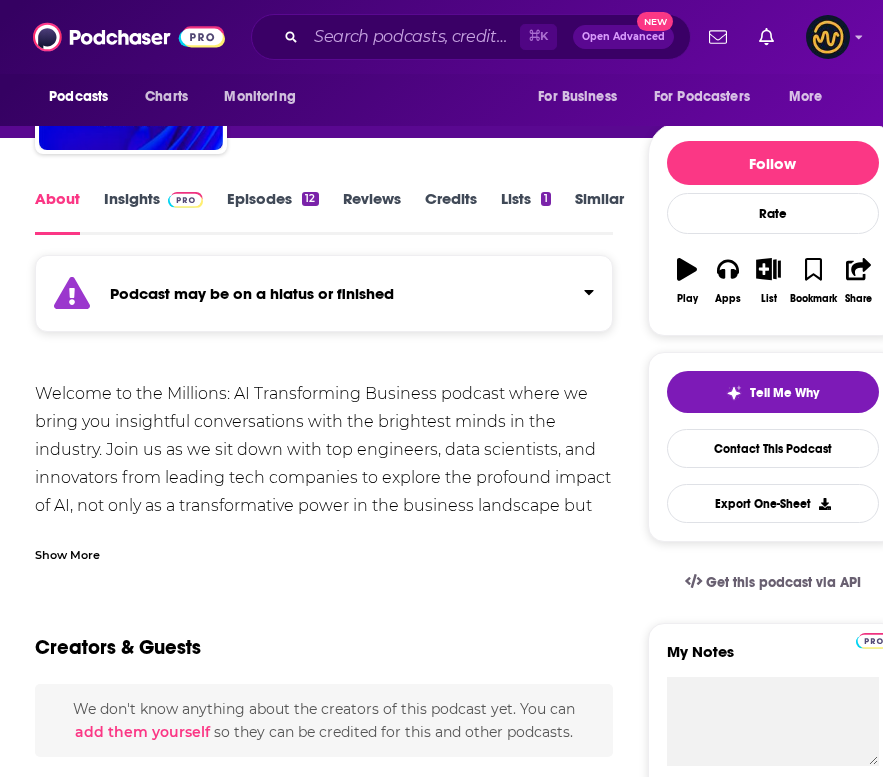 click on "Show More" at bounding box center [67, 553] 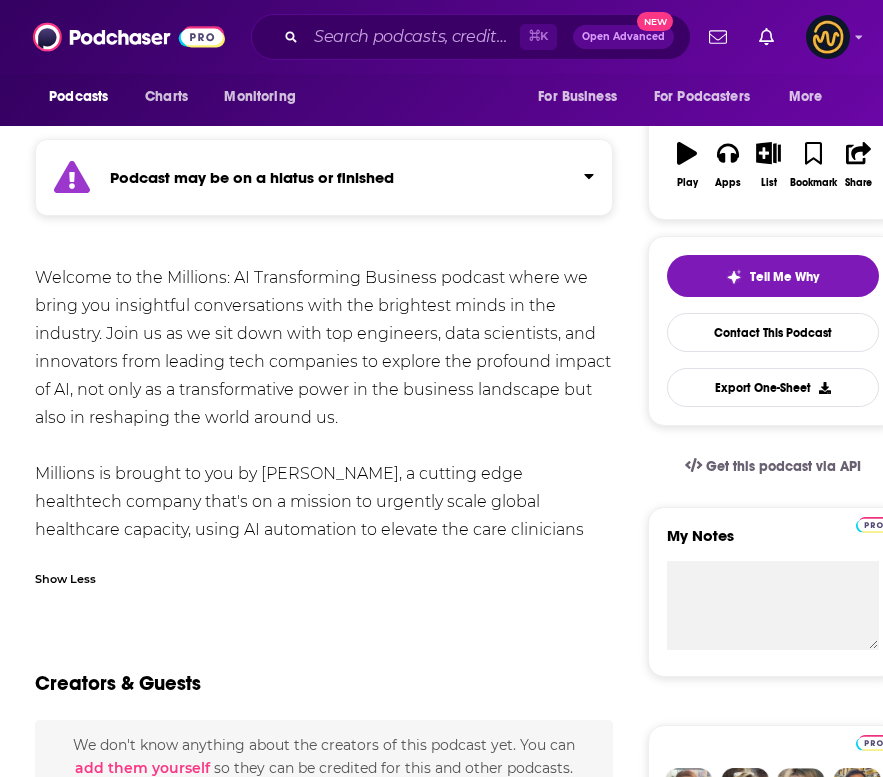 scroll, scrollTop: 289, scrollLeft: 0, axis: vertical 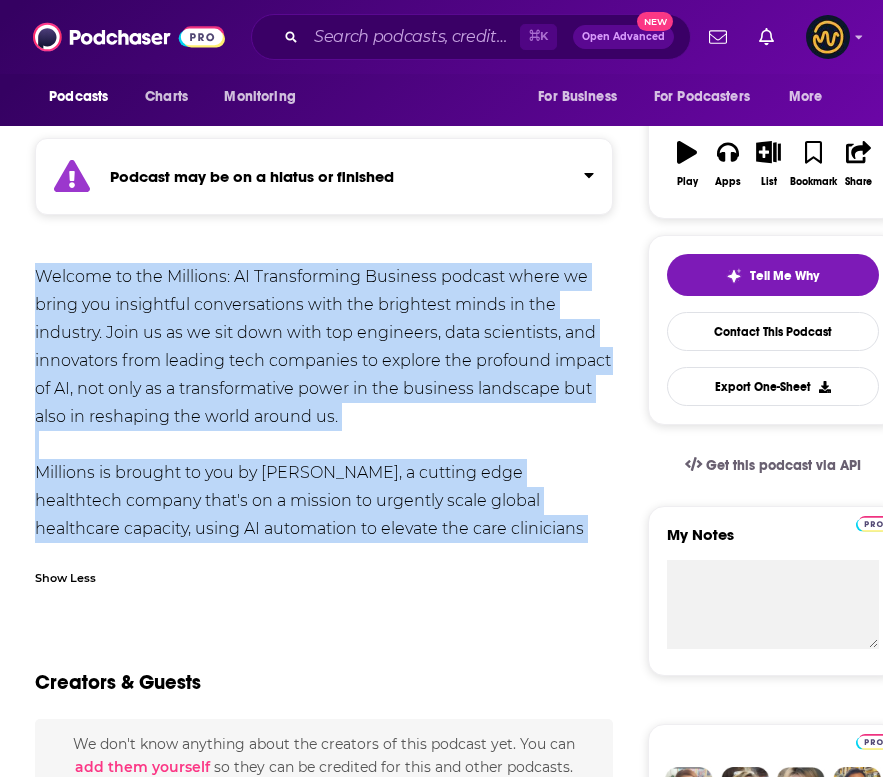 drag, startPoint x: 34, startPoint y: 275, endPoint x: 552, endPoint y: 525, distance: 575.17303 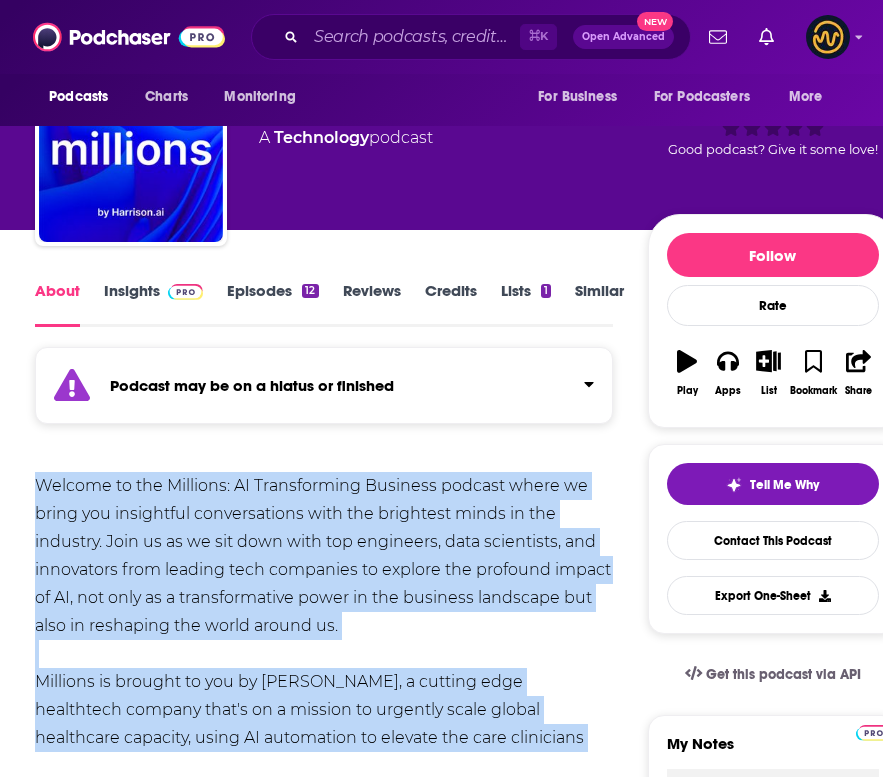 scroll, scrollTop: 0, scrollLeft: 0, axis: both 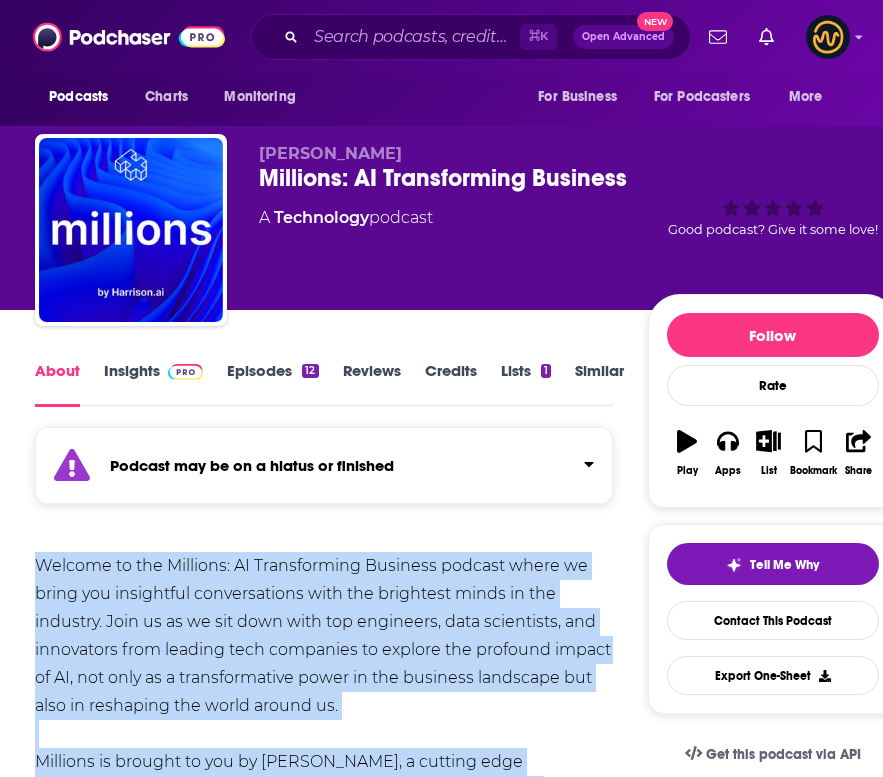 click on "Insights" at bounding box center [153, 384] 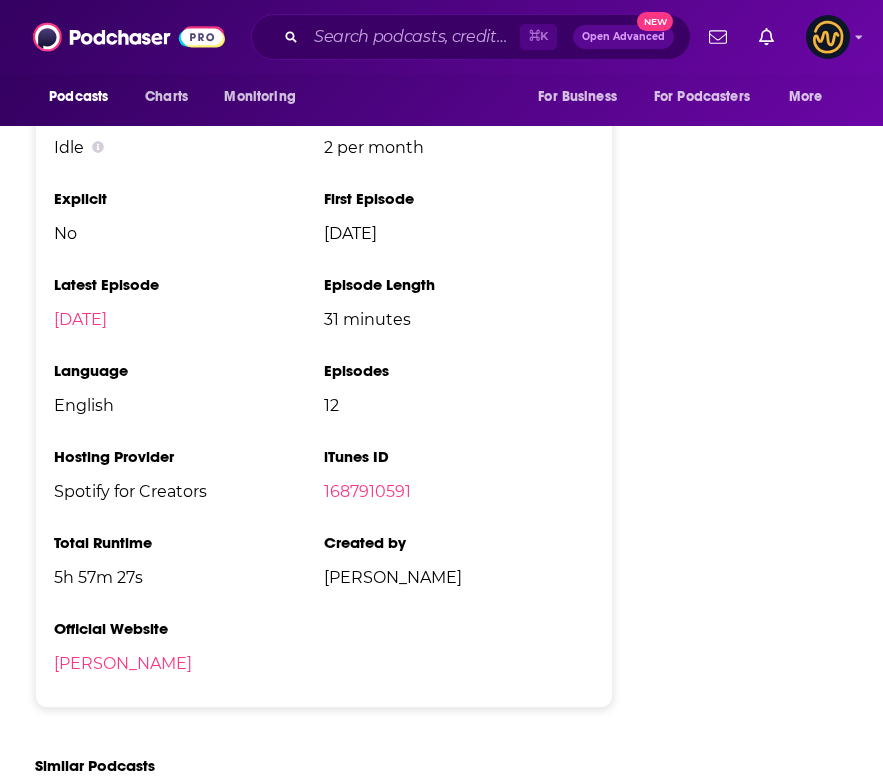 scroll, scrollTop: 2765, scrollLeft: 0, axis: vertical 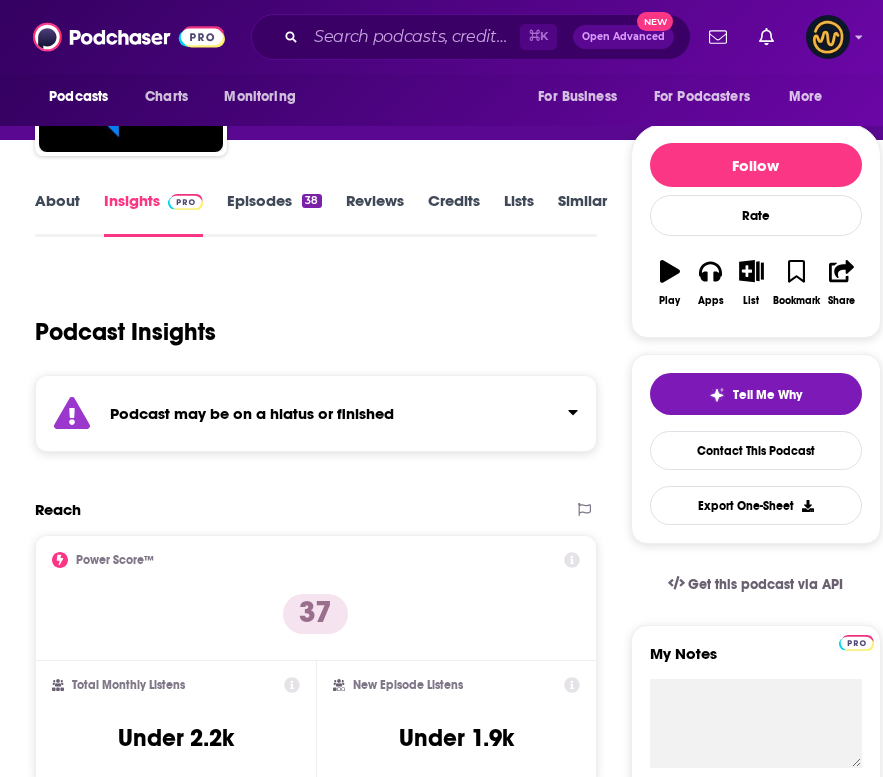 click on "About" at bounding box center (57, 214) 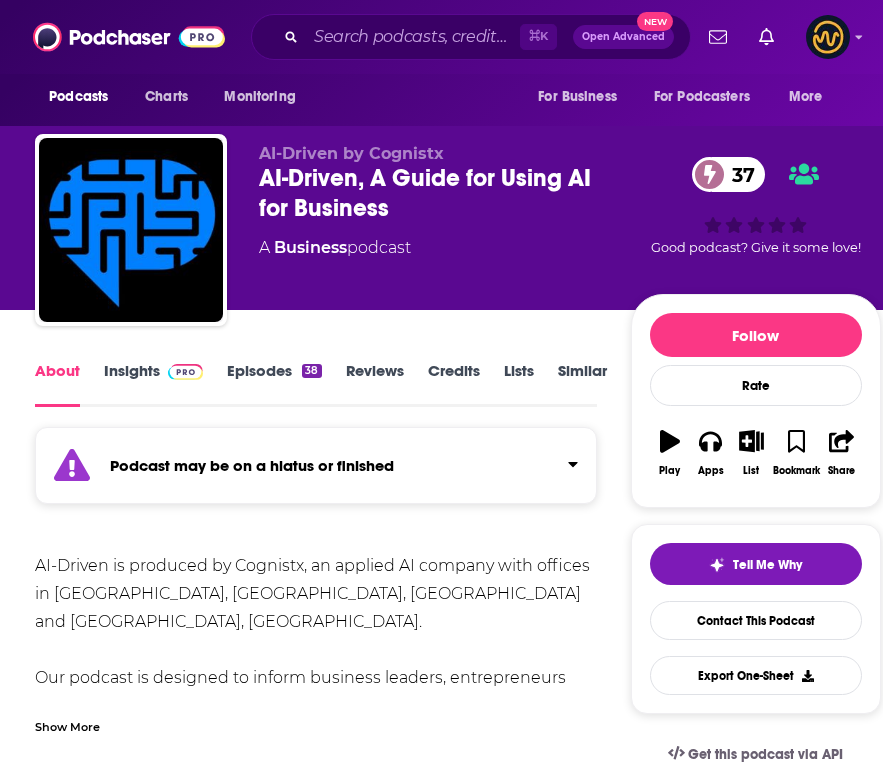 scroll, scrollTop: 226, scrollLeft: 0, axis: vertical 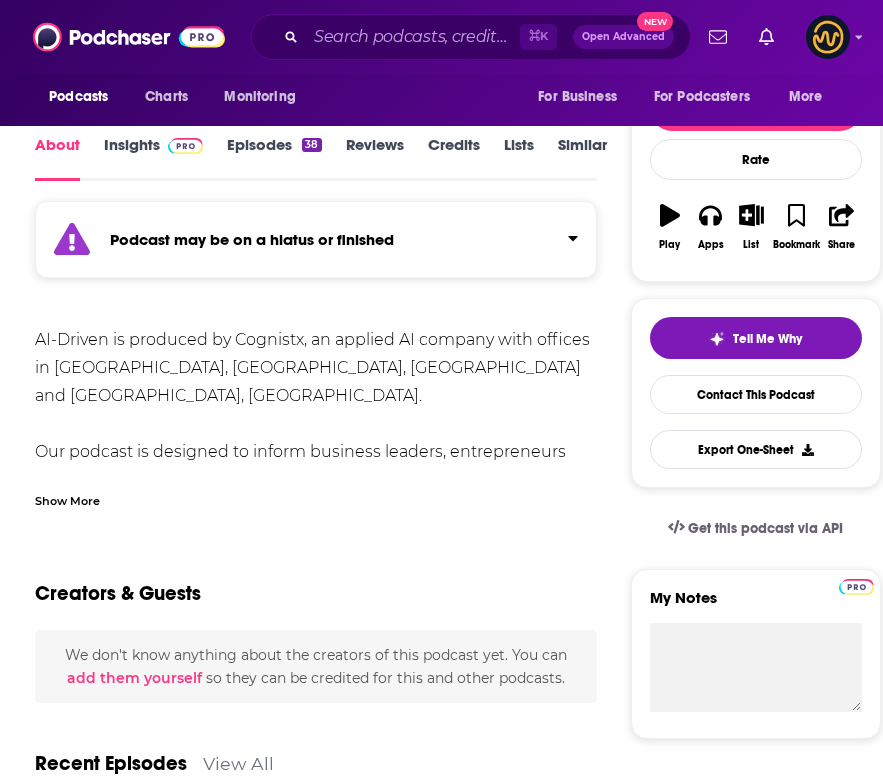 drag, startPoint x: 37, startPoint y: 336, endPoint x: 552, endPoint y: 447, distance: 526.82635 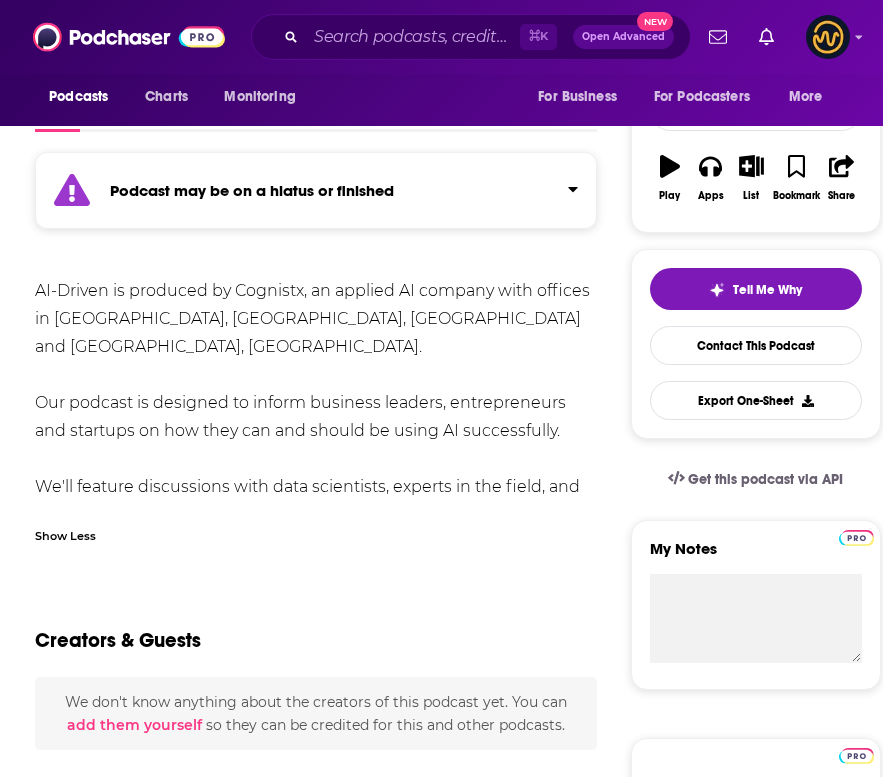 scroll, scrollTop: 278, scrollLeft: 0, axis: vertical 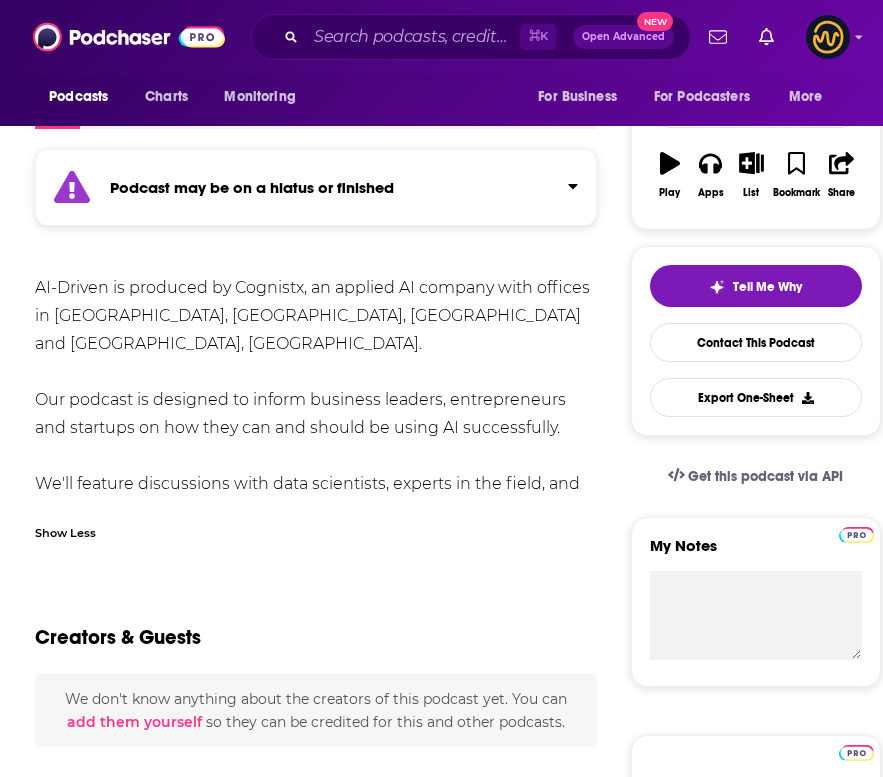 drag, startPoint x: 37, startPoint y: 279, endPoint x: 219, endPoint y: 494, distance: 281.68954 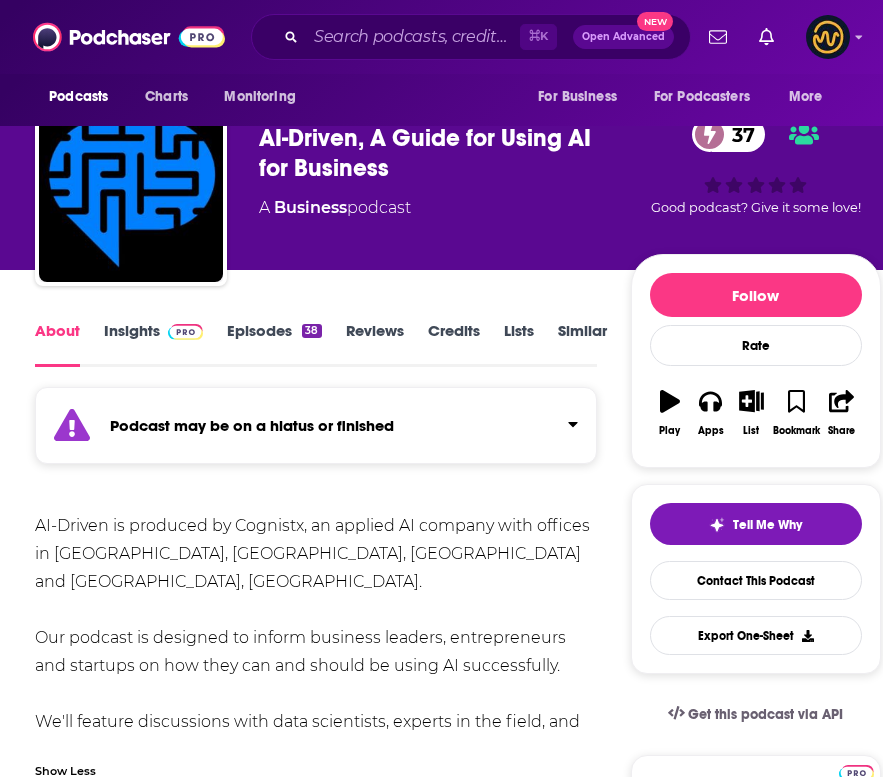 scroll, scrollTop: 0, scrollLeft: 0, axis: both 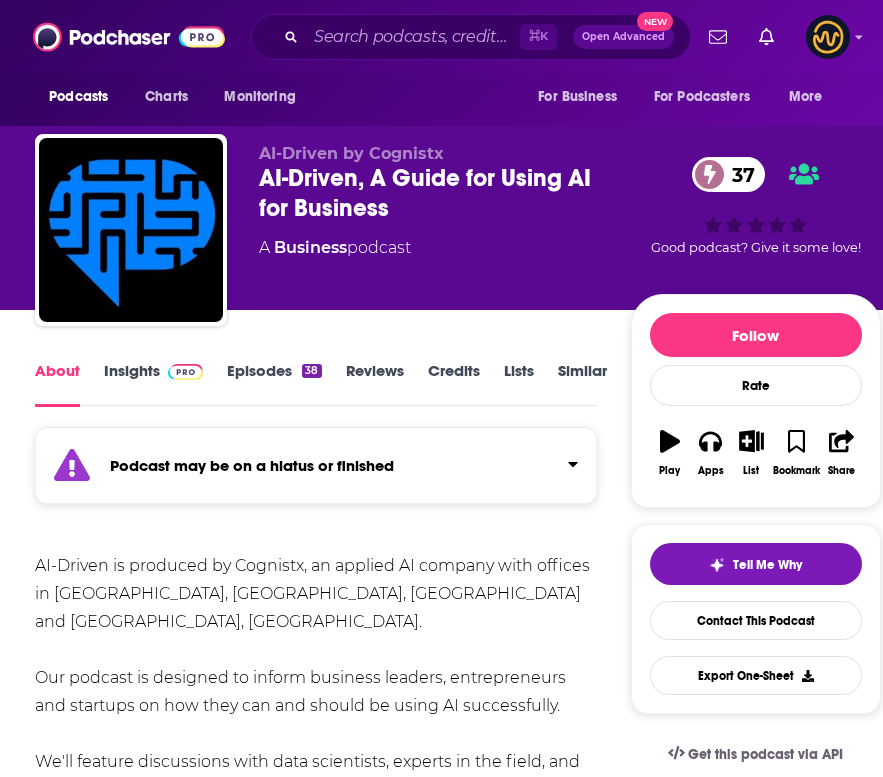 click on "Insights" at bounding box center (153, 384) 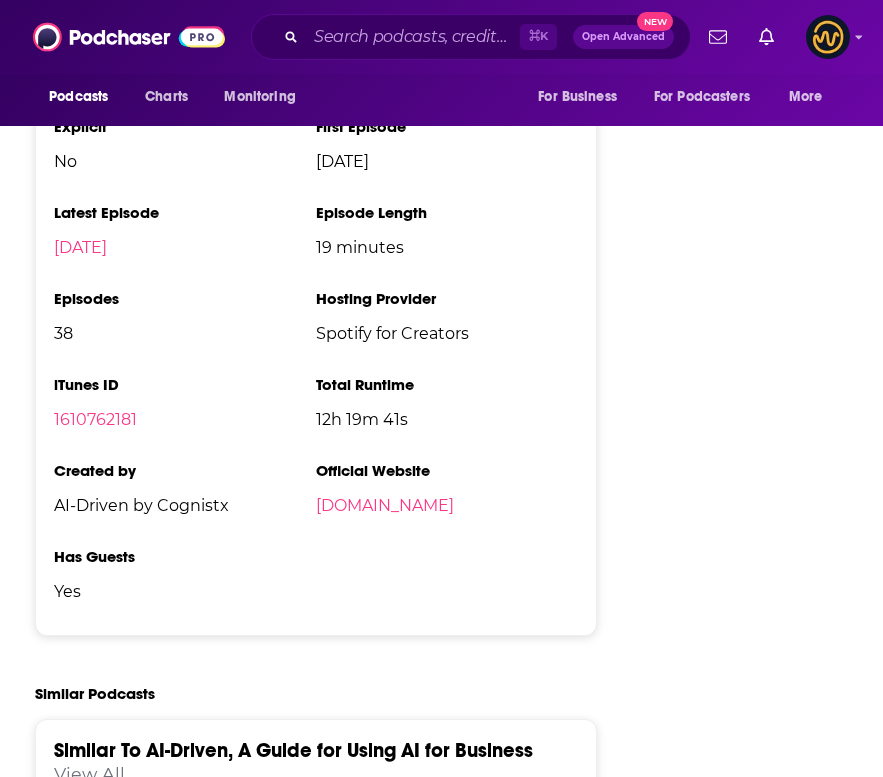 scroll, scrollTop: 2750, scrollLeft: 0, axis: vertical 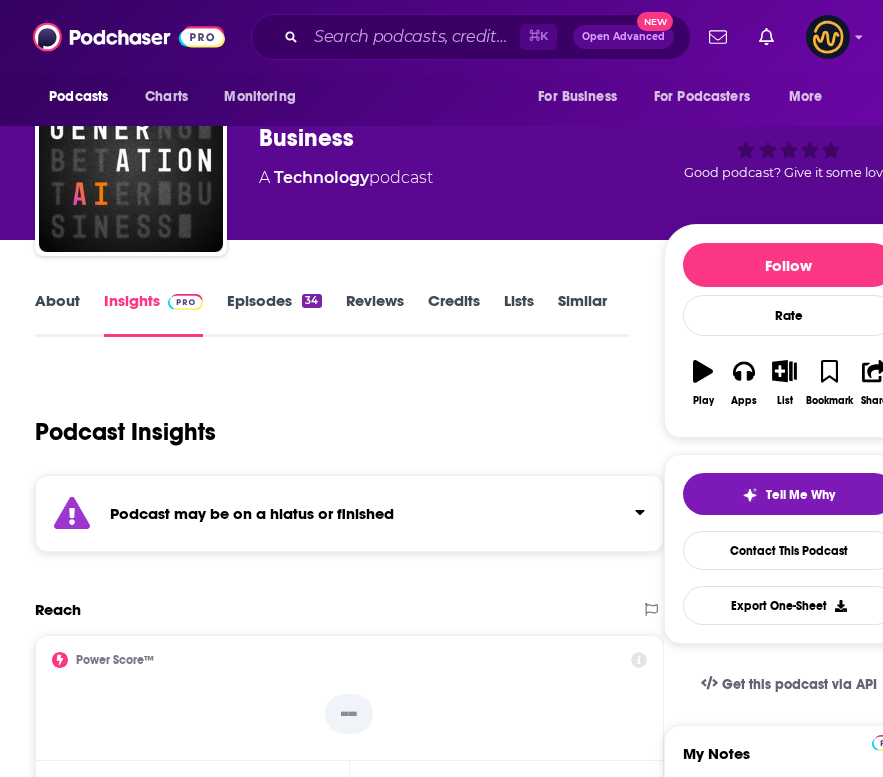 click on "About" at bounding box center [57, 314] 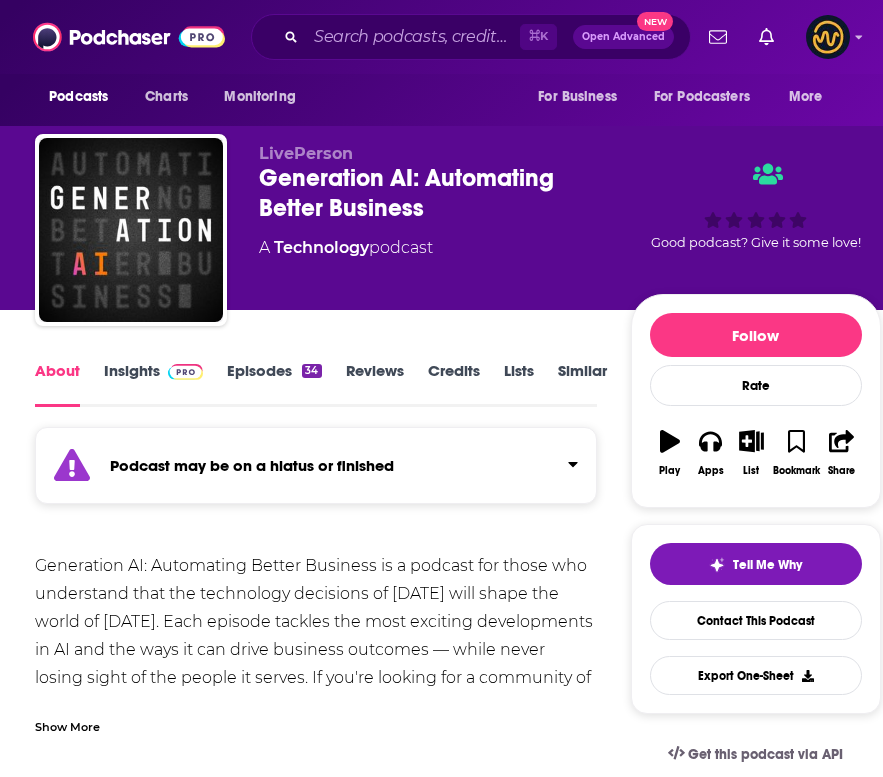 scroll, scrollTop: 228, scrollLeft: 0, axis: vertical 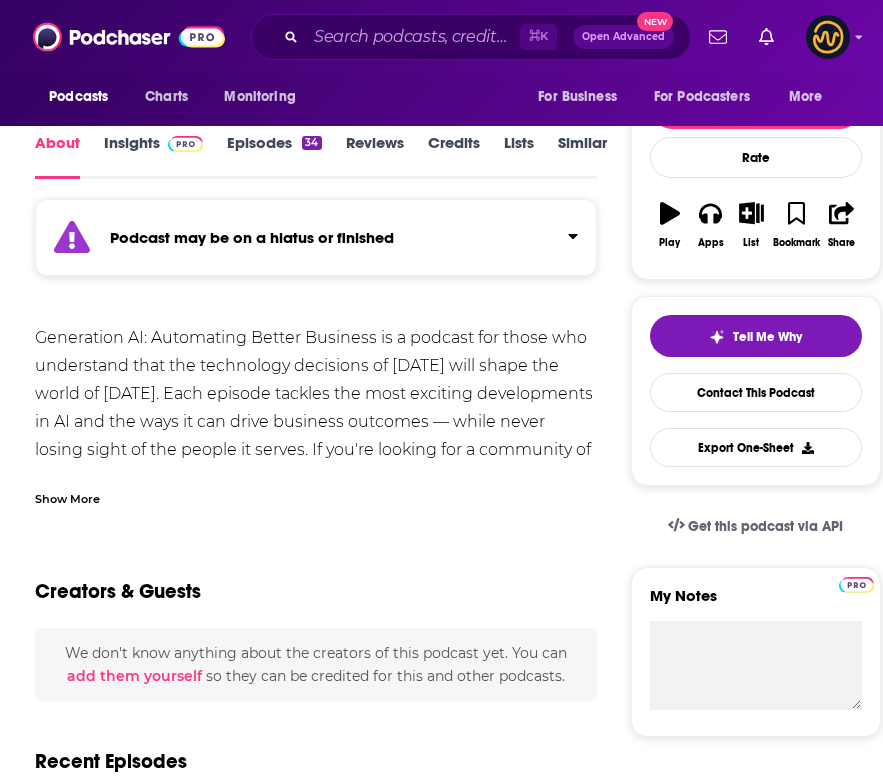 click on "Show More" at bounding box center [67, 497] 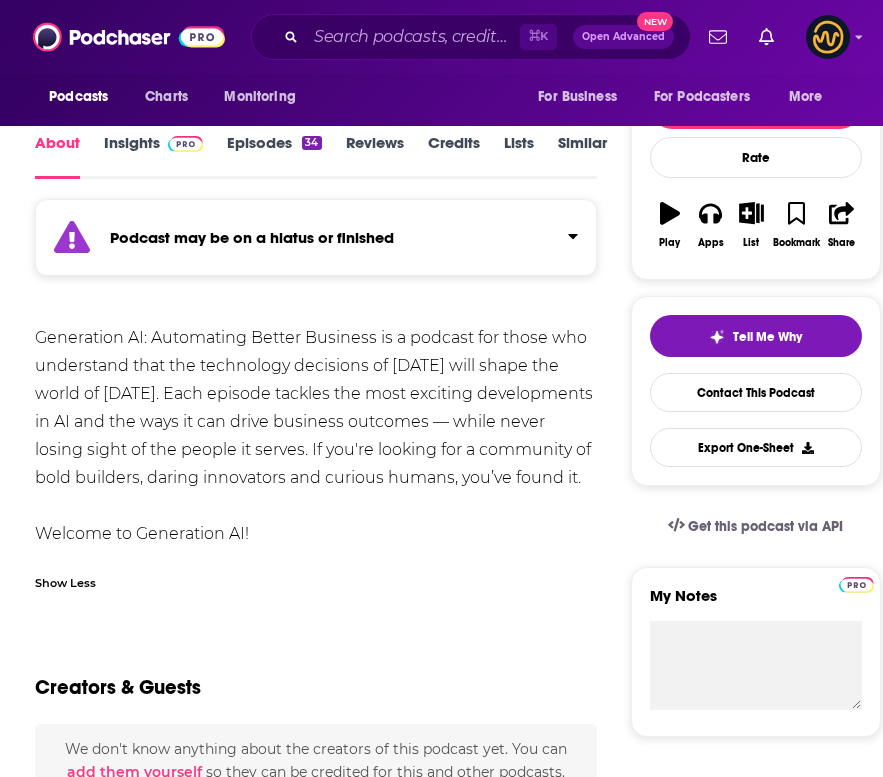 drag, startPoint x: 34, startPoint y: 334, endPoint x: 299, endPoint y: 526, distance: 327.24457 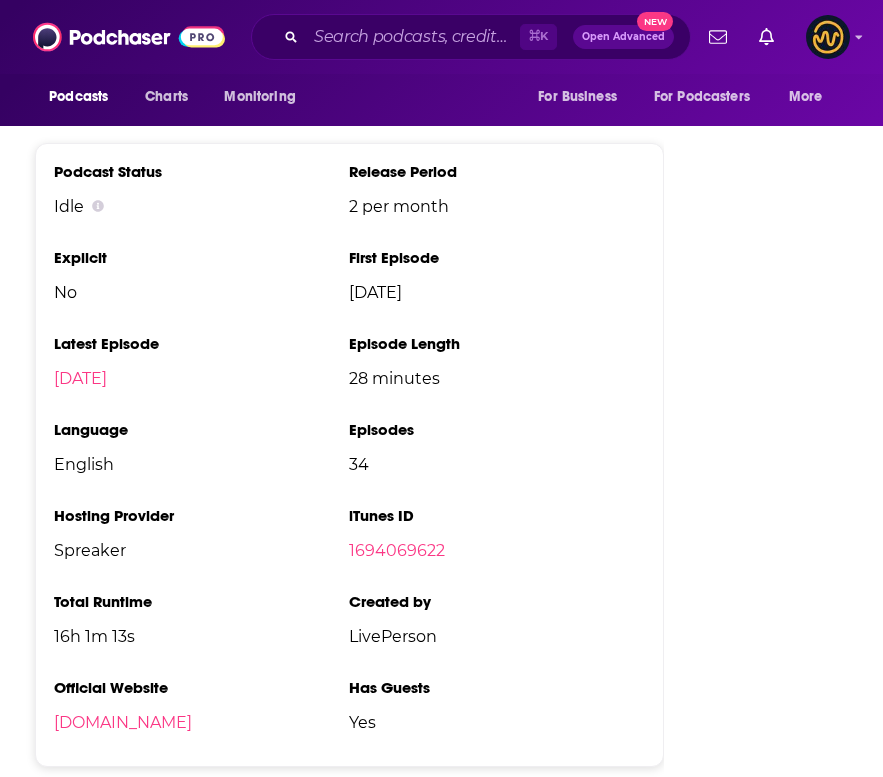 scroll, scrollTop: 2699, scrollLeft: 0, axis: vertical 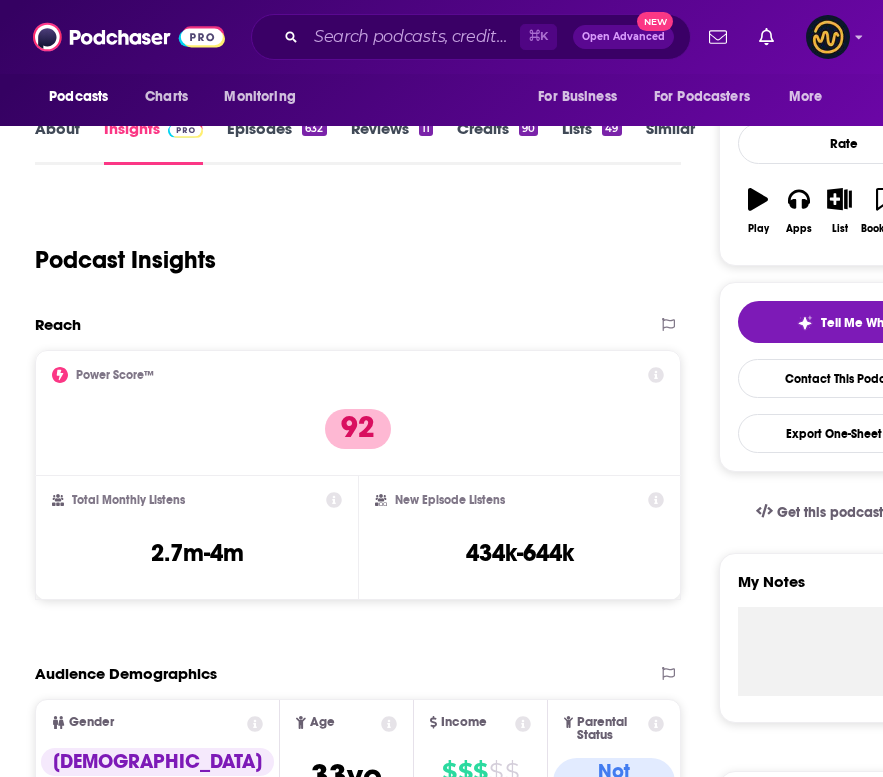 click on "About" at bounding box center [57, 142] 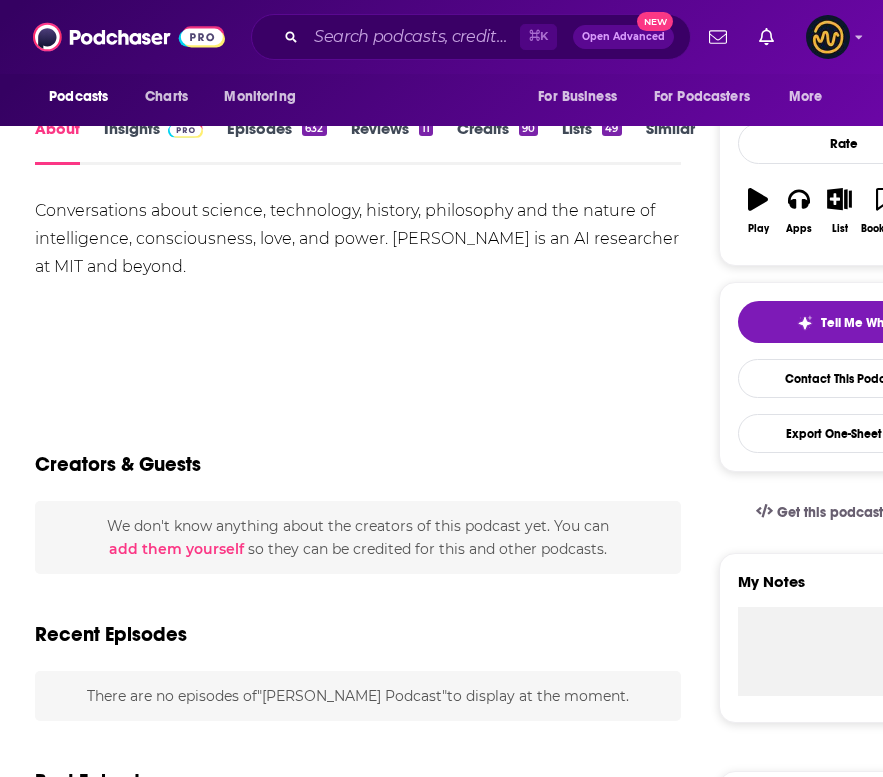 scroll, scrollTop: 0, scrollLeft: 0, axis: both 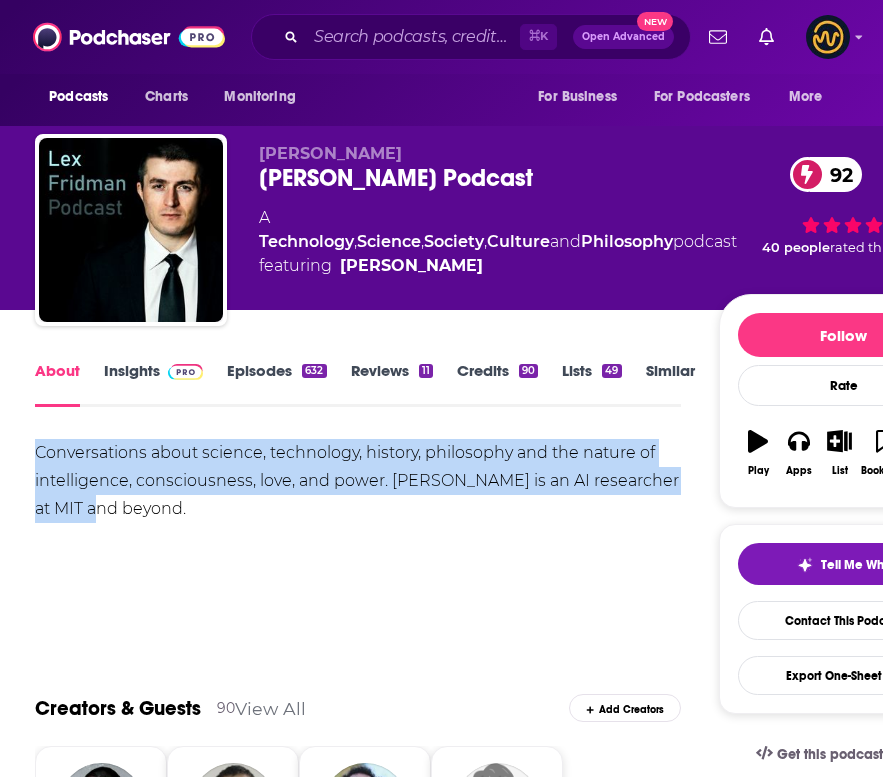 drag, startPoint x: 30, startPoint y: 454, endPoint x: 112, endPoint y: 516, distance: 102.80078 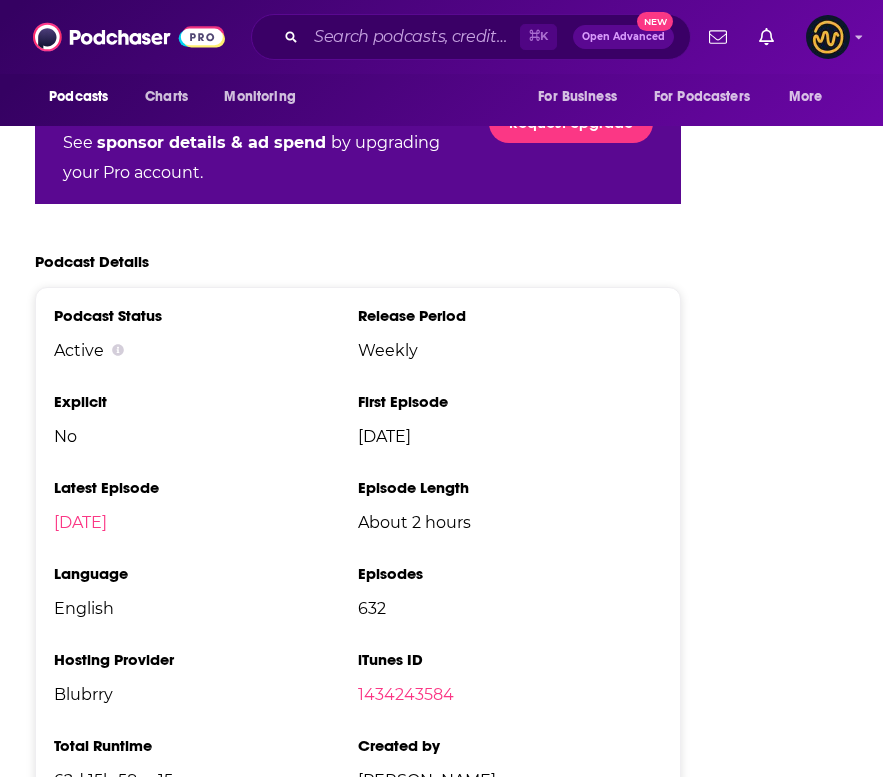 scroll, scrollTop: 4165, scrollLeft: 0, axis: vertical 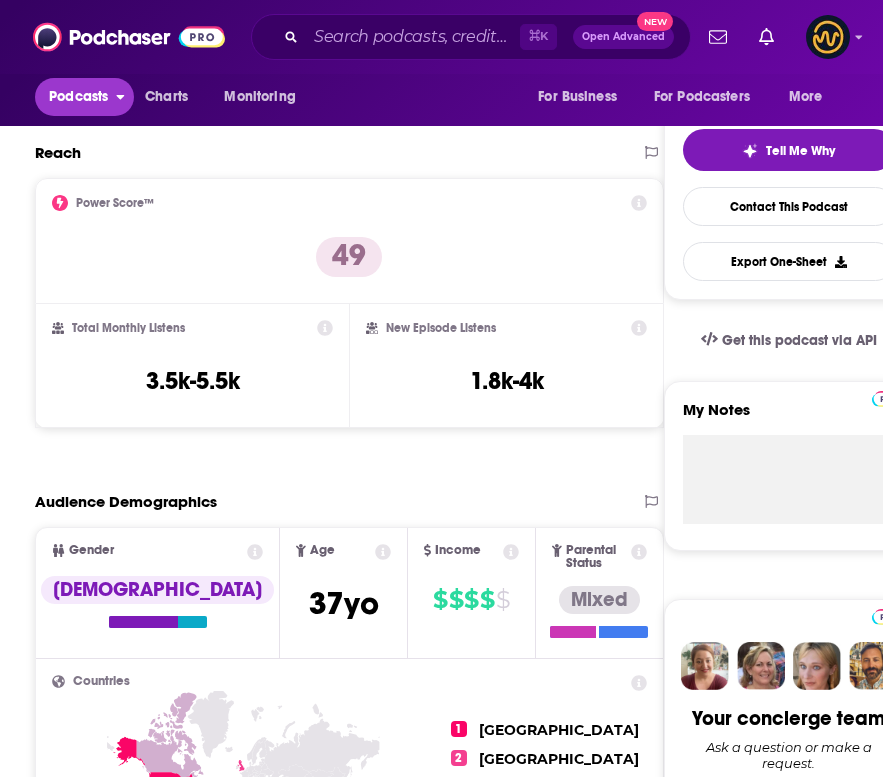 click on "Podcasts" at bounding box center [78, 97] 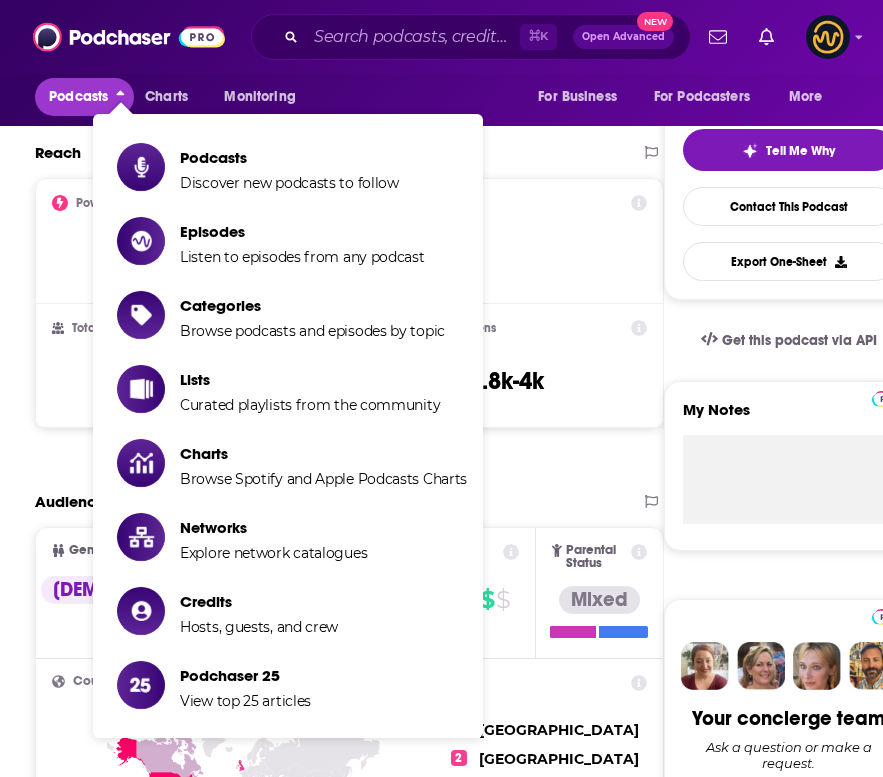 click on "Podcasts" at bounding box center [78, 97] 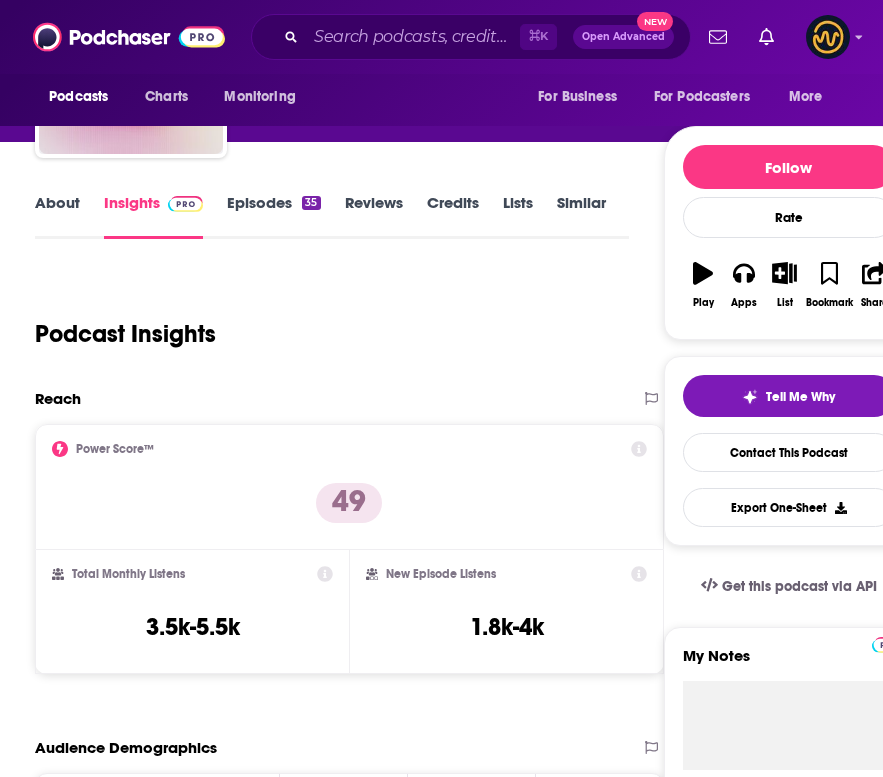 scroll, scrollTop: 154, scrollLeft: 0, axis: vertical 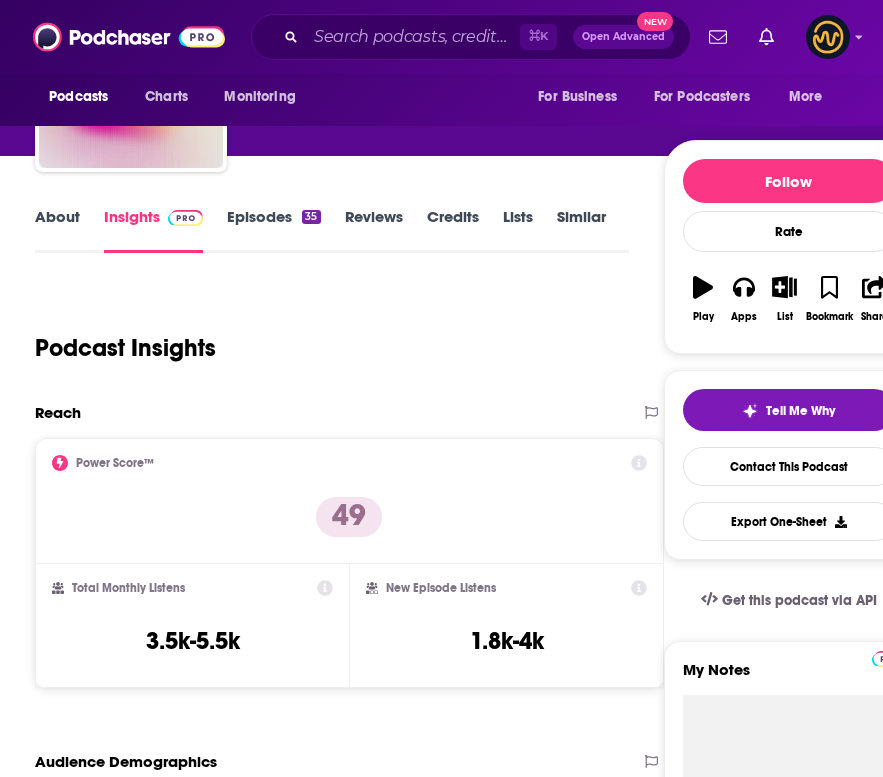 click on "About" at bounding box center (57, 230) 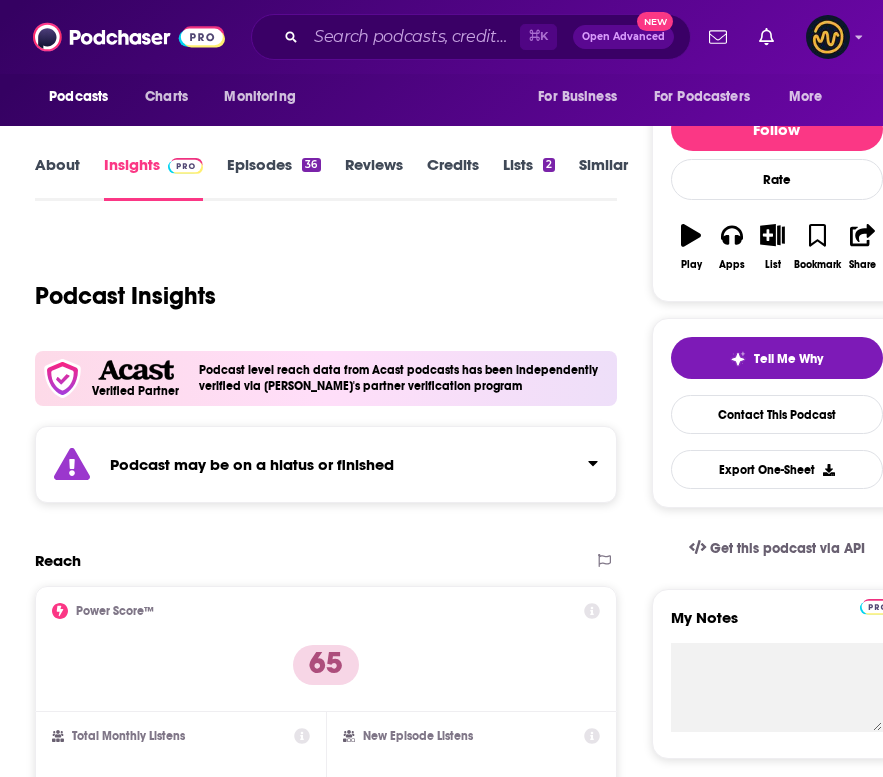 scroll, scrollTop: 2, scrollLeft: 0, axis: vertical 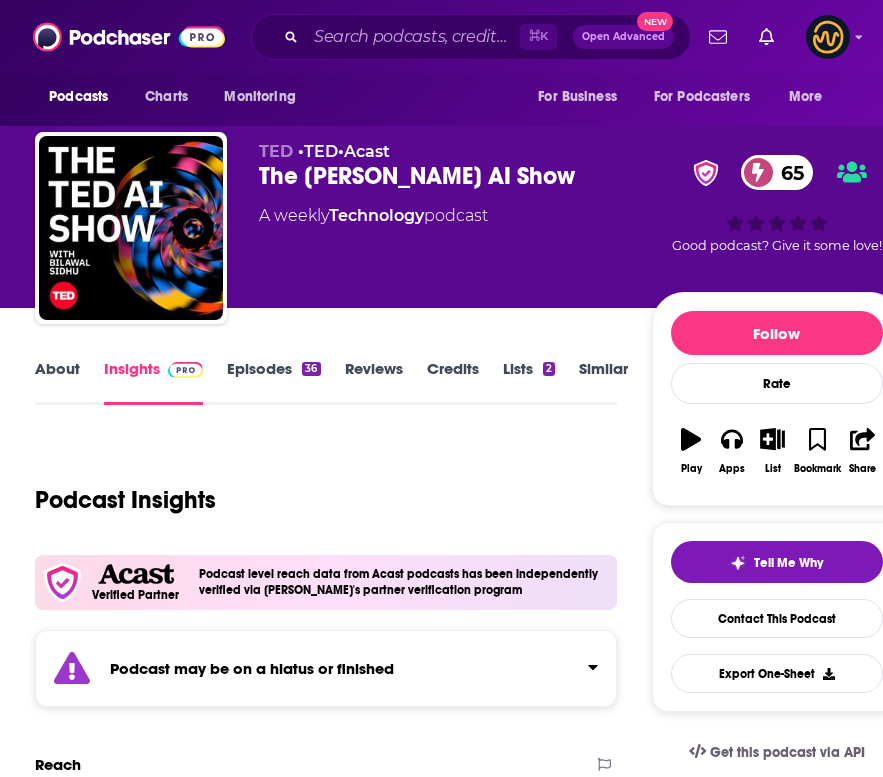 click on "About" at bounding box center [57, 382] 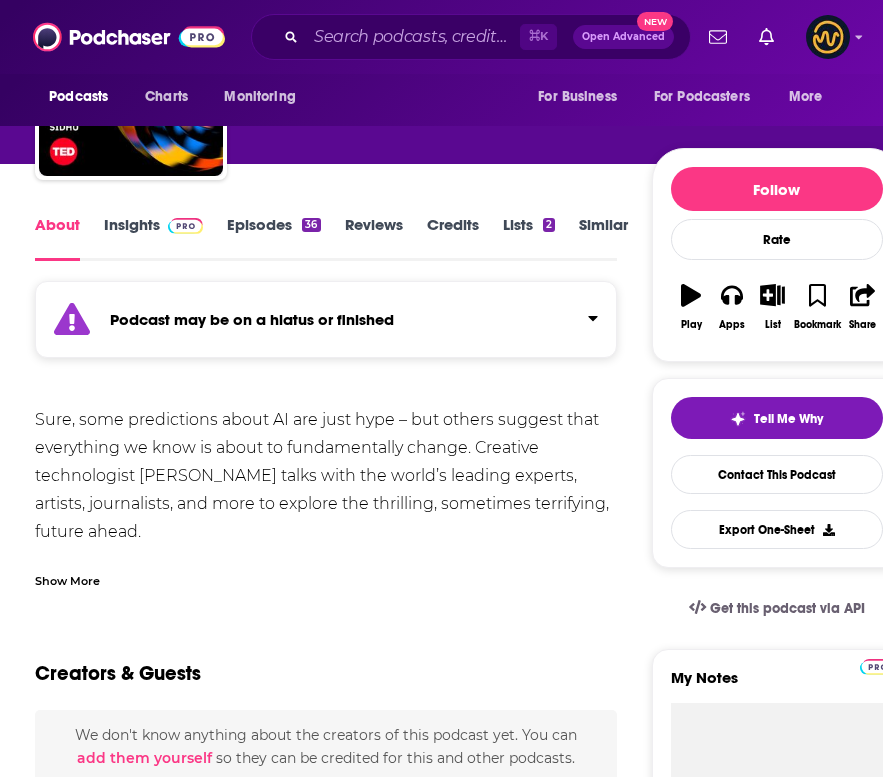 scroll, scrollTop: 199, scrollLeft: 0, axis: vertical 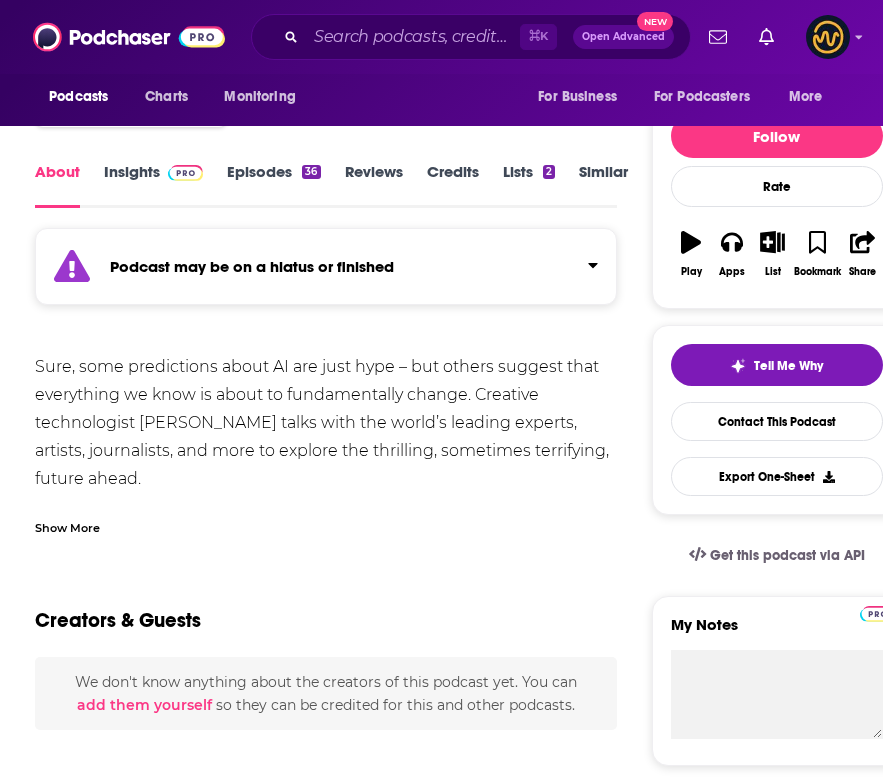click on "Show More" at bounding box center (67, 526) 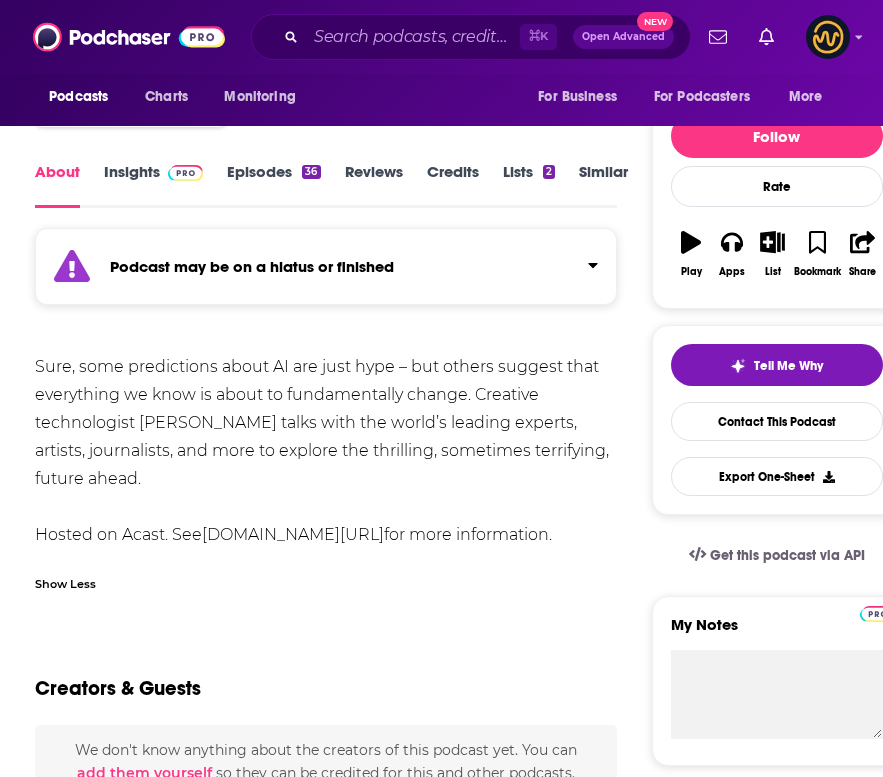drag, startPoint x: 37, startPoint y: 358, endPoint x: 540, endPoint y: 542, distance: 535.5978 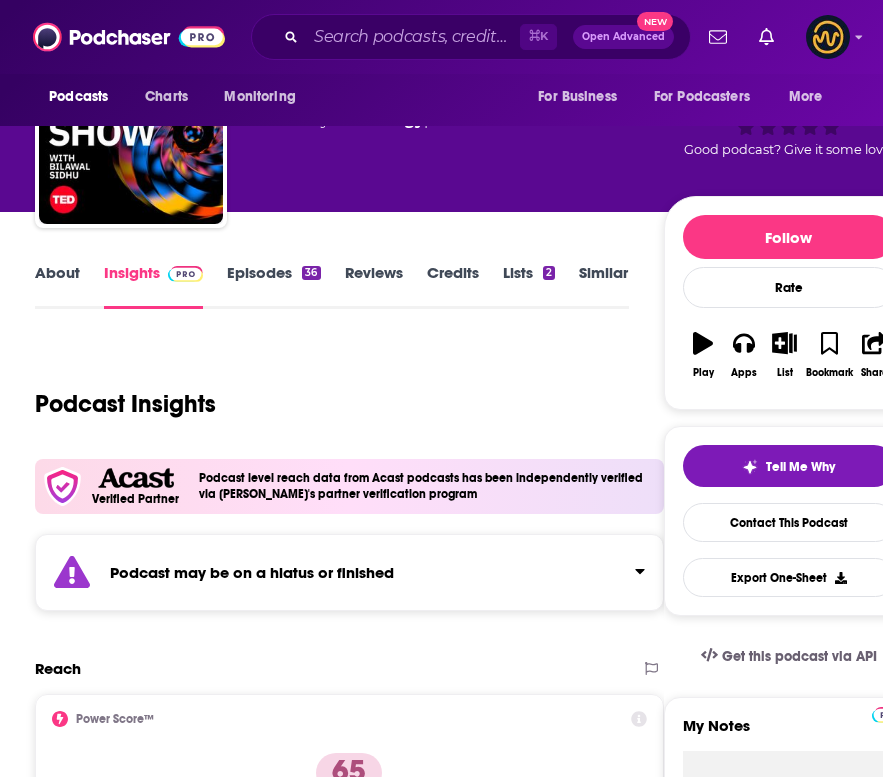 scroll, scrollTop: 141, scrollLeft: 0, axis: vertical 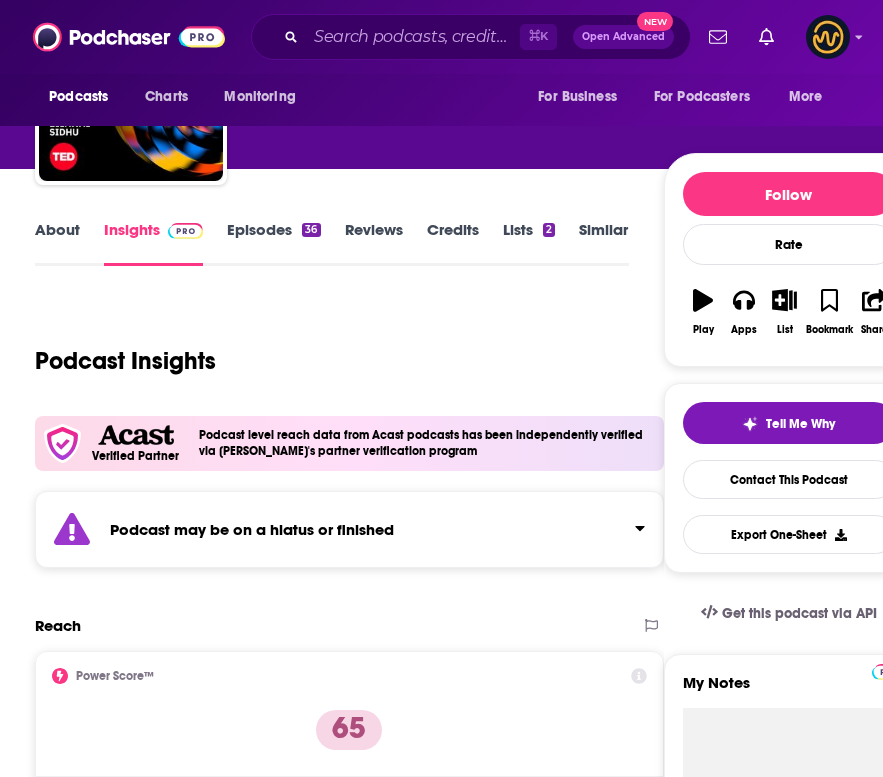 click on "Podcast level reach data from Acast podcasts has been independently verified via [PERSON_NAME]'s partner verification program" at bounding box center (427, 443) 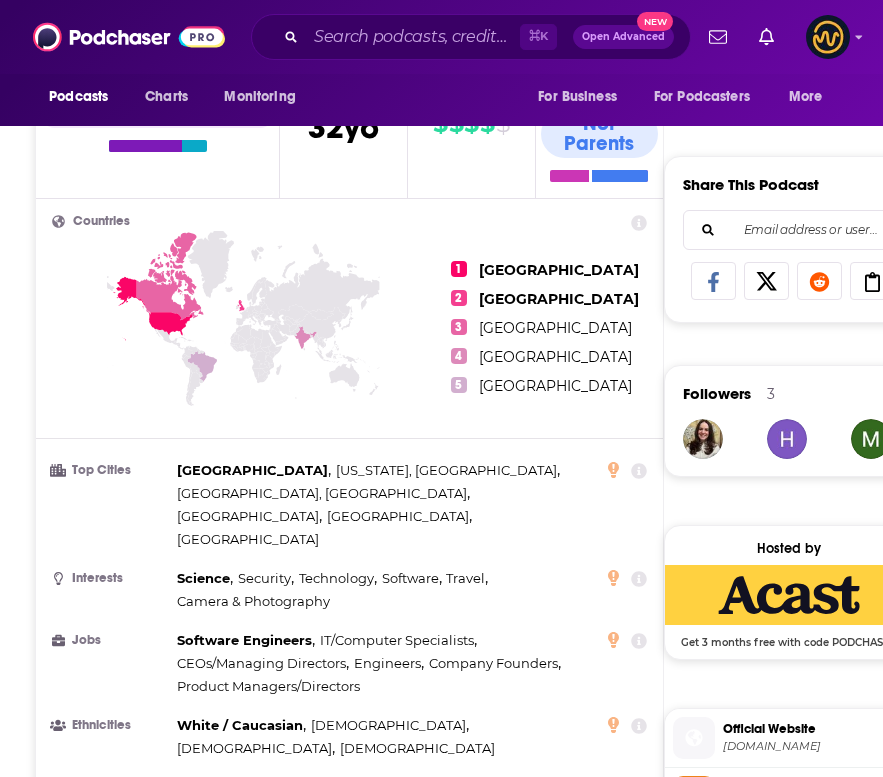 scroll, scrollTop: 0, scrollLeft: 0, axis: both 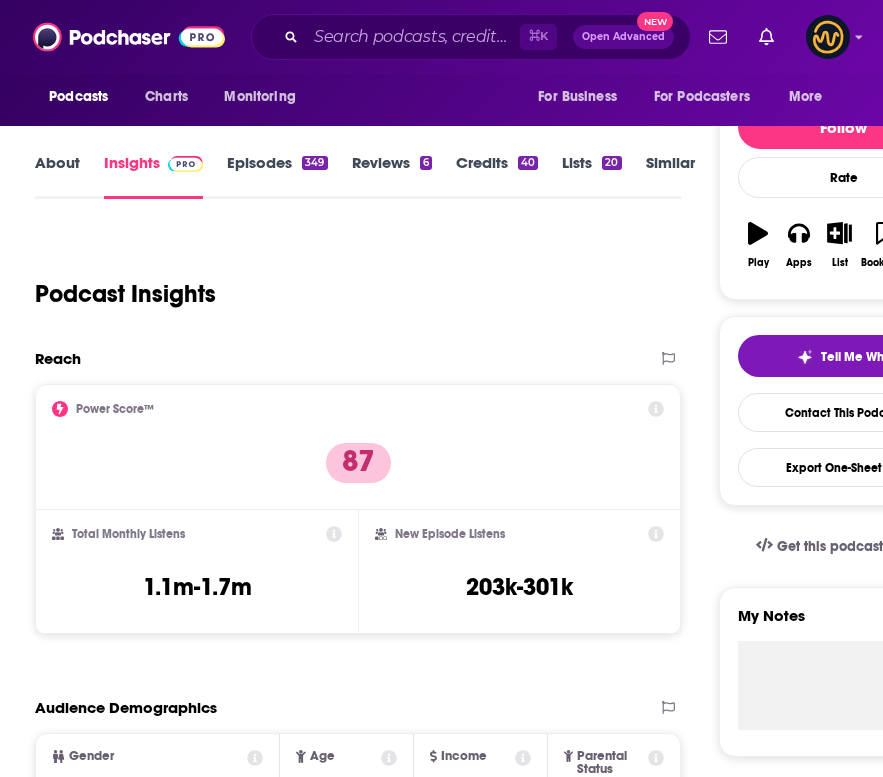 click on "About" at bounding box center [57, 176] 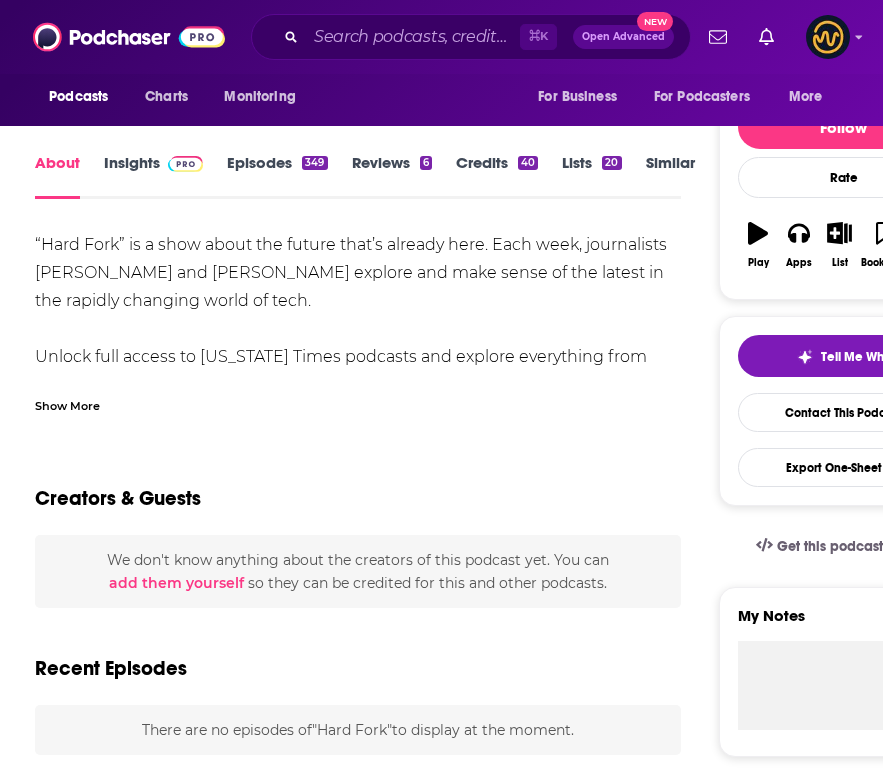 scroll, scrollTop: 0, scrollLeft: 0, axis: both 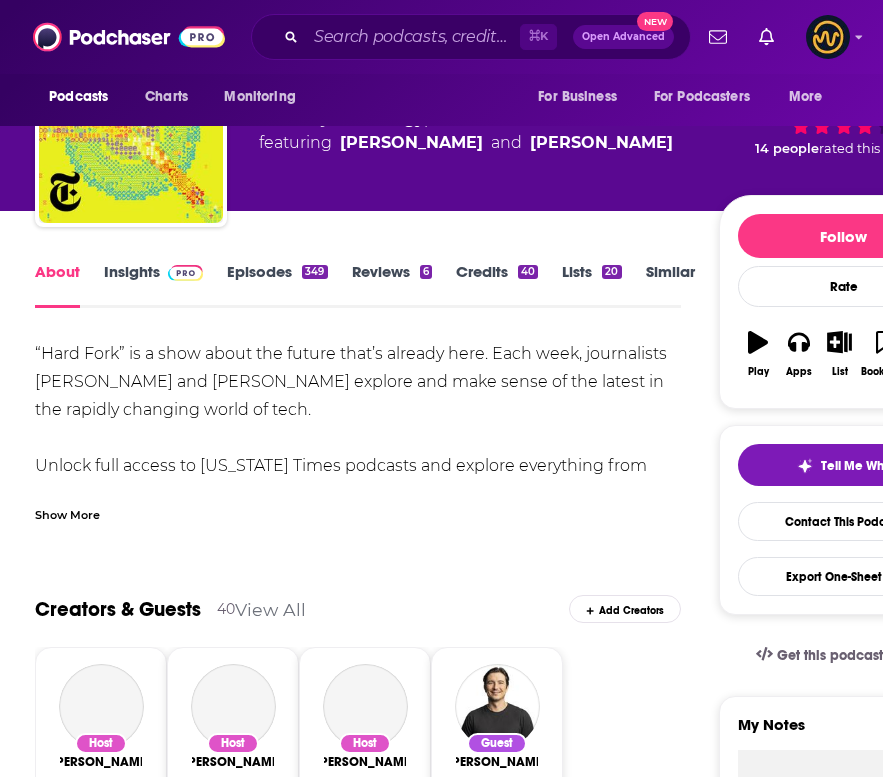 click on "Show More" at bounding box center [67, 513] 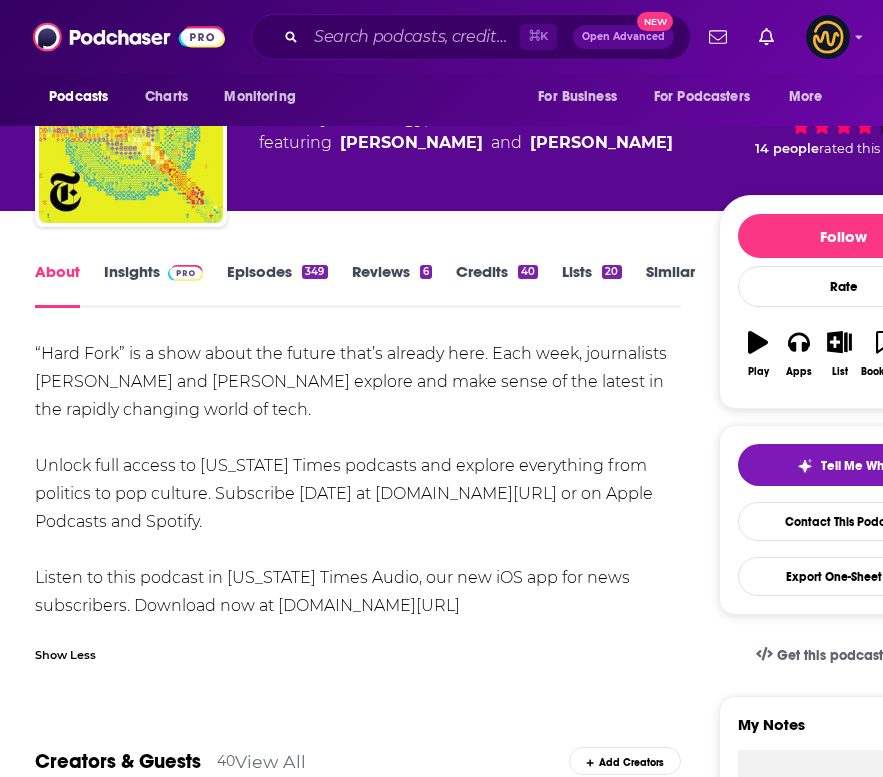 scroll, scrollTop: 224, scrollLeft: 0, axis: vertical 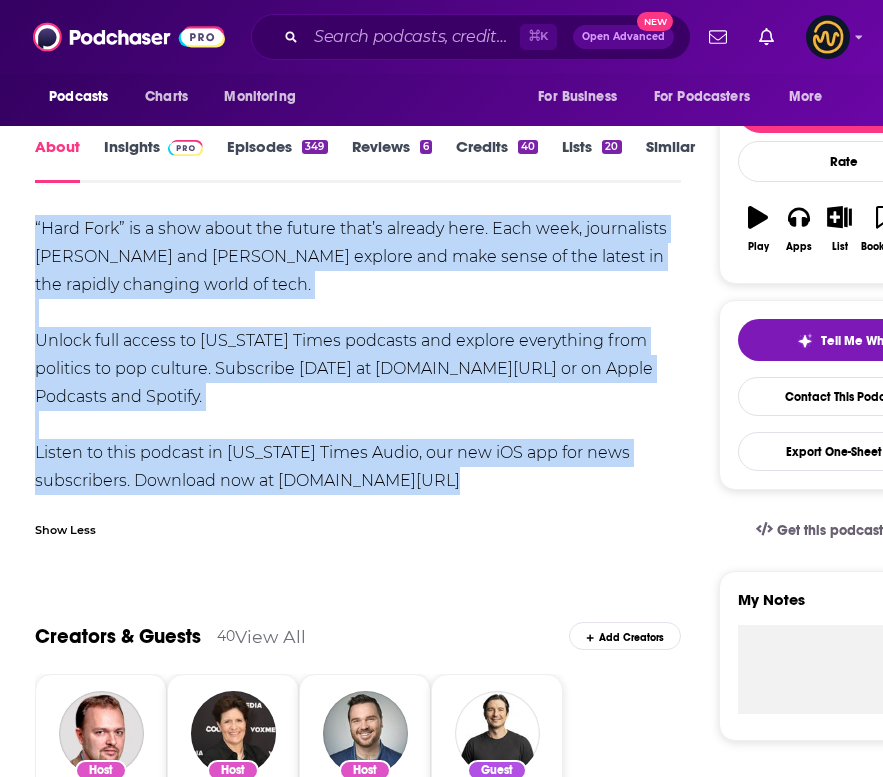 drag, startPoint x: 35, startPoint y: 225, endPoint x: 463, endPoint y: 498, distance: 507.65442 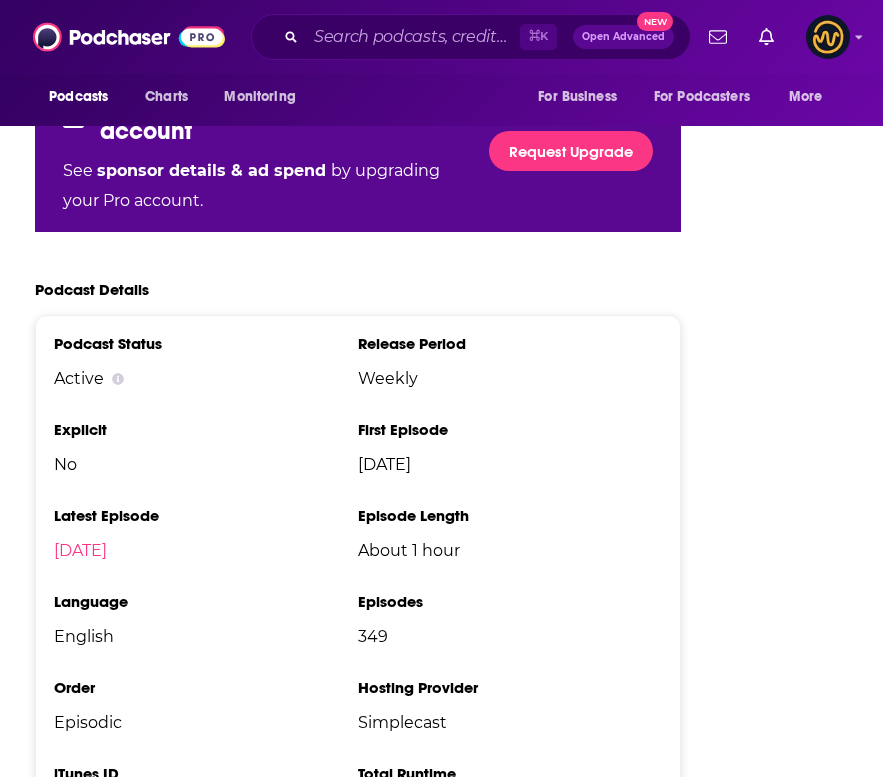 scroll, scrollTop: 4126, scrollLeft: 0, axis: vertical 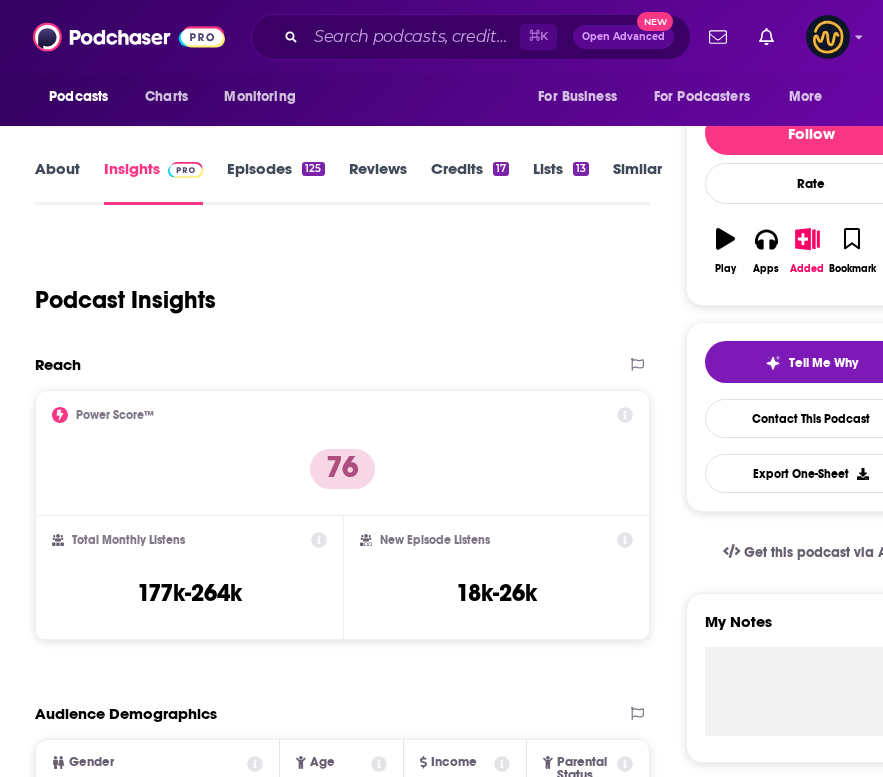 click on "About" at bounding box center [57, 182] 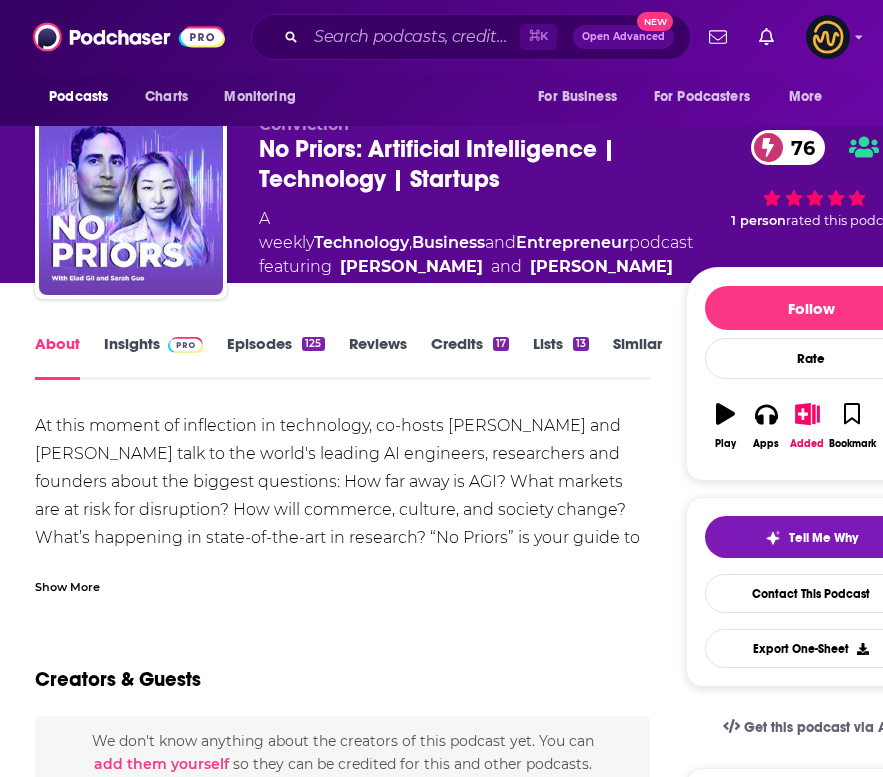 scroll, scrollTop: 30, scrollLeft: 0, axis: vertical 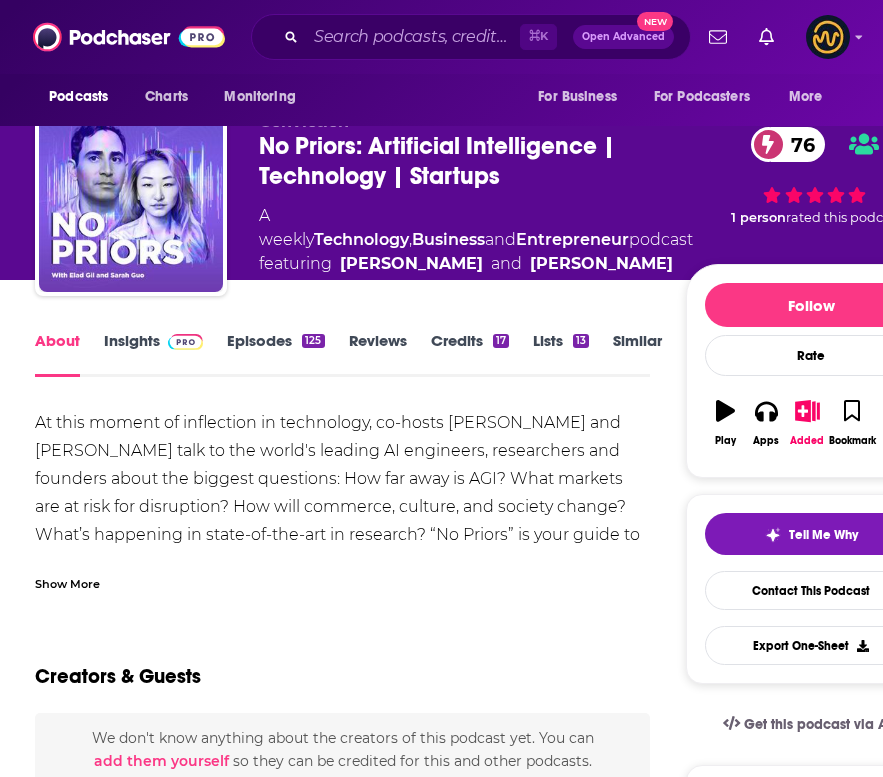 click on "Show More" at bounding box center (67, 582) 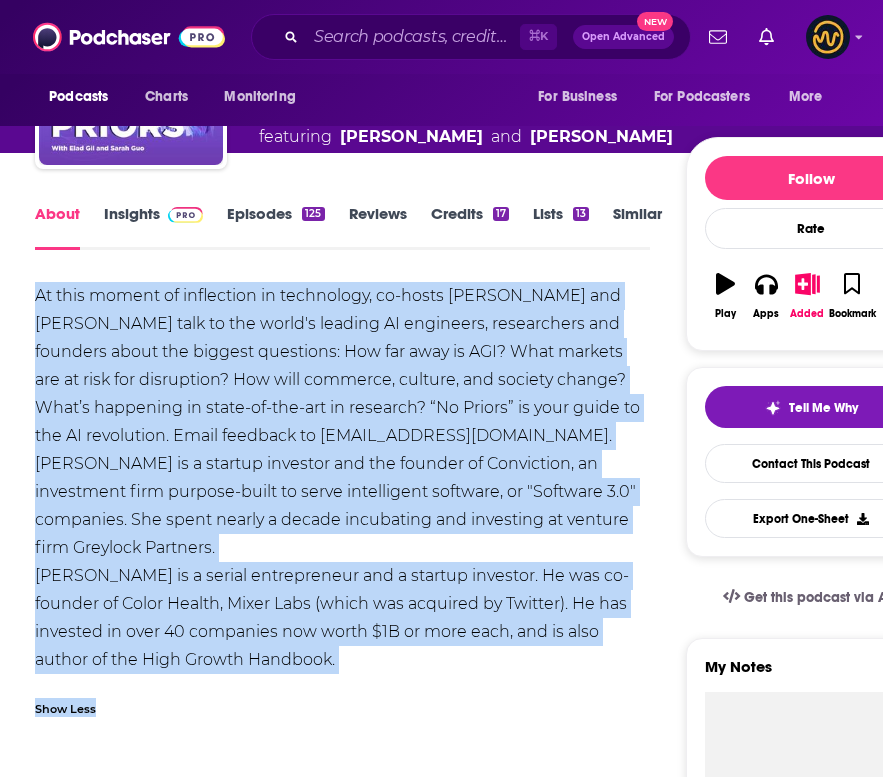 scroll, scrollTop: 173, scrollLeft: 0, axis: vertical 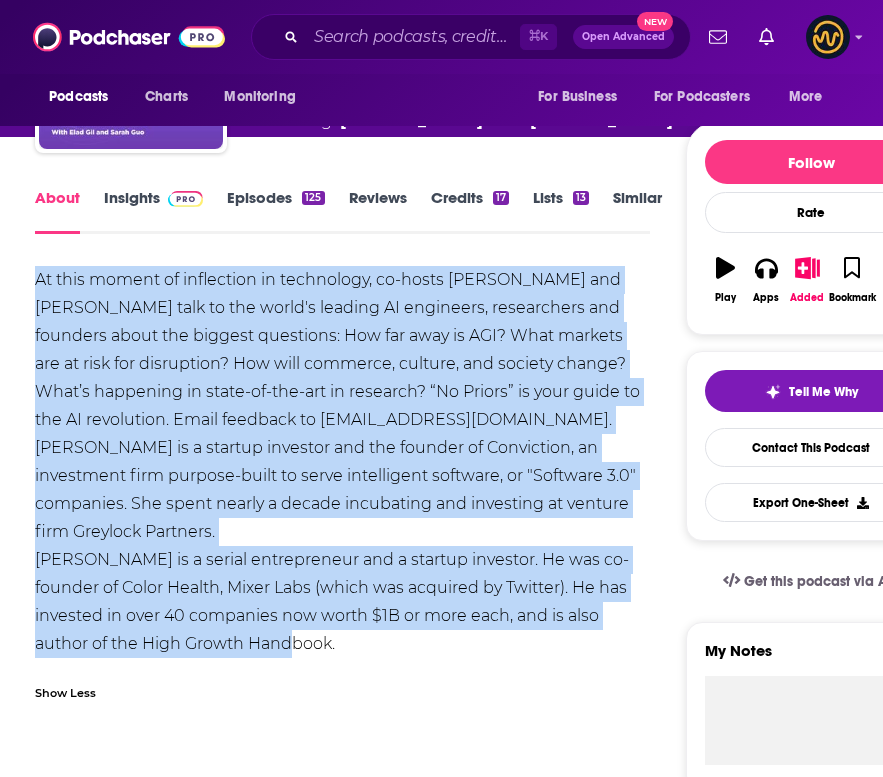 drag, startPoint x: 35, startPoint y: 420, endPoint x: 237, endPoint y: 652, distance: 307.61664 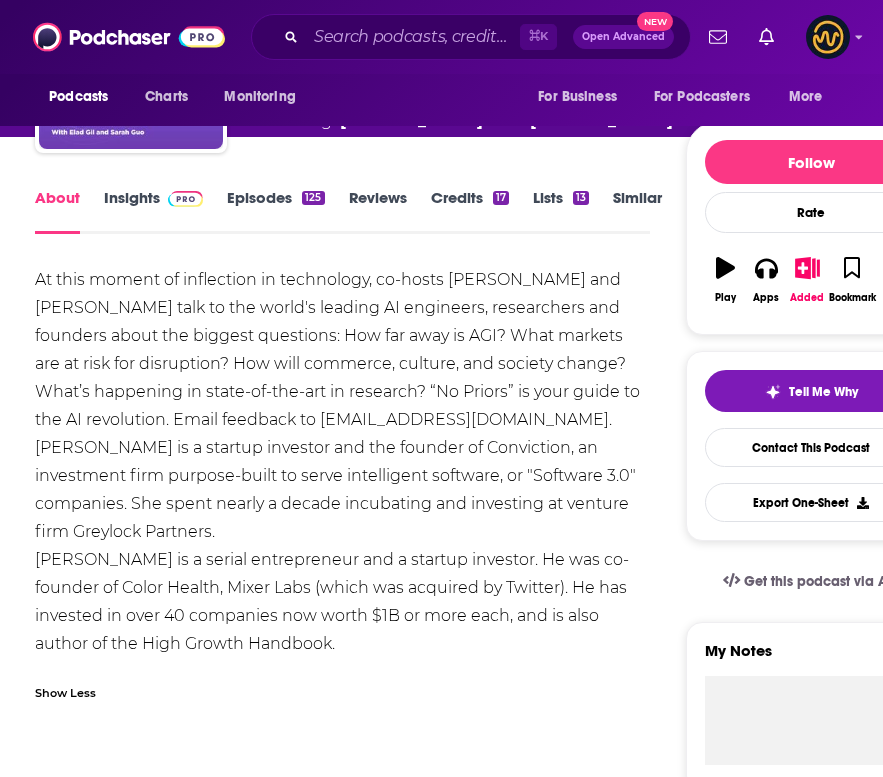click on "At this moment of inflection in technology, co-hosts [PERSON_NAME] and [PERSON_NAME] talk to the world's leading AI engineers, researchers and founders about the biggest questions: How far away is AGI? What markets are at risk for disruption? How will commerce, culture, and society change? What’s happening in state-of-the-art in research? “No Priors” is your guide to the AI revolution. Email feedback to [EMAIL_ADDRESS][DOMAIN_NAME]. [PERSON_NAME] is a startup investor and the founder of Conviction, an investment firm purpose-built to serve intelligent software, or "Software 3.0" companies. She spent nearly a decade incubating and investing at venture firm Greylock Partners. [PERSON_NAME] is a serial entrepreneur and a startup investor. He was co-founder of Color Health, Mixer Labs (which was acquired by Twitter). He has invested in over 40 companies now worth $1B or more each, and is also author of the High Growth Handbook." at bounding box center (342, 462) 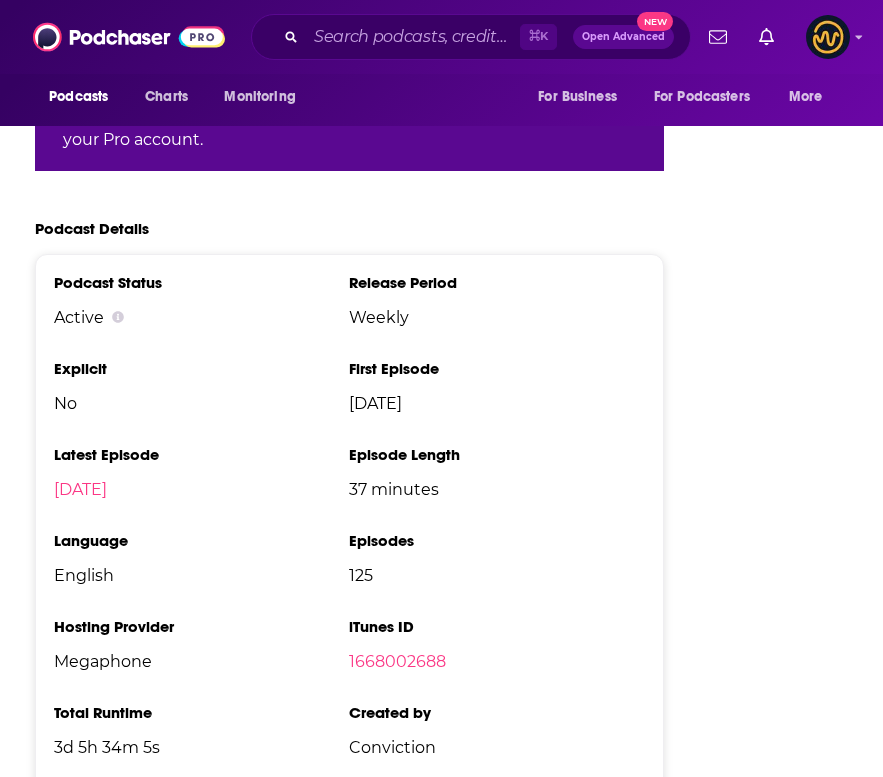 scroll, scrollTop: 3839, scrollLeft: 0, axis: vertical 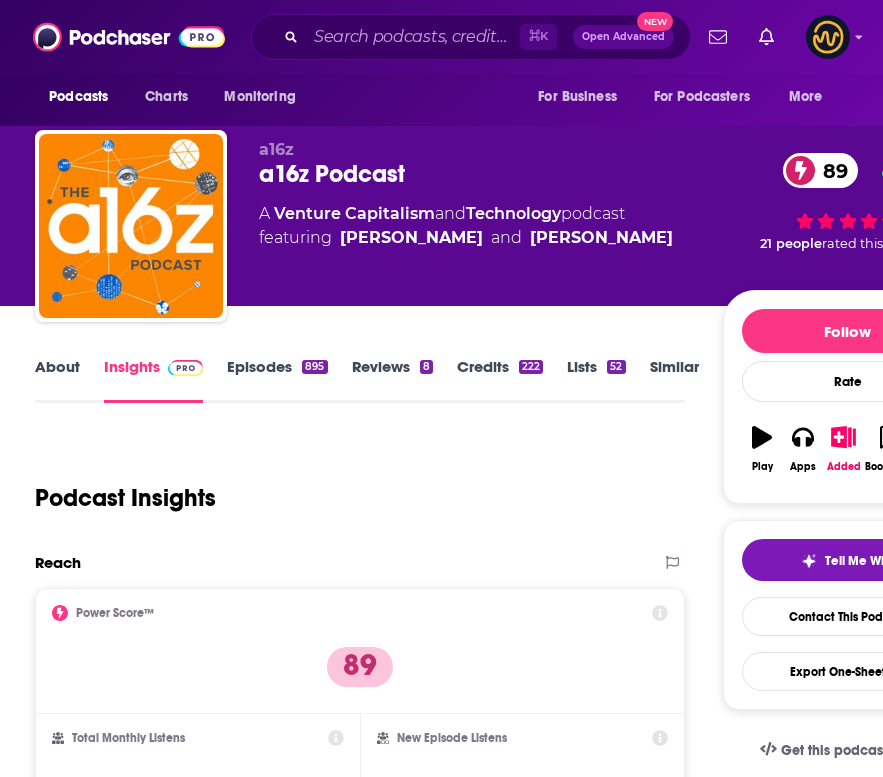 click on "About" at bounding box center (57, 380) 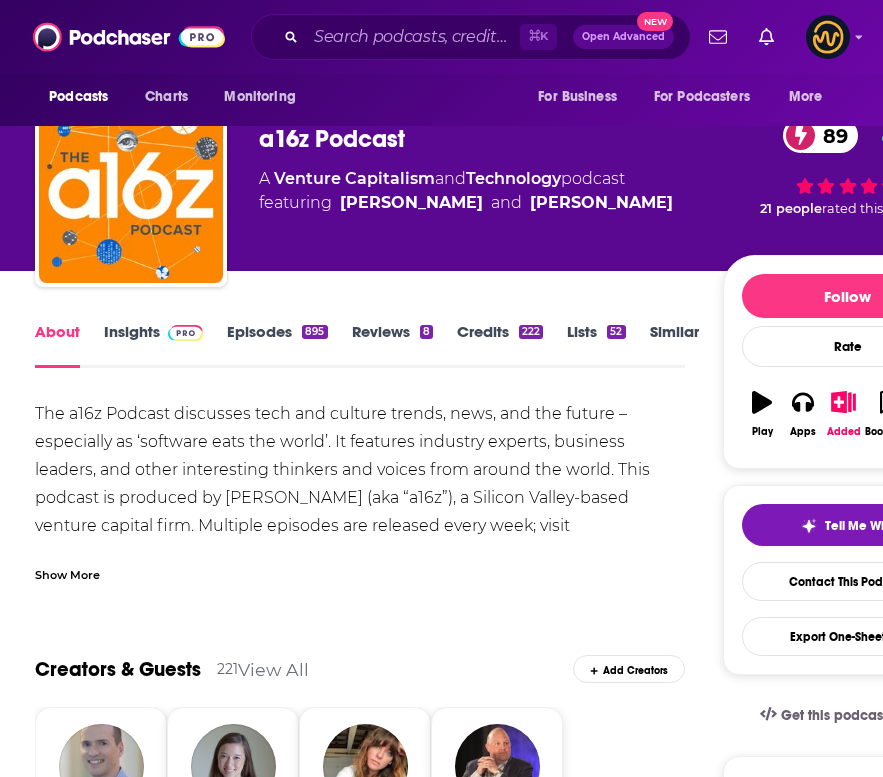 scroll, scrollTop: 42, scrollLeft: 0, axis: vertical 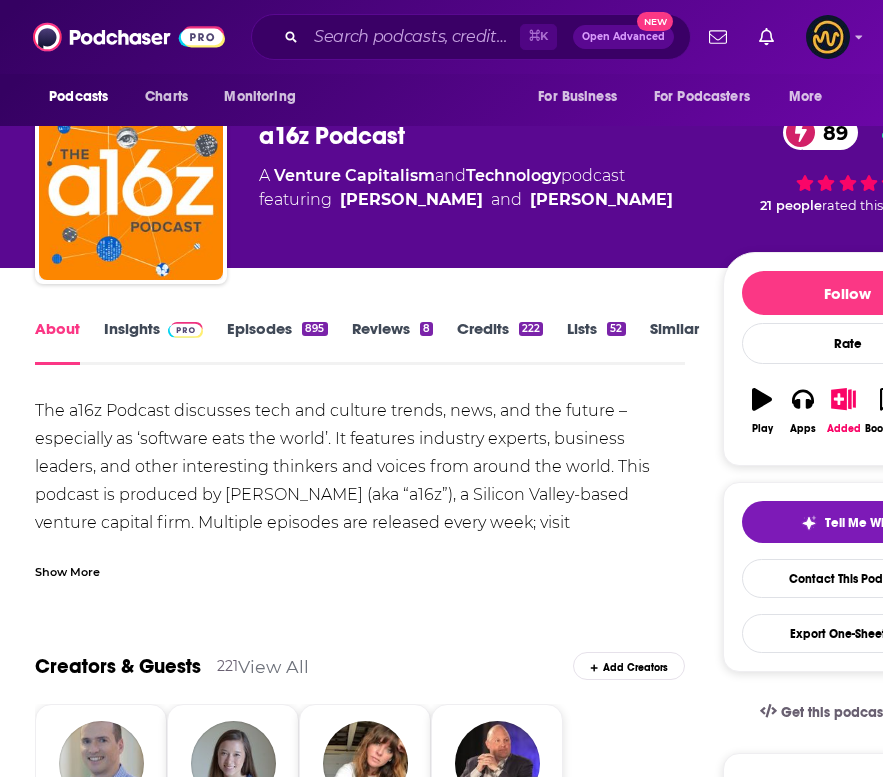 click on "Show More" at bounding box center [67, 570] 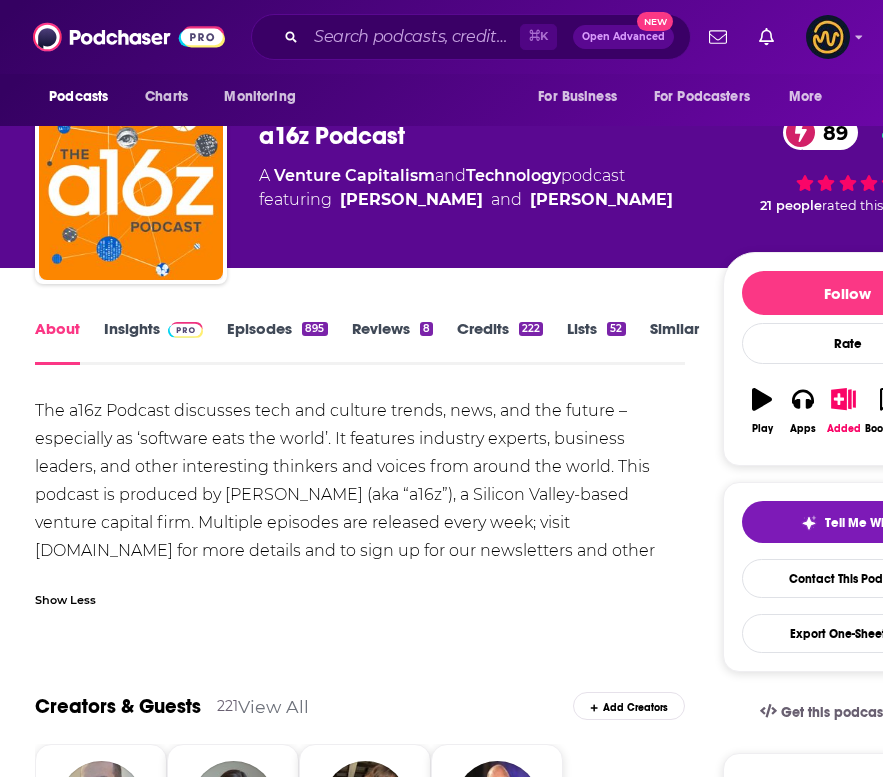drag, startPoint x: 33, startPoint y: 405, endPoint x: 686, endPoint y: 550, distance: 668.9051 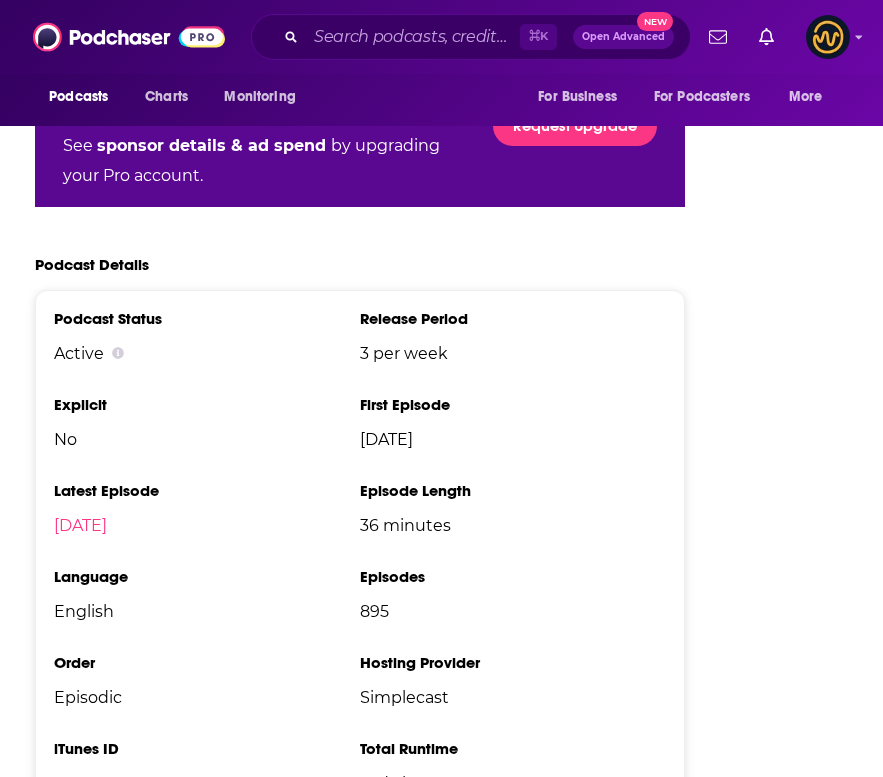 scroll, scrollTop: 4247, scrollLeft: 0, axis: vertical 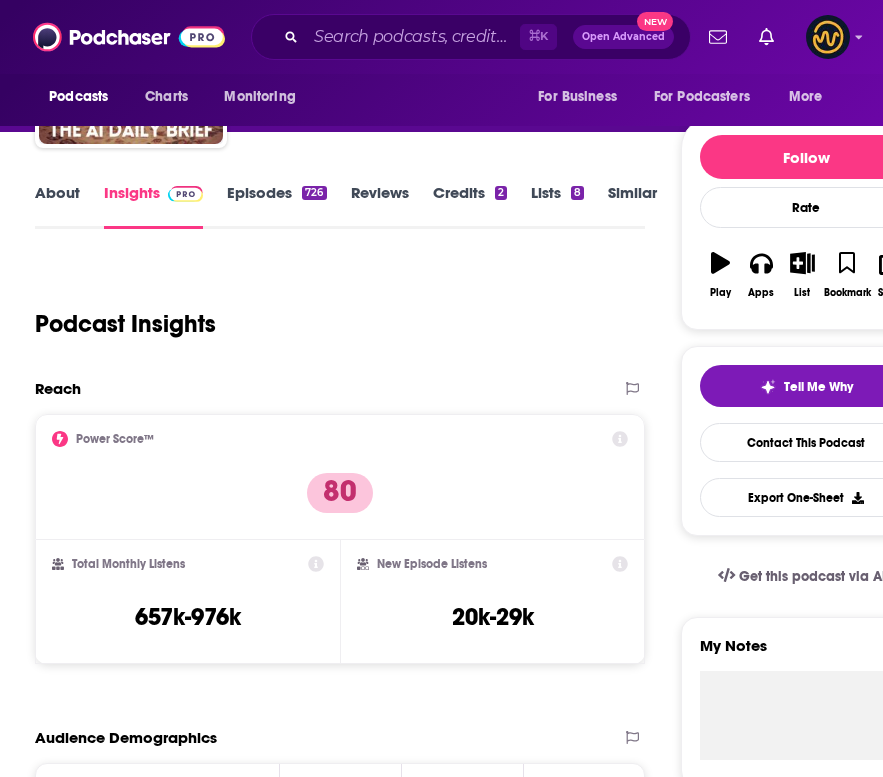 click on "About" at bounding box center [57, 206] 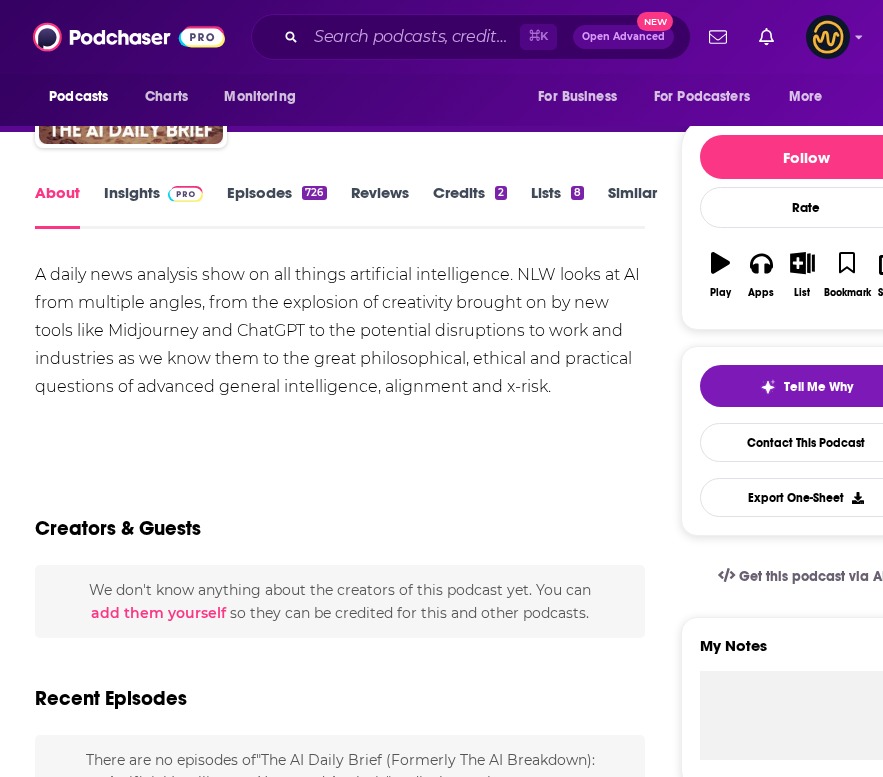 scroll, scrollTop: 0, scrollLeft: 0, axis: both 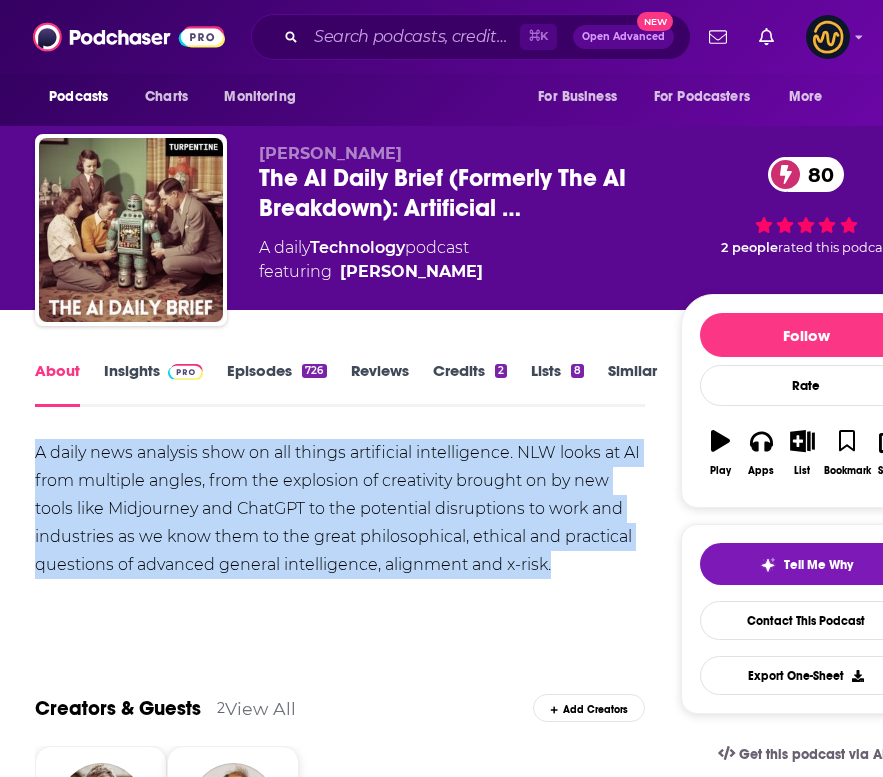 drag, startPoint x: 32, startPoint y: 449, endPoint x: 605, endPoint y: 562, distance: 584.03595 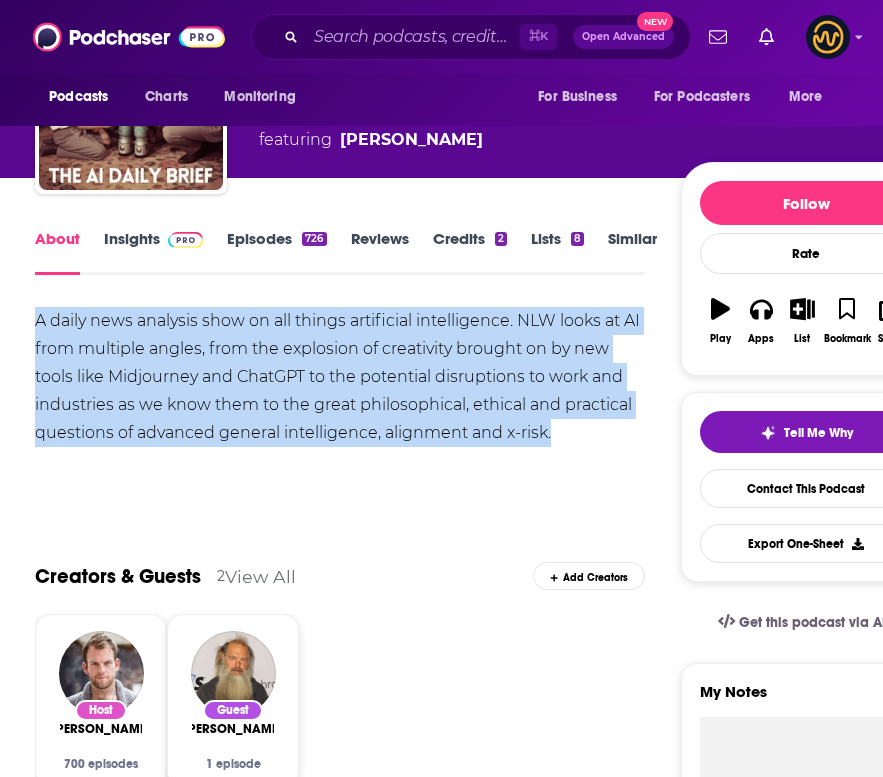 scroll, scrollTop: 114, scrollLeft: 0, axis: vertical 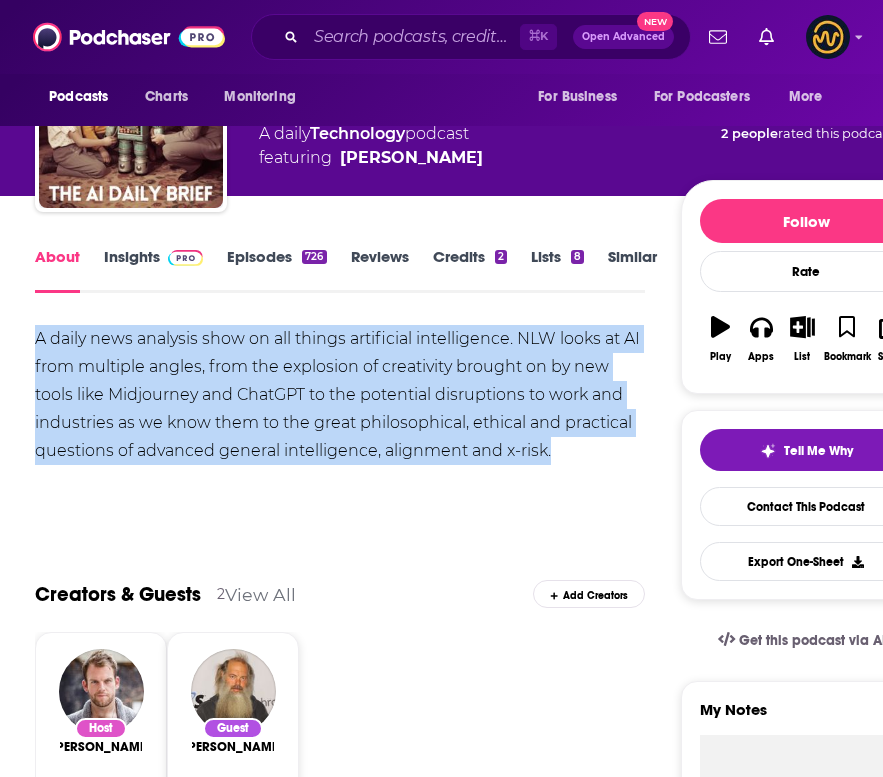 click on "Insights" at bounding box center (153, 270) 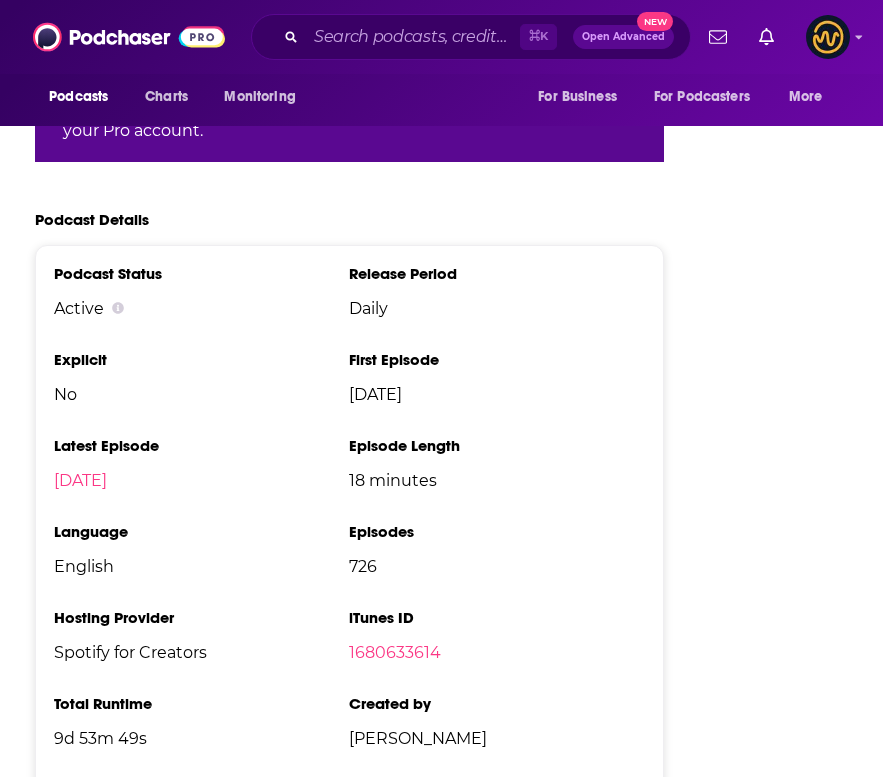 scroll, scrollTop: 3875, scrollLeft: 0, axis: vertical 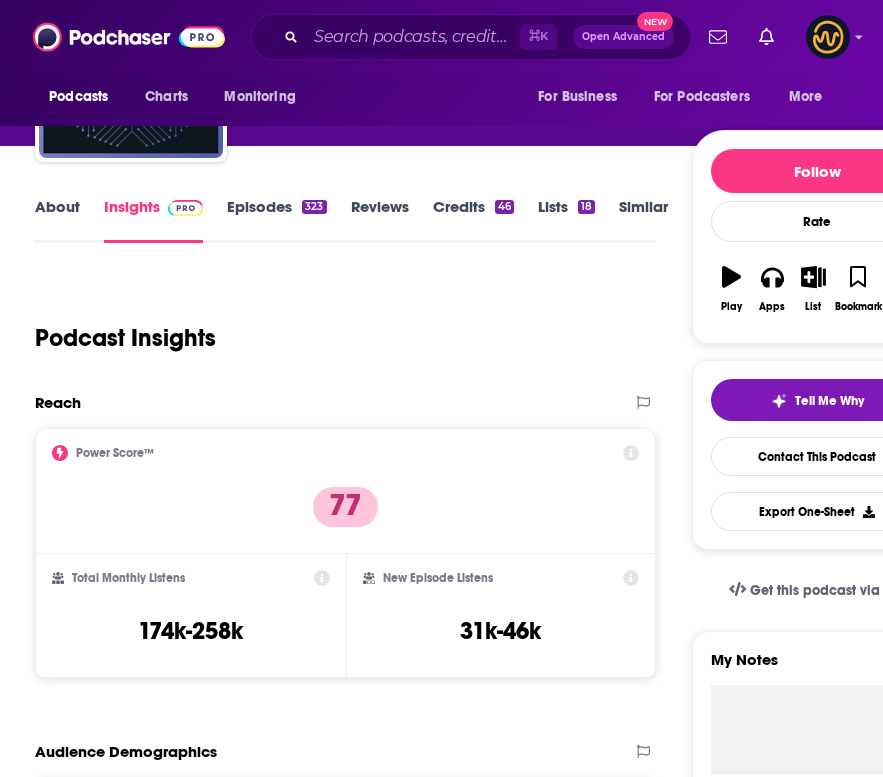 click on "About" at bounding box center [57, 220] 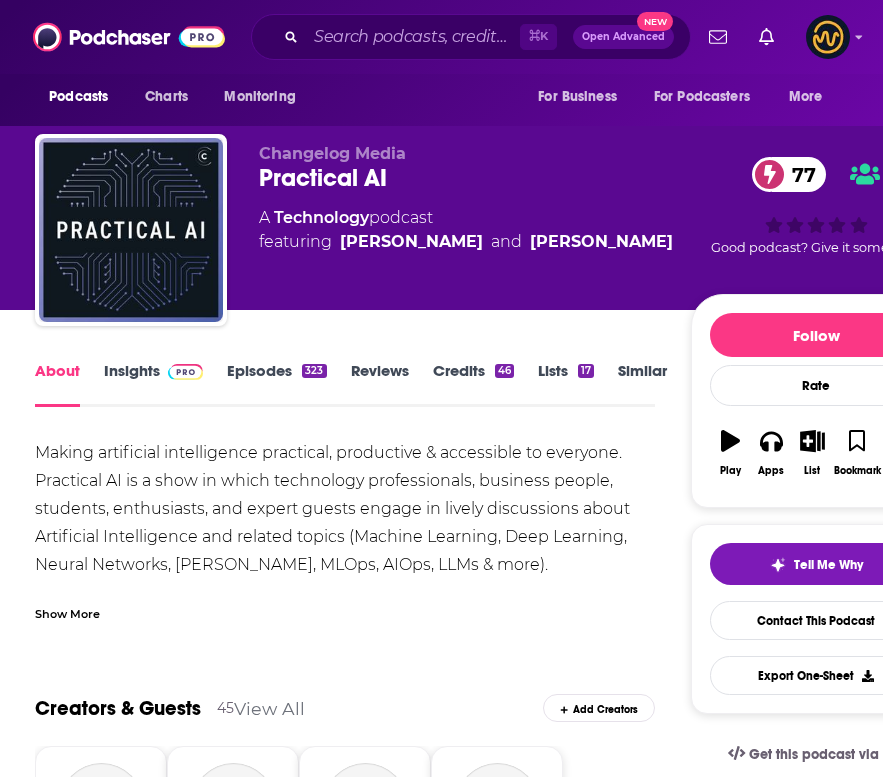 scroll, scrollTop: 30, scrollLeft: 0, axis: vertical 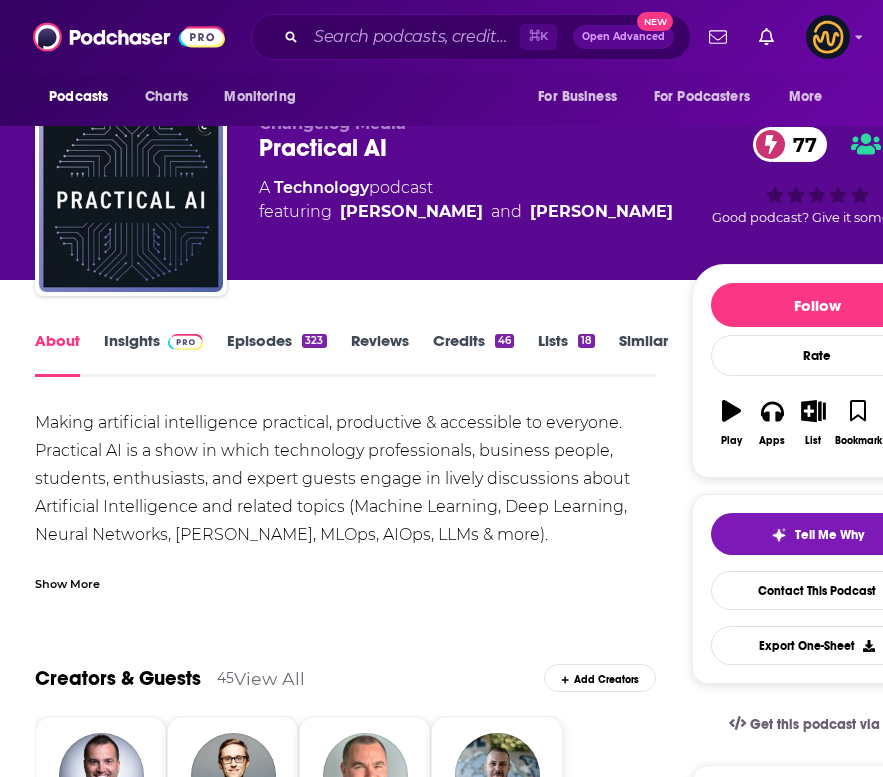 click on "Show More" at bounding box center (67, 582) 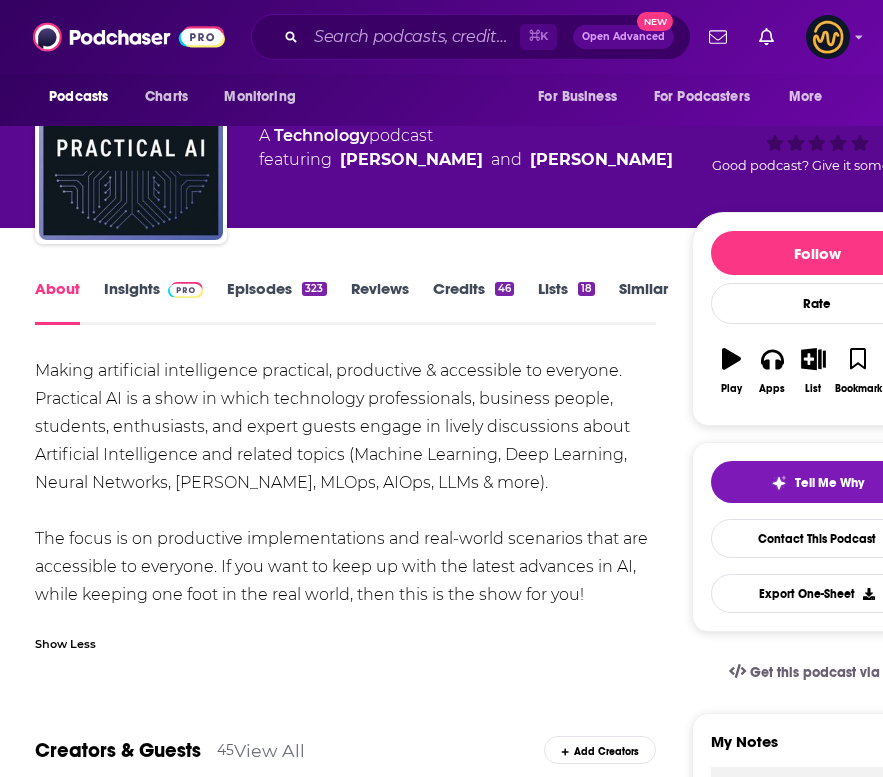 scroll, scrollTop: 84, scrollLeft: 0, axis: vertical 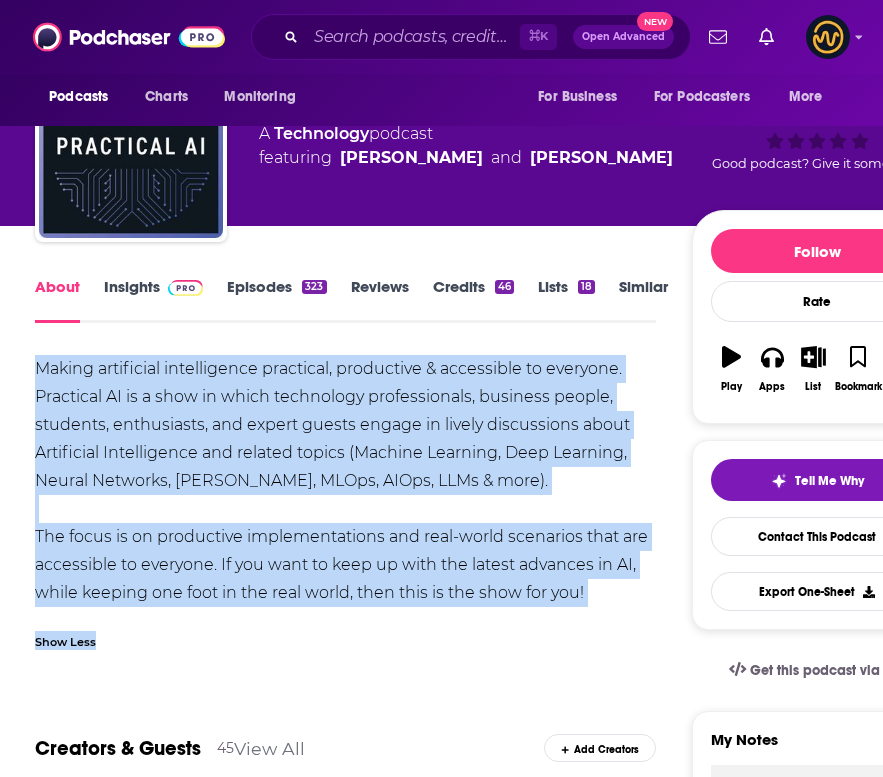 drag, startPoint x: 32, startPoint y: 365, endPoint x: 644, endPoint y: 632, distance: 667.7073 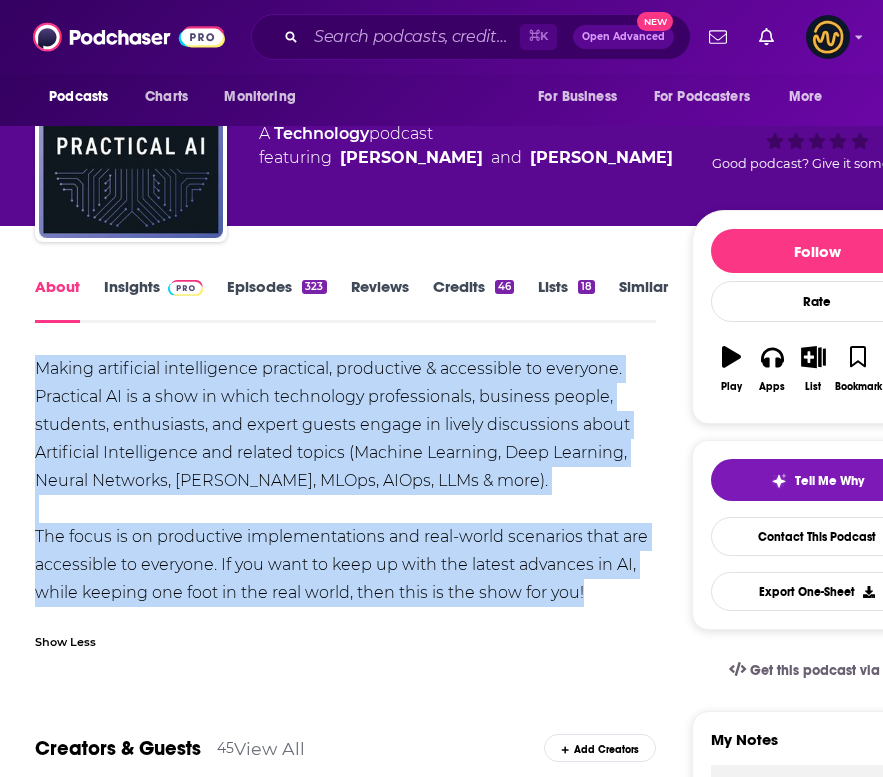 drag, startPoint x: 593, startPoint y: 598, endPoint x: 56, endPoint y: 370, distance: 583.3978 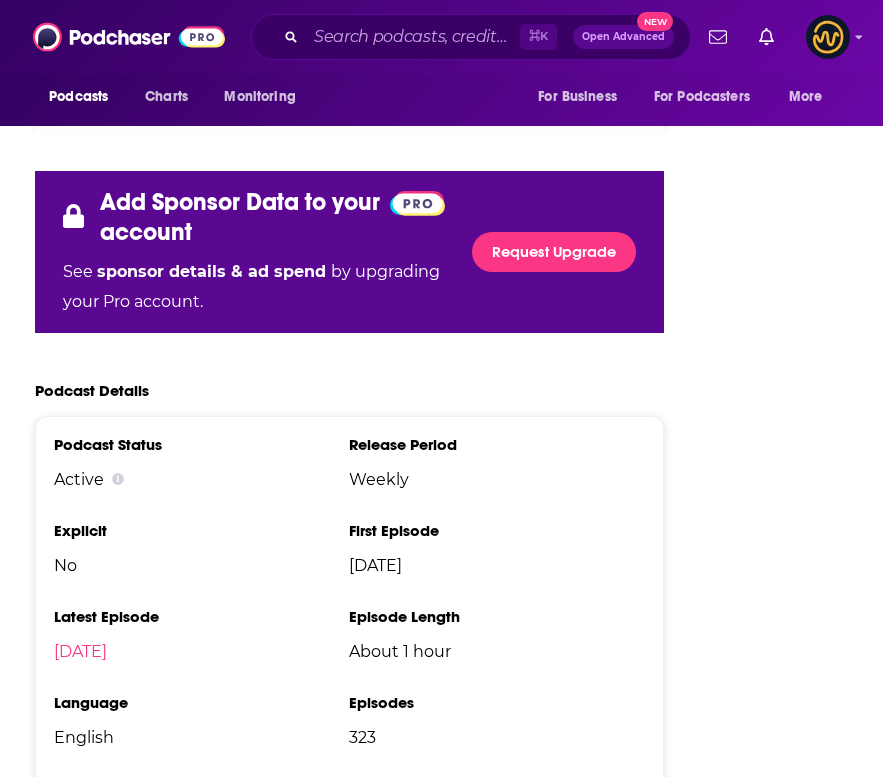 scroll, scrollTop: 3999, scrollLeft: 0, axis: vertical 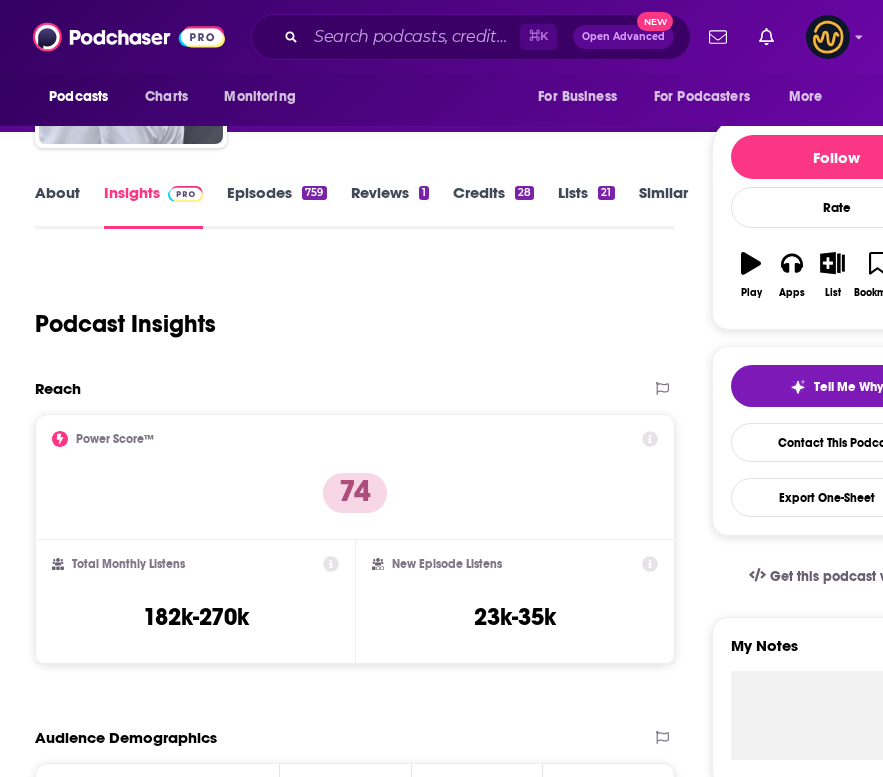click on "About" at bounding box center [57, 206] 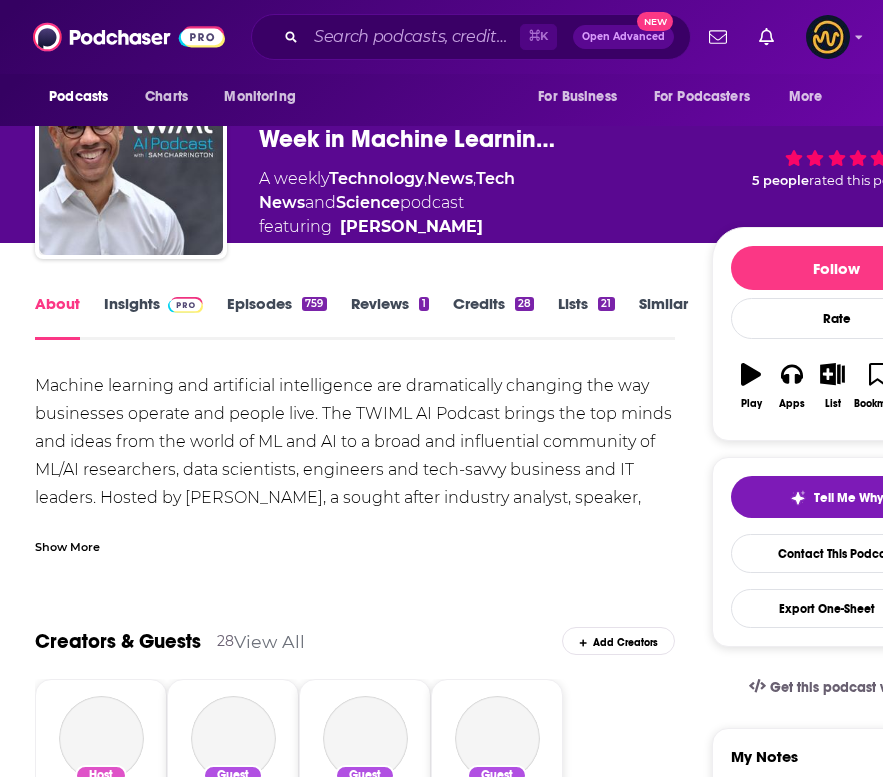scroll, scrollTop: 78, scrollLeft: 0, axis: vertical 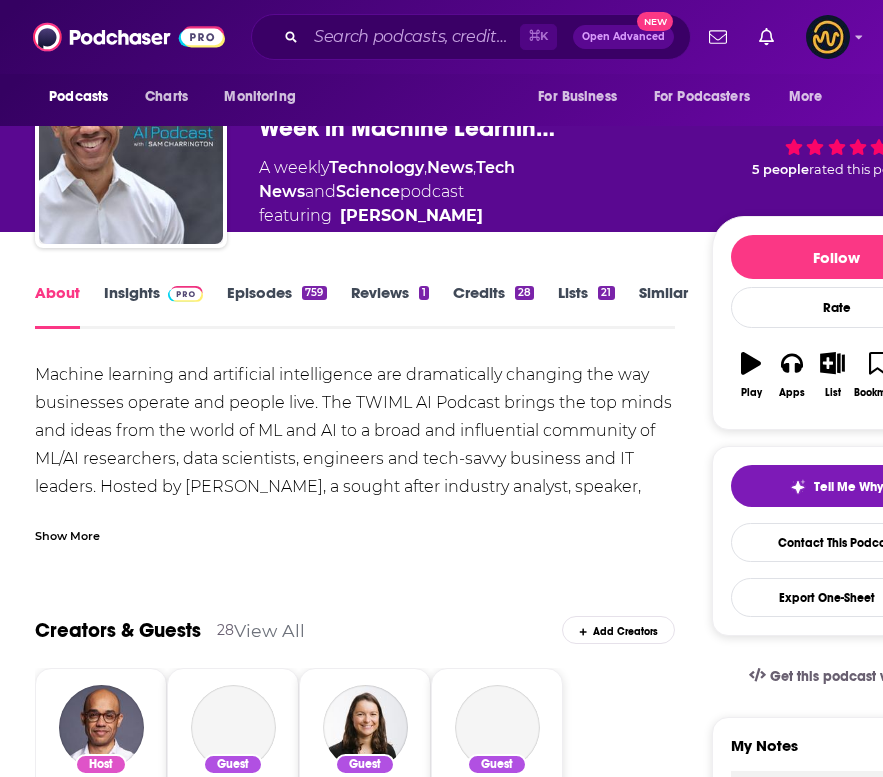 click on "Show More" at bounding box center [67, 534] 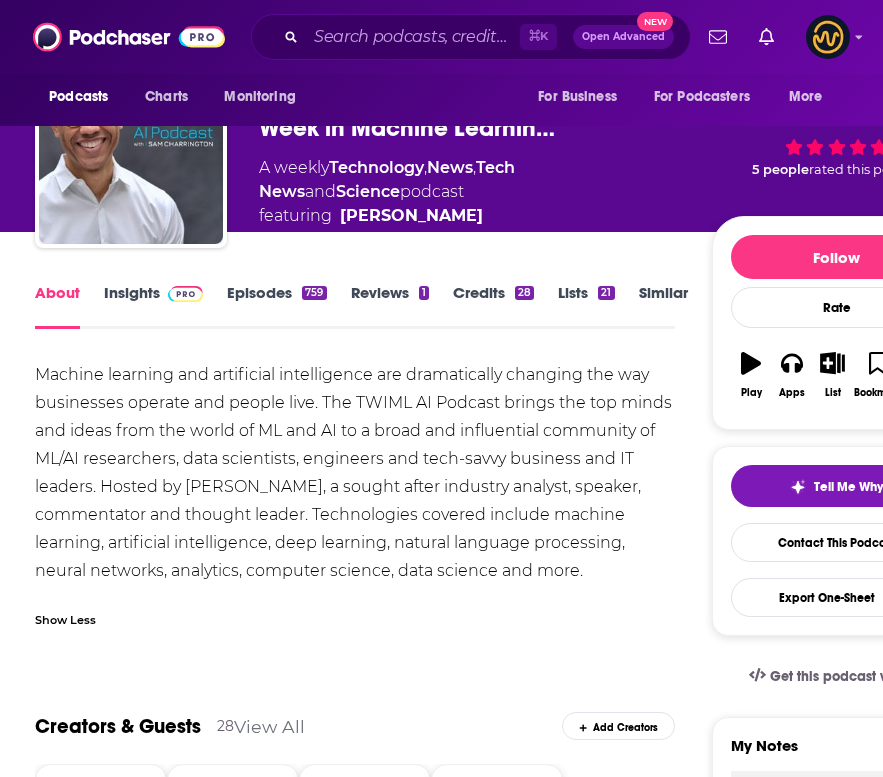 drag, startPoint x: 39, startPoint y: 367, endPoint x: 588, endPoint y: 580, distance: 588.8718 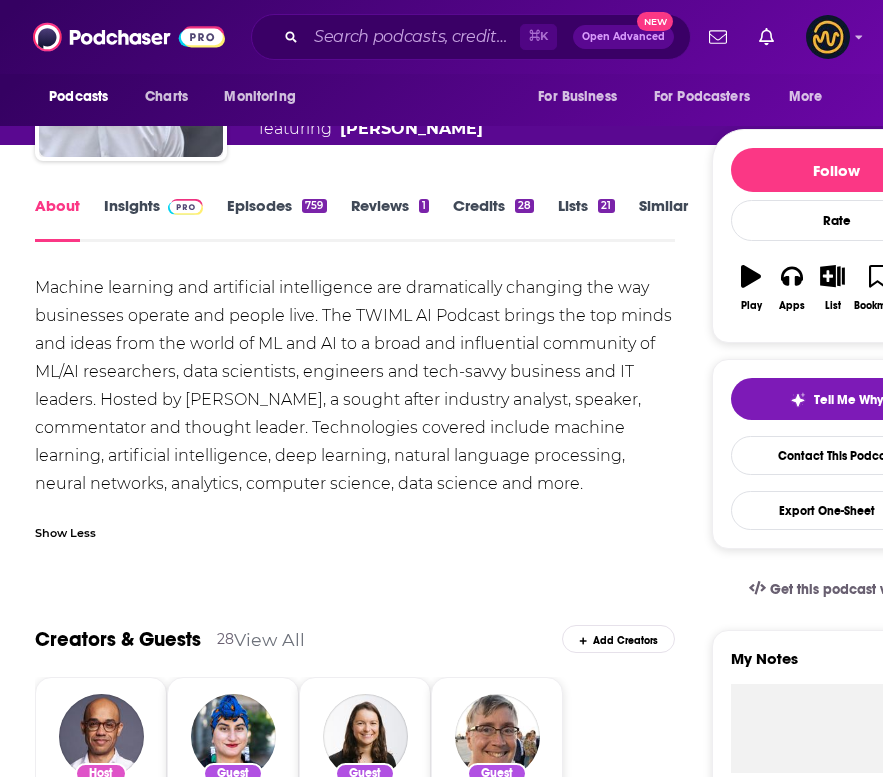scroll, scrollTop: 0, scrollLeft: 0, axis: both 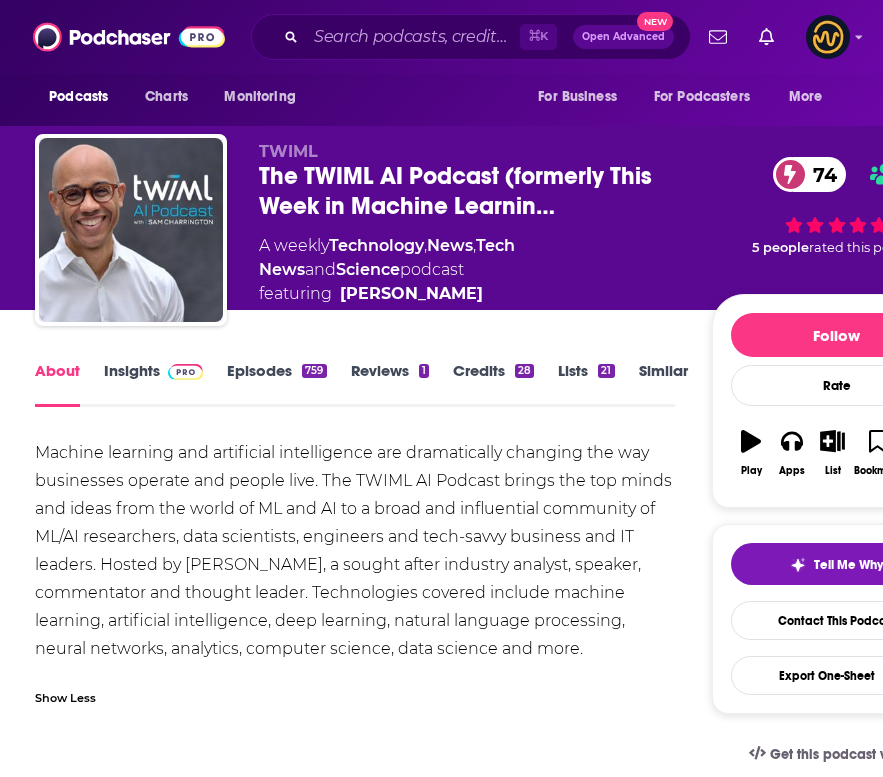 click on "Insights" at bounding box center (153, 384) 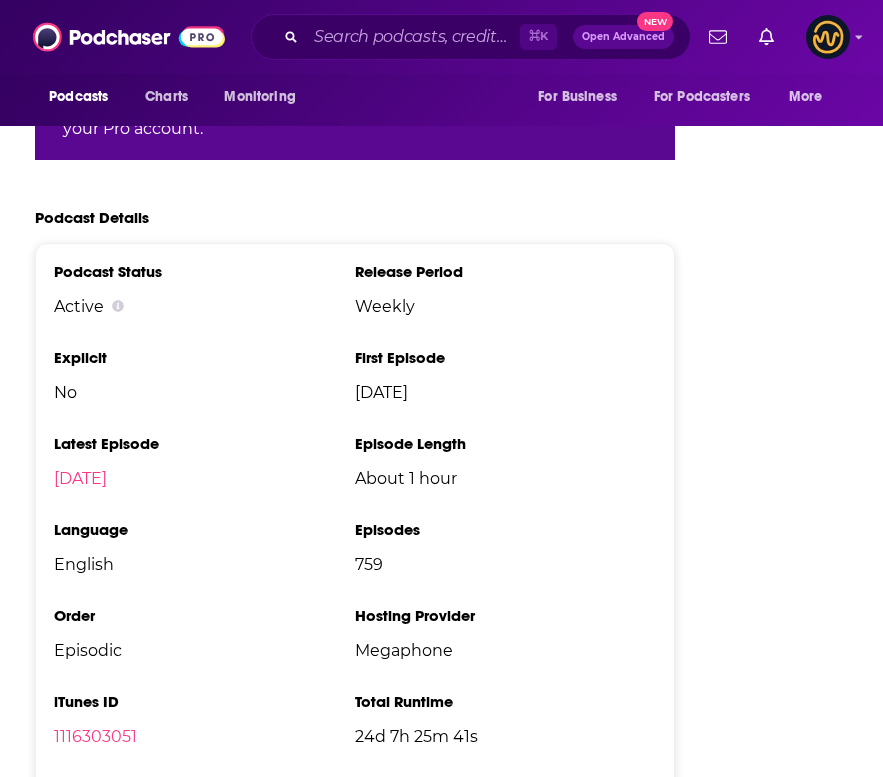 scroll, scrollTop: 4178, scrollLeft: 0, axis: vertical 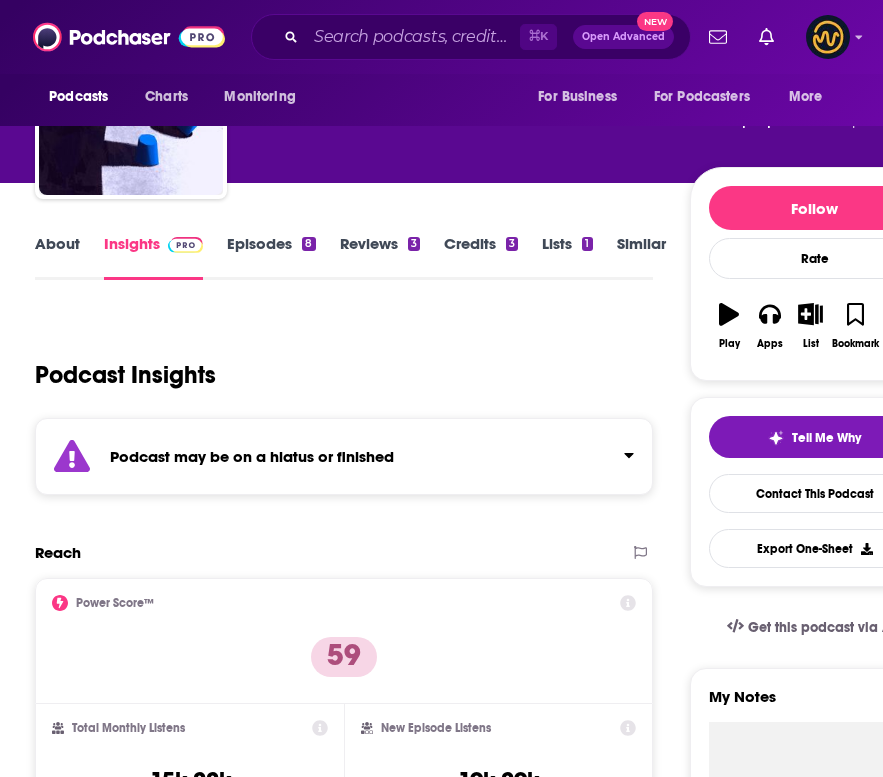 click on "About" at bounding box center (57, 257) 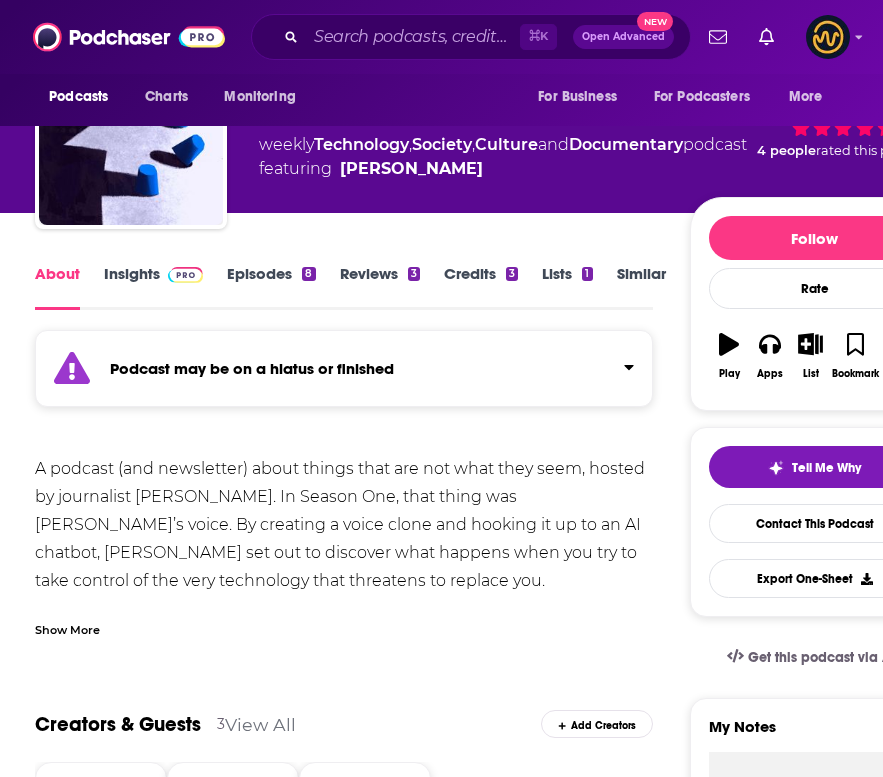 scroll, scrollTop: 130, scrollLeft: 0, axis: vertical 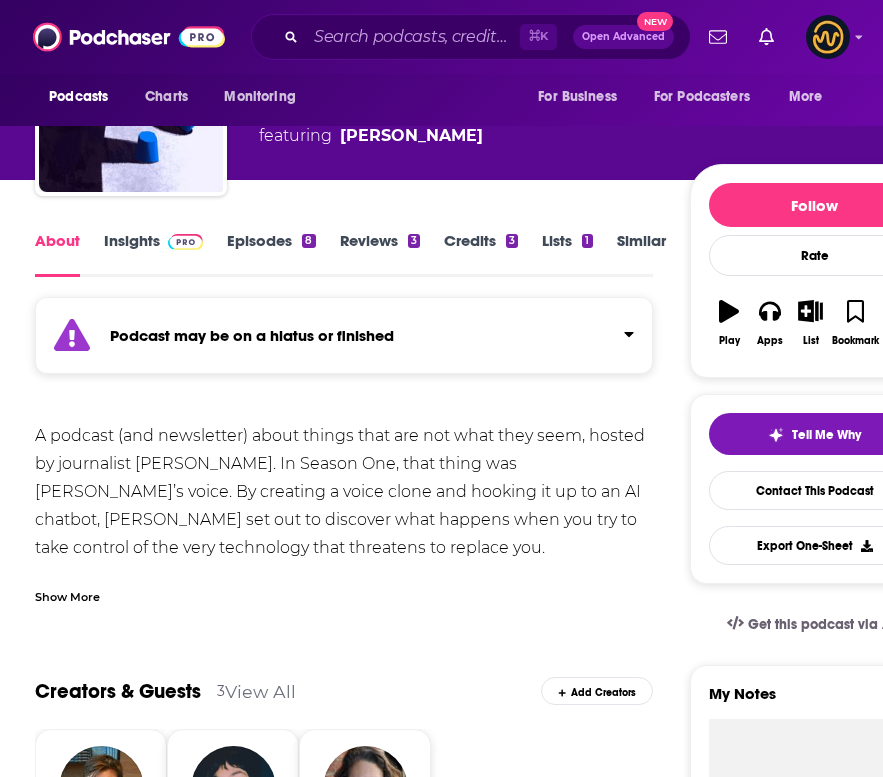 click on "Show More" at bounding box center (67, 595) 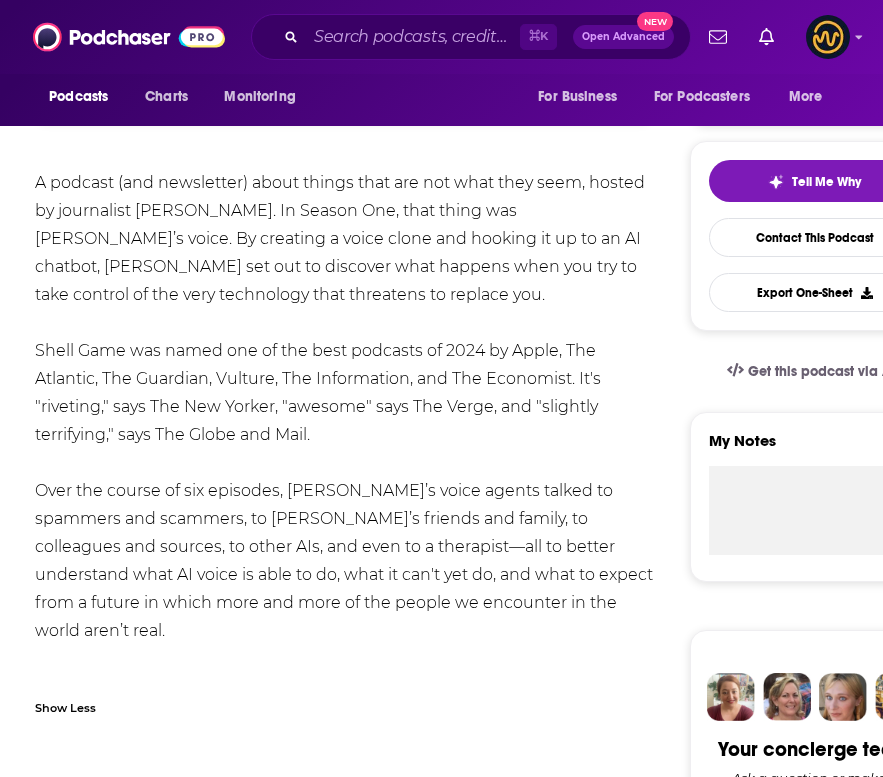 scroll, scrollTop: 374, scrollLeft: 0, axis: vertical 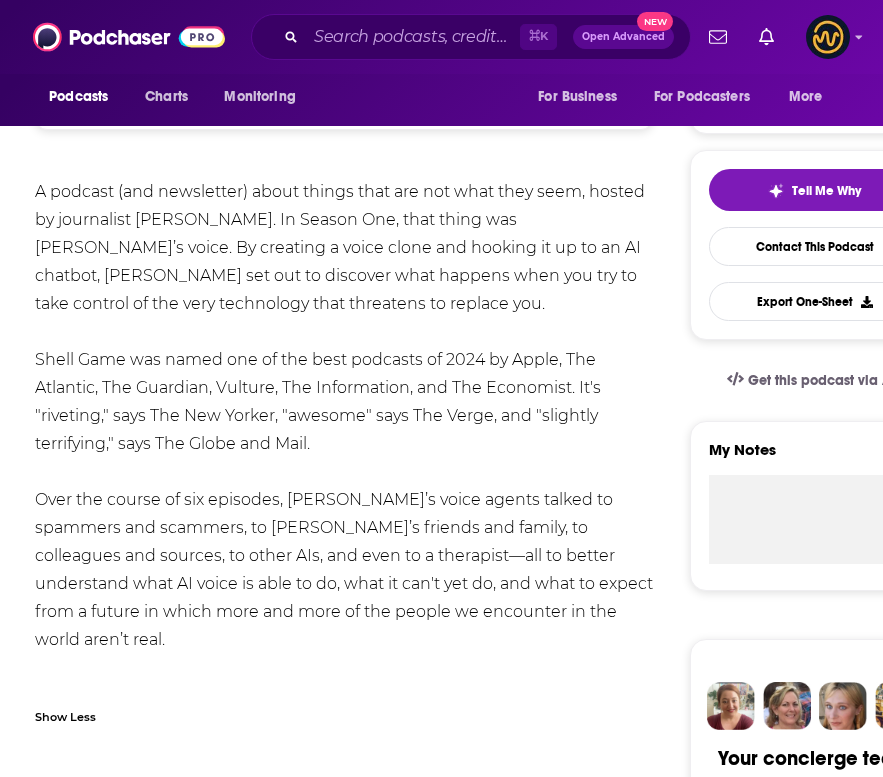 drag, startPoint x: 36, startPoint y: 194, endPoint x: 272, endPoint y: 670, distance: 531.2928 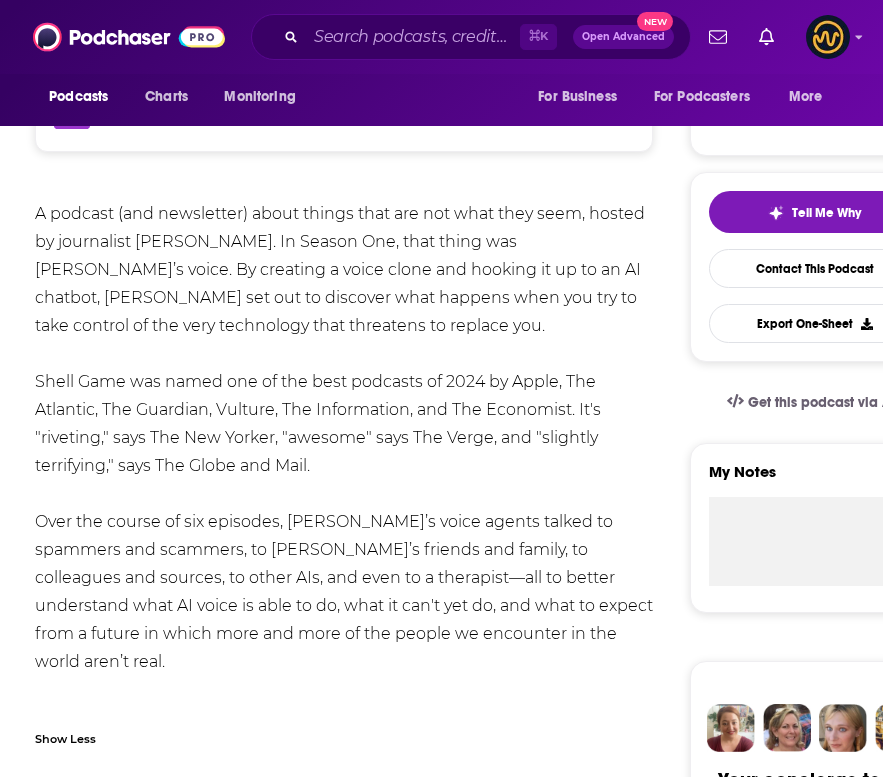 scroll, scrollTop: 0, scrollLeft: 0, axis: both 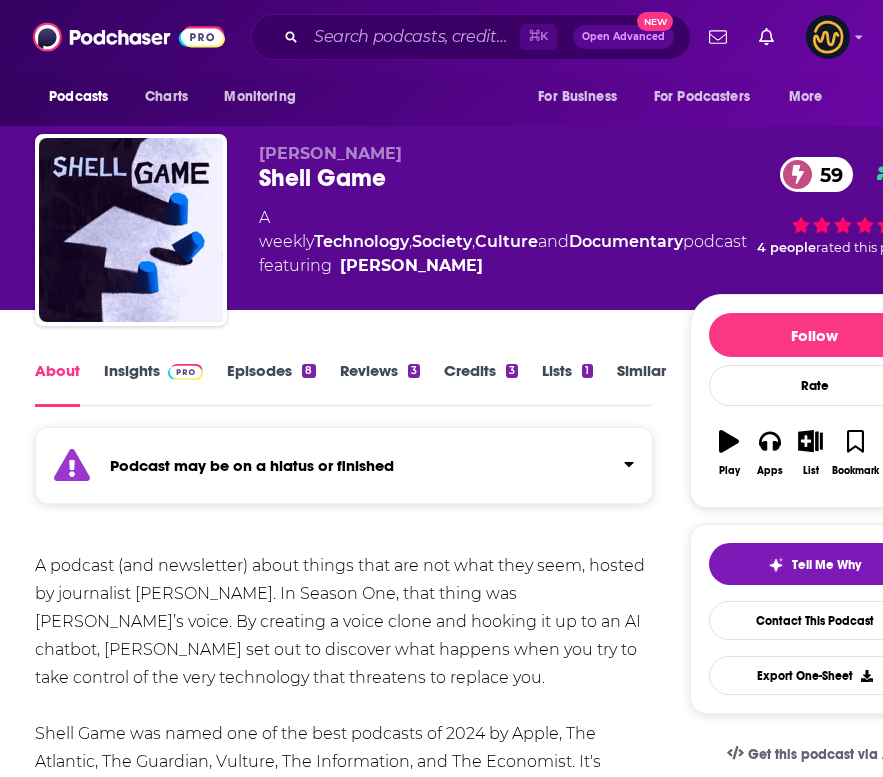 click on "Insights" at bounding box center [153, 384] 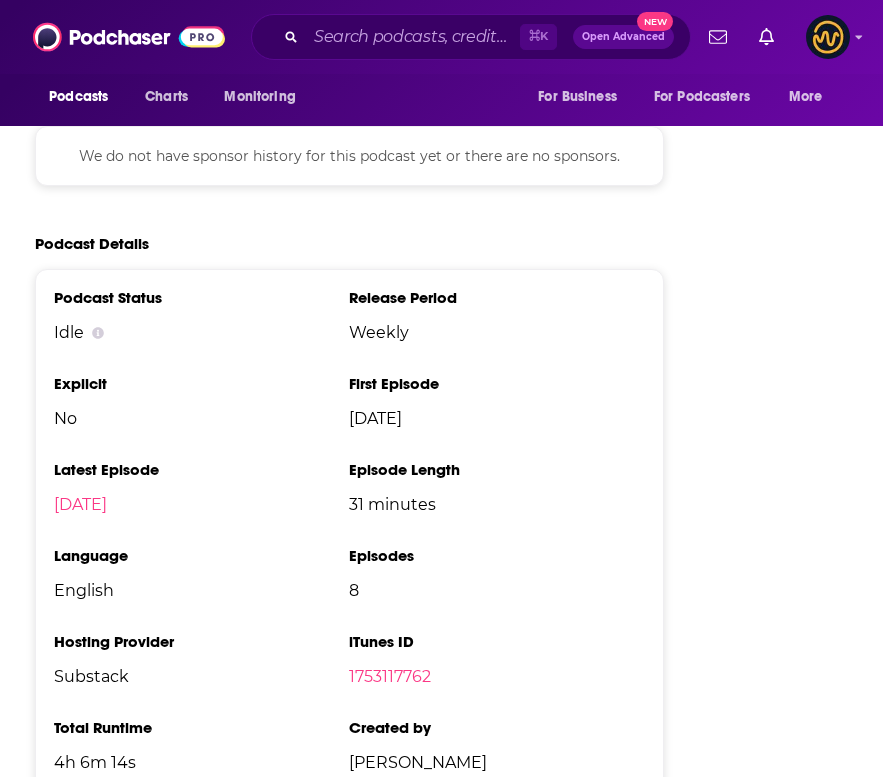 scroll, scrollTop: 3276, scrollLeft: 0, axis: vertical 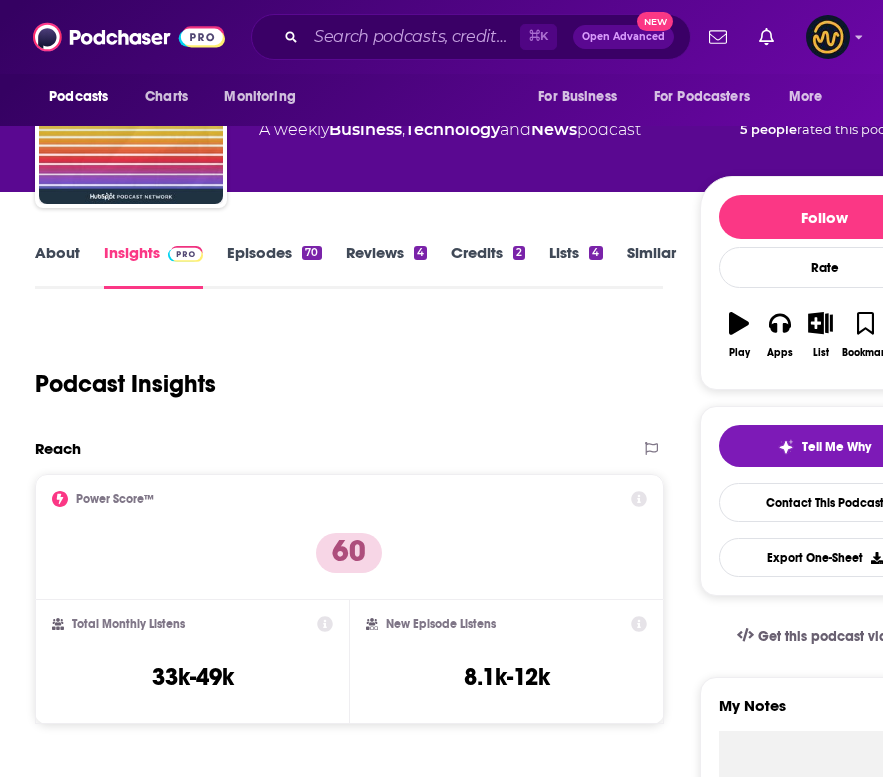 click on "About" at bounding box center [57, 266] 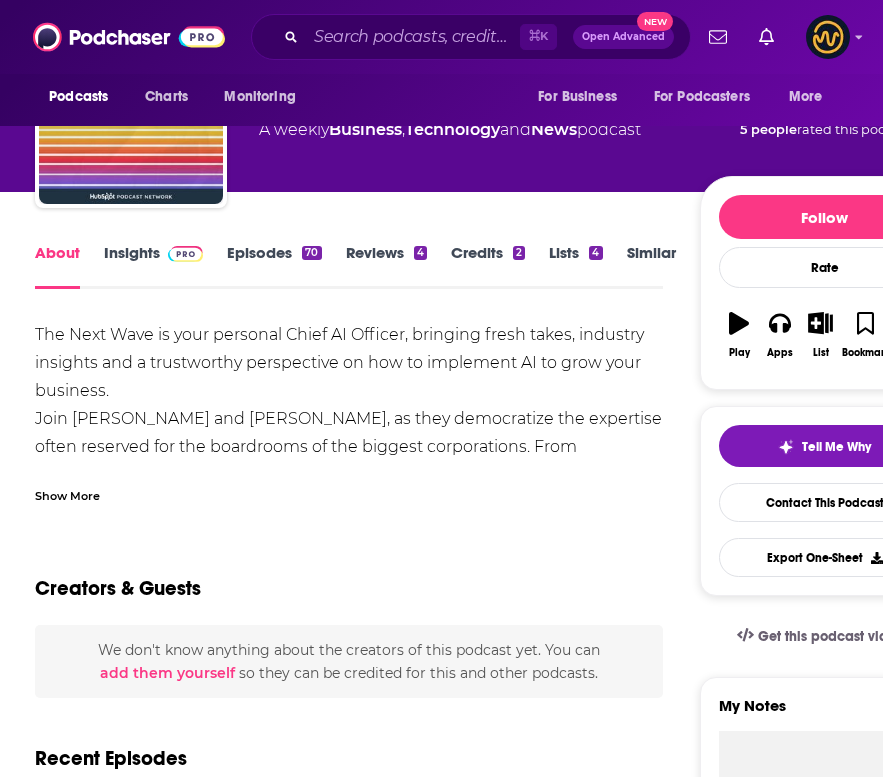 scroll, scrollTop: 0, scrollLeft: 0, axis: both 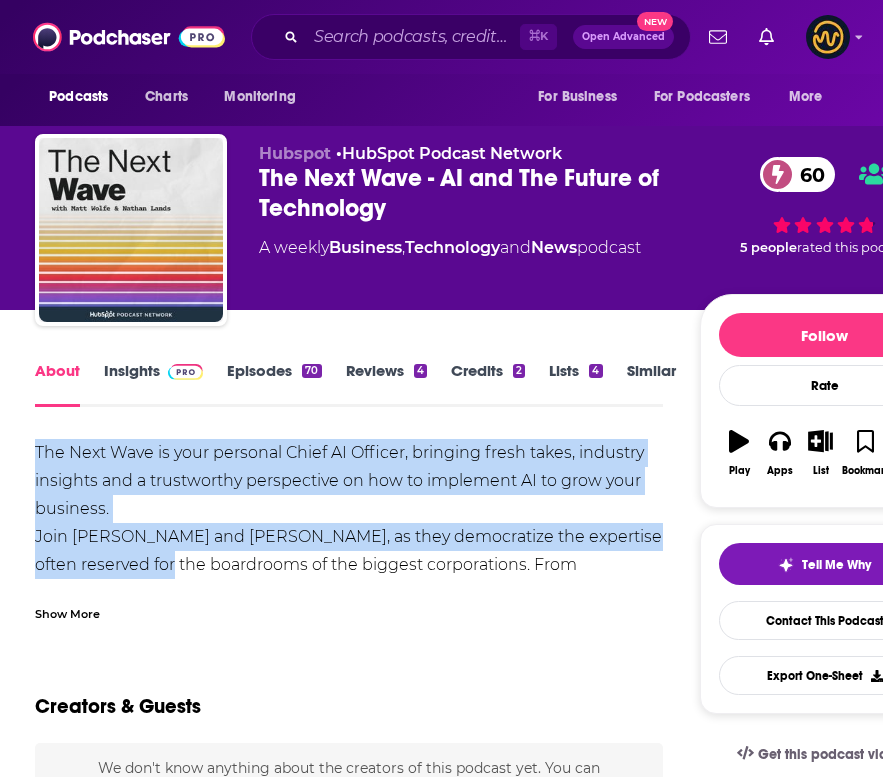 drag, startPoint x: 49, startPoint y: 459, endPoint x: 159, endPoint y: 575, distance: 159.86244 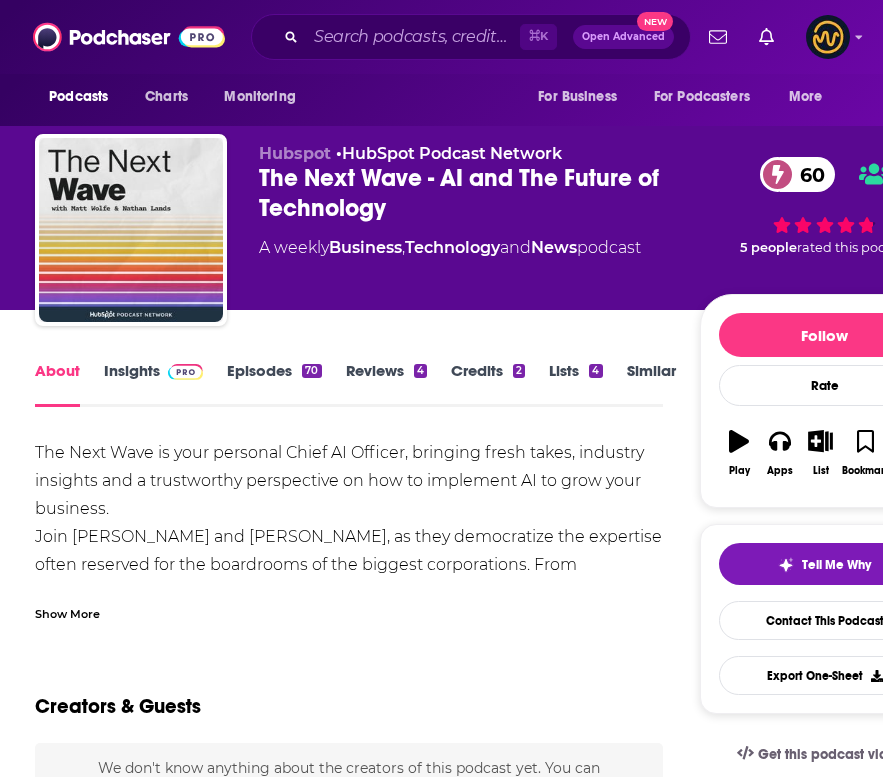 click on "Show More" at bounding box center (67, 612) 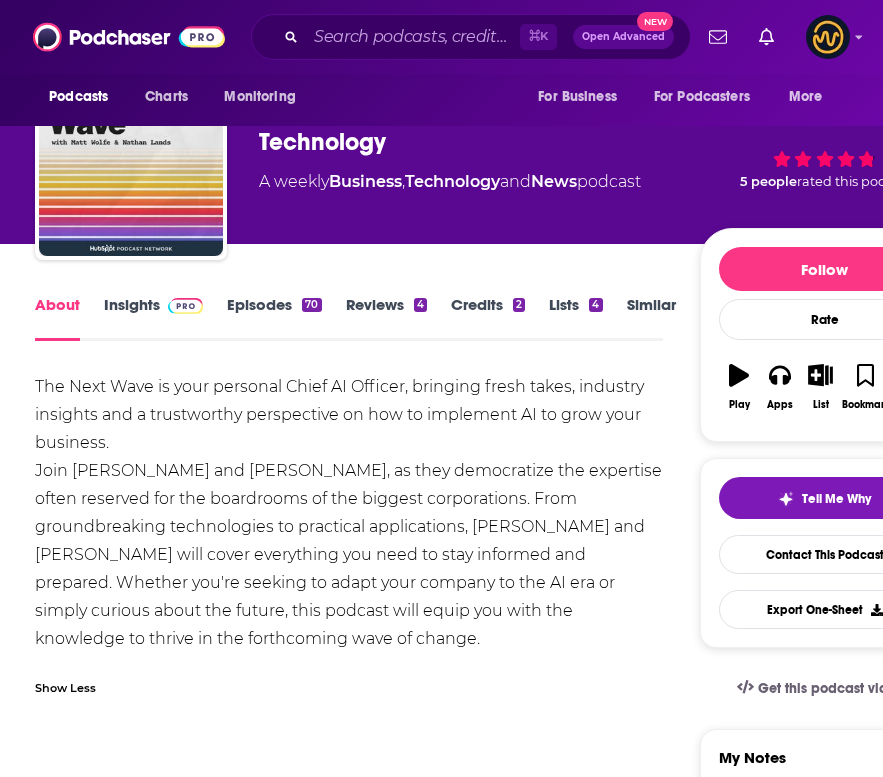 scroll, scrollTop: 84, scrollLeft: 0, axis: vertical 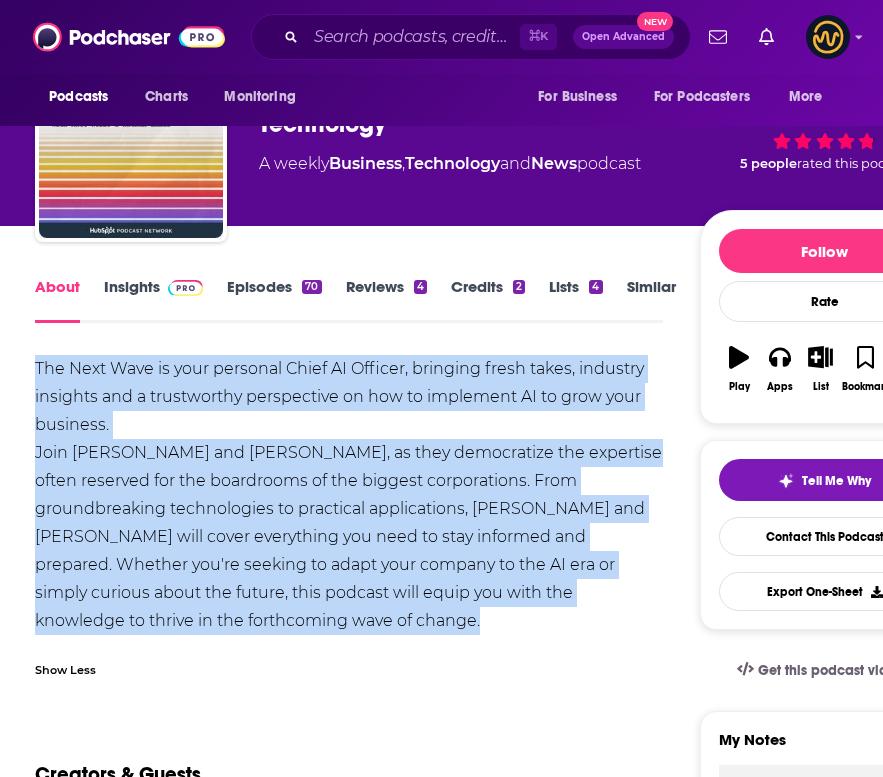drag, startPoint x: 34, startPoint y: 364, endPoint x: 252, endPoint y: 637, distance: 349.36084 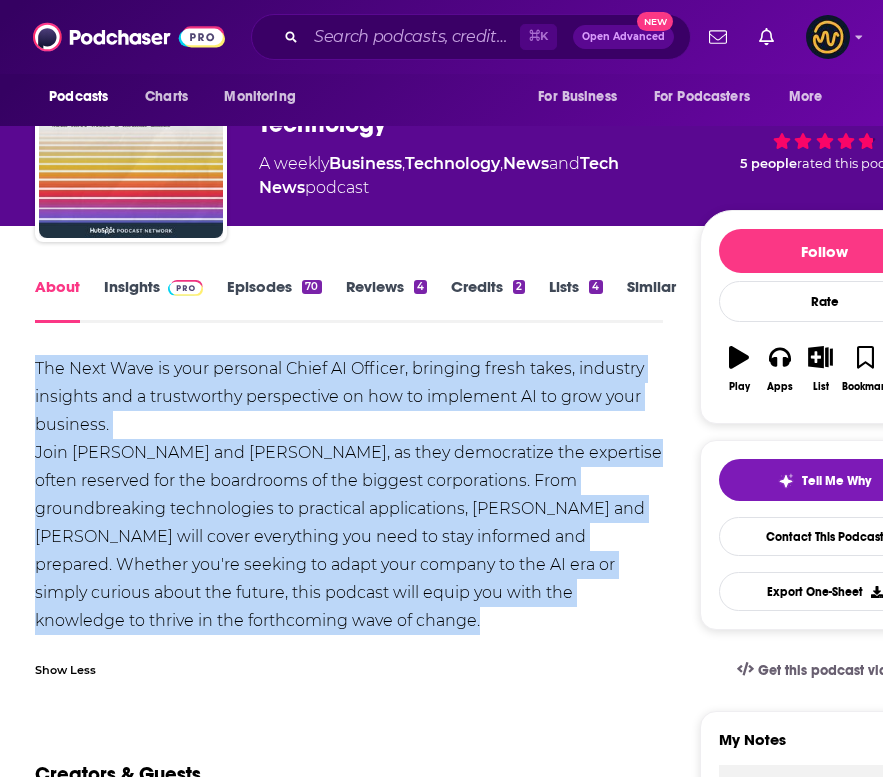 click on "Insights" at bounding box center (153, 300) 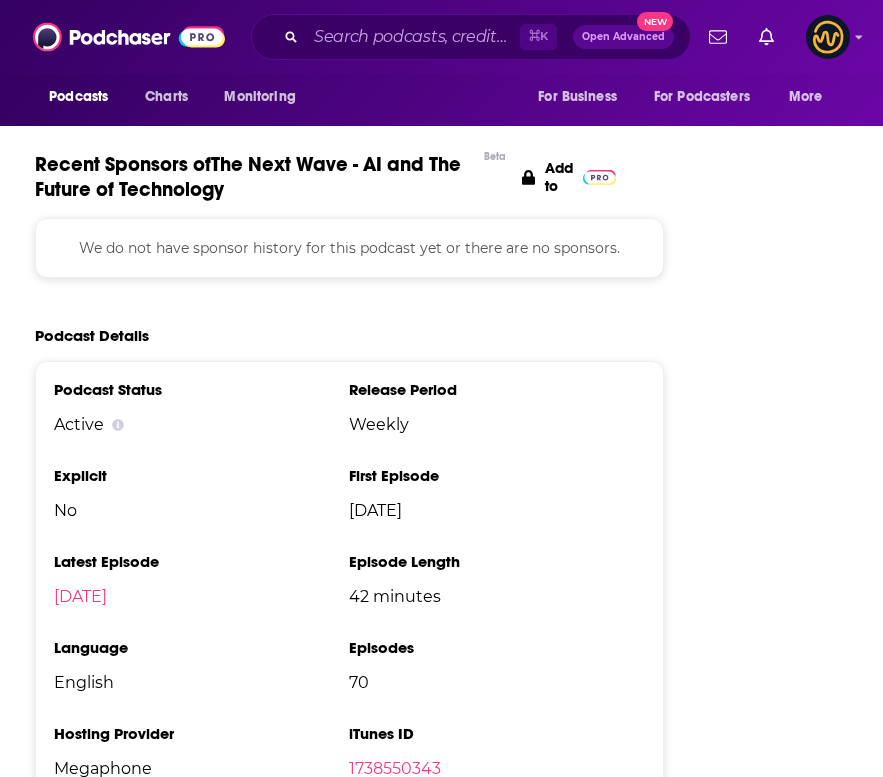 scroll, scrollTop: 3069, scrollLeft: 0, axis: vertical 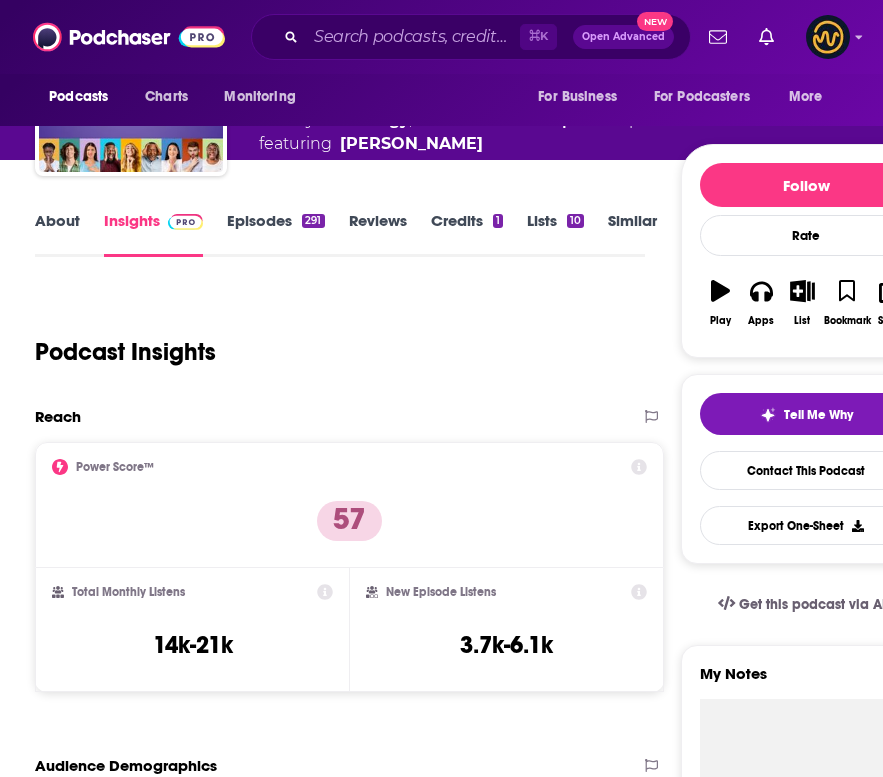 click on "About" at bounding box center [57, 234] 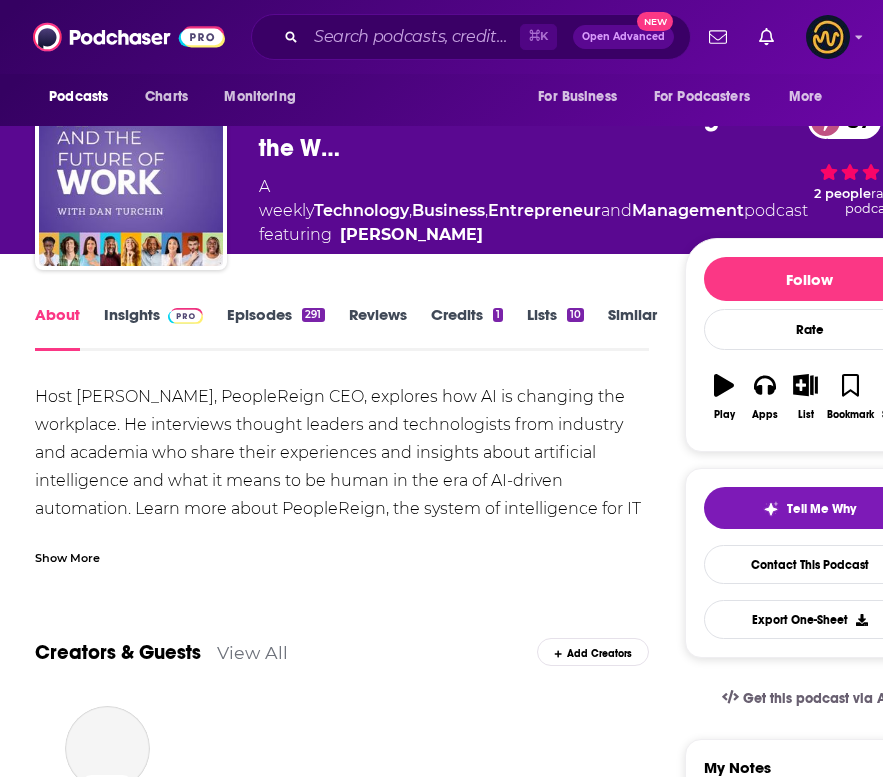 scroll, scrollTop: 61, scrollLeft: 0, axis: vertical 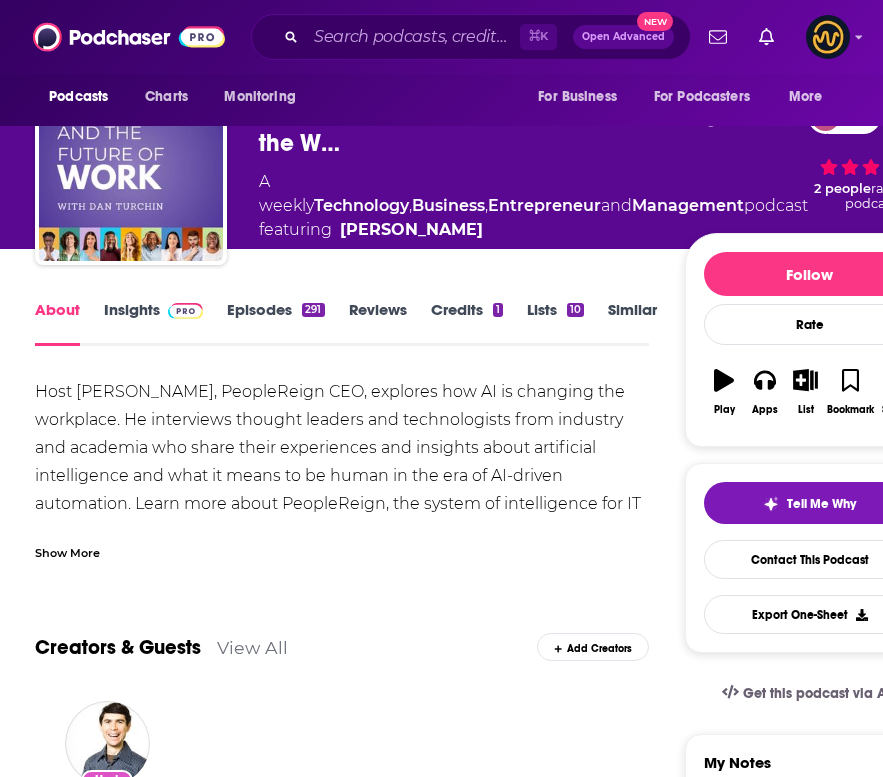 click on "Show More" at bounding box center [67, 551] 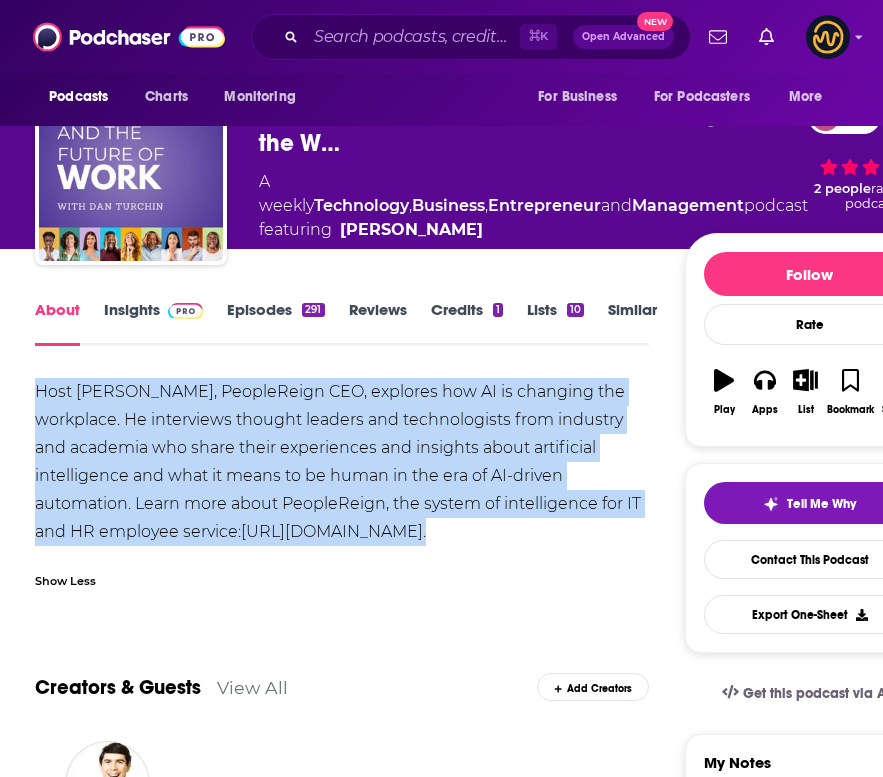 drag, startPoint x: 38, startPoint y: 390, endPoint x: 457, endPoint y: 536, distance: 443.70825 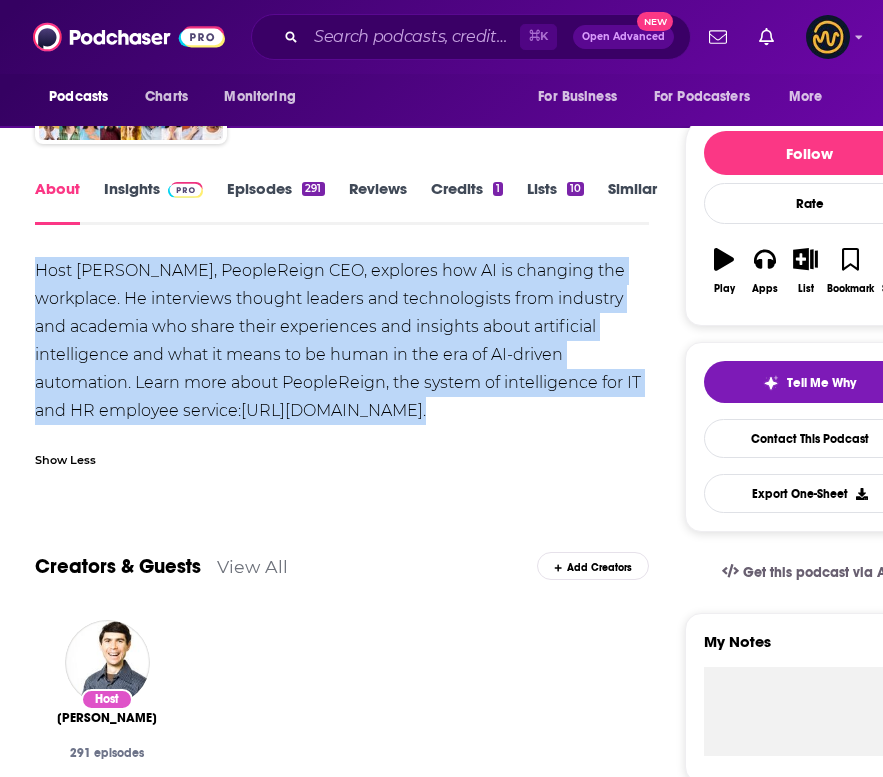 scroll, scrollTop: 0, scrollLeft: 0, axis: both 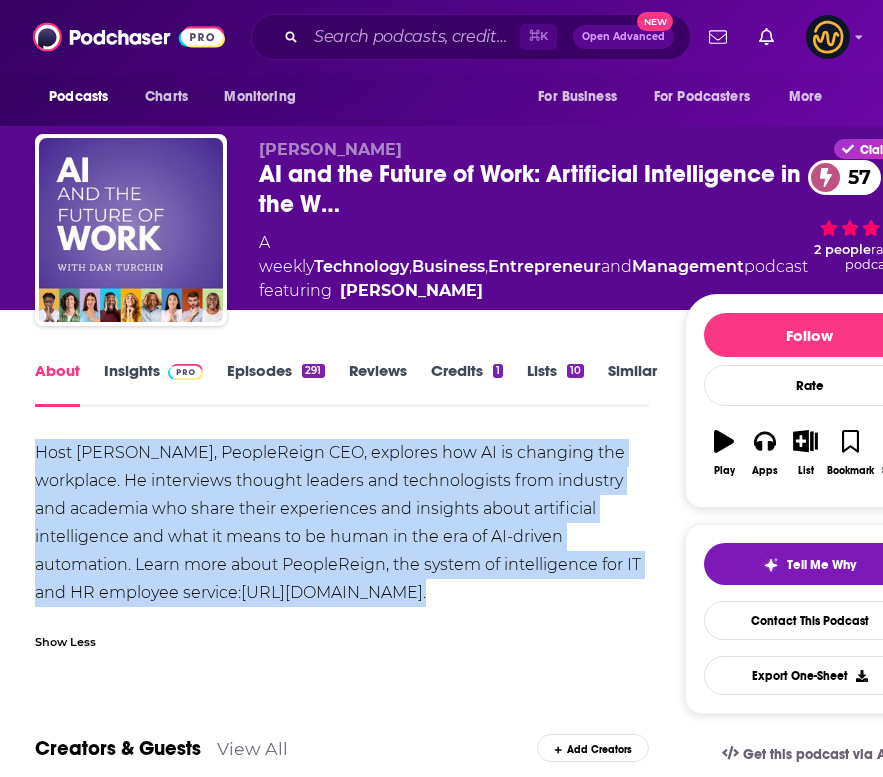 click on "Insights" at bounding box center [153, 384] 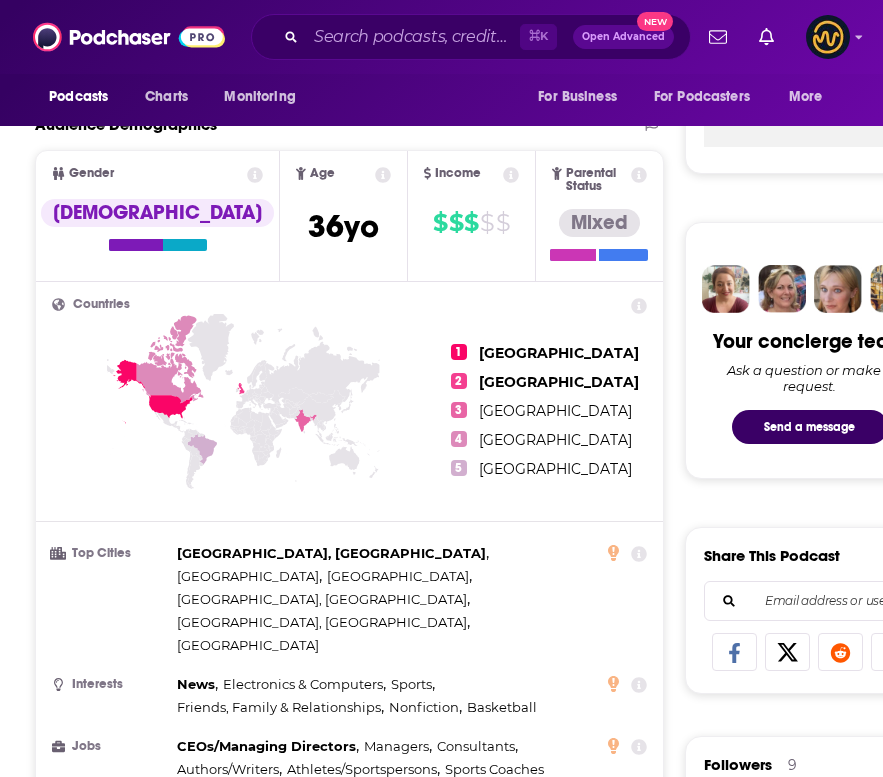 scroll, scrollTop: 0, scrollLeft: 0, axis: both 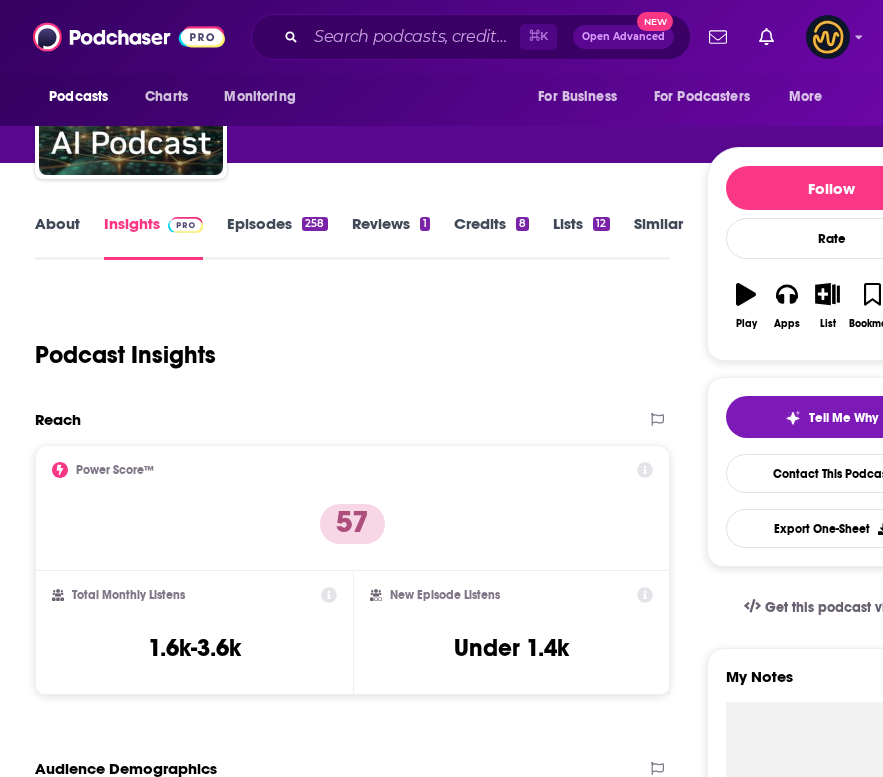 click on "About" at bounding box center (57, 237) 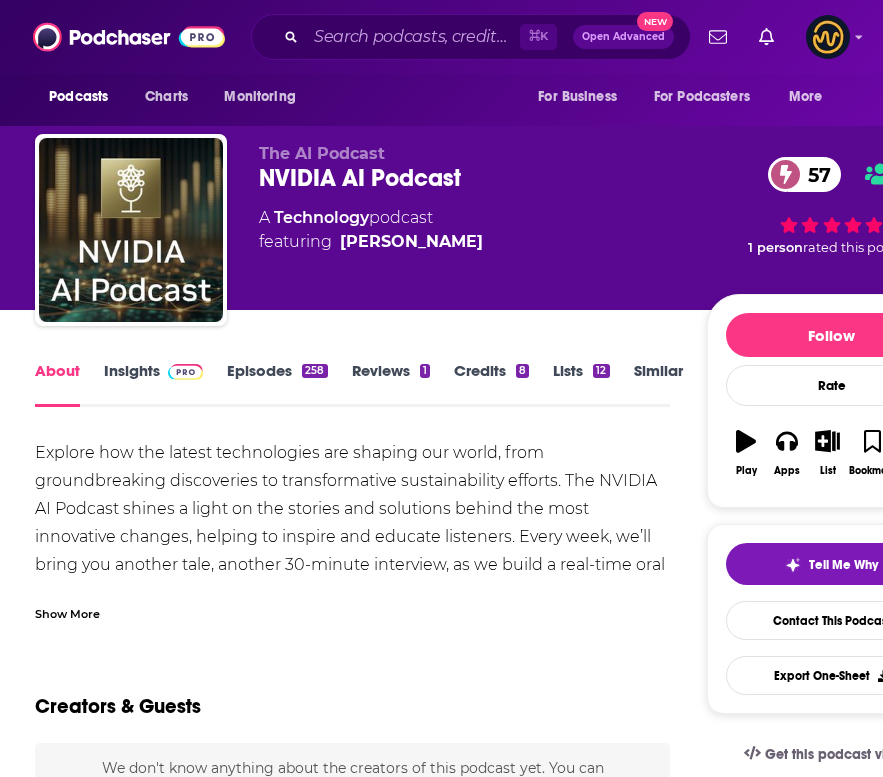 scroll, scrollTop: 16, scrollLeft: 0, axis: vertical 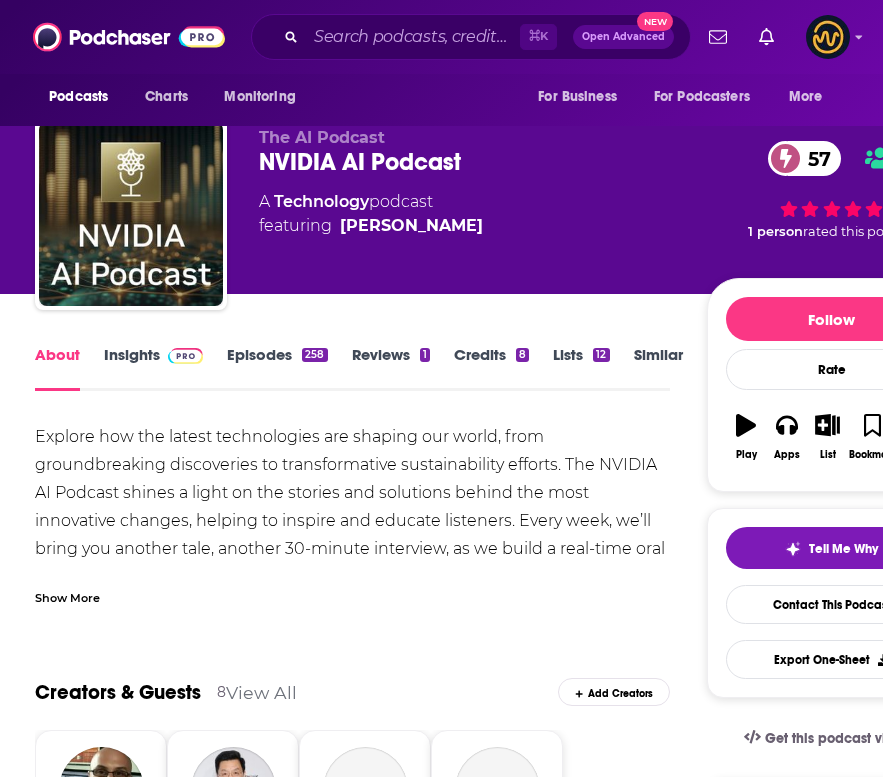 click on "Show More" at bounding box center [67, 596] 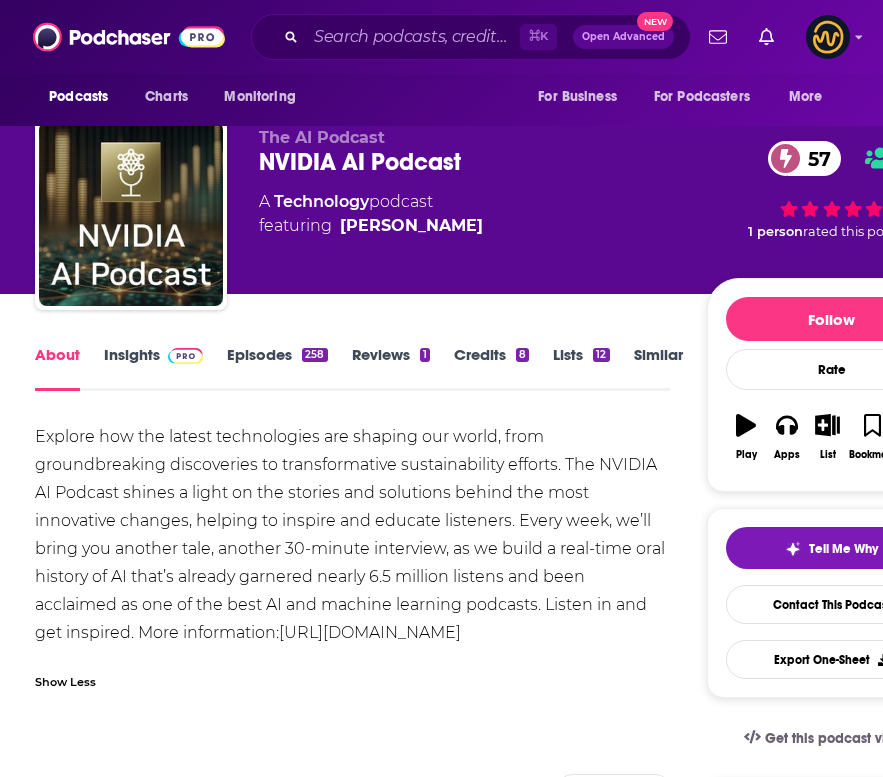 scroll, scrollTop: 124, scrollLeft: 0, axis: vertical 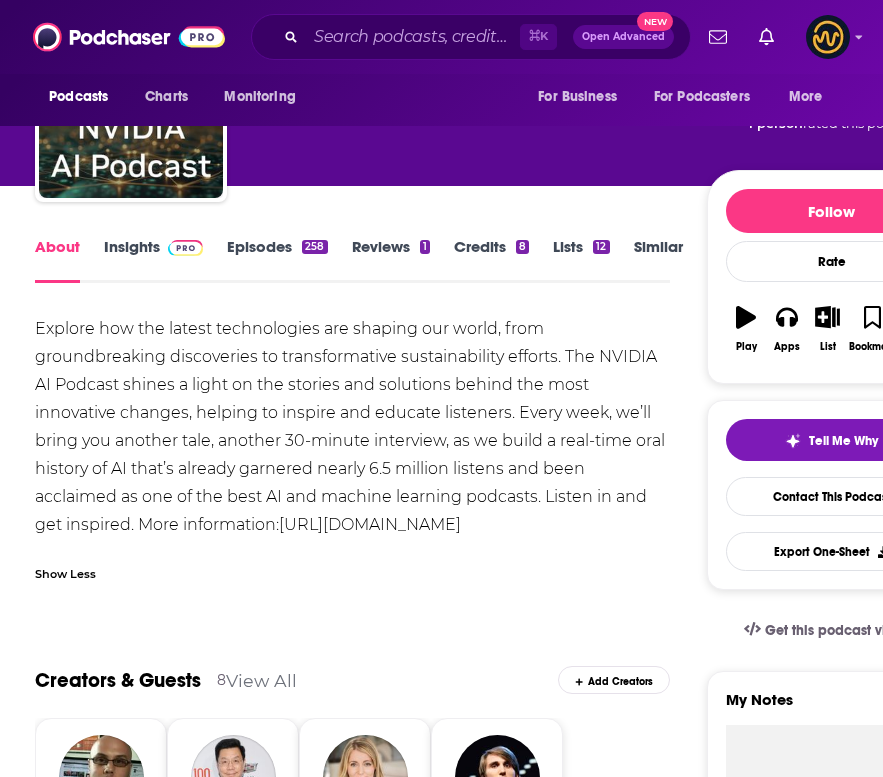 drag, startPoint x: 32, startPoint y: 322, endPoint x: 536, endPoint y: 522, distance: 542.2324 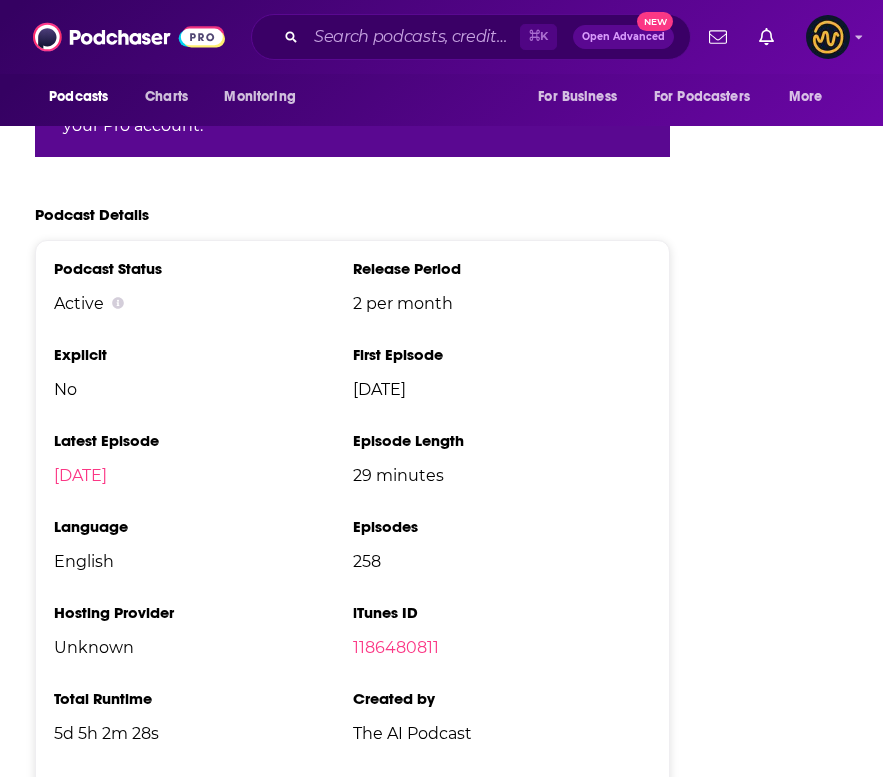 scroll, scrollTop: 3840, scrollLeft: 0, axis: vertical 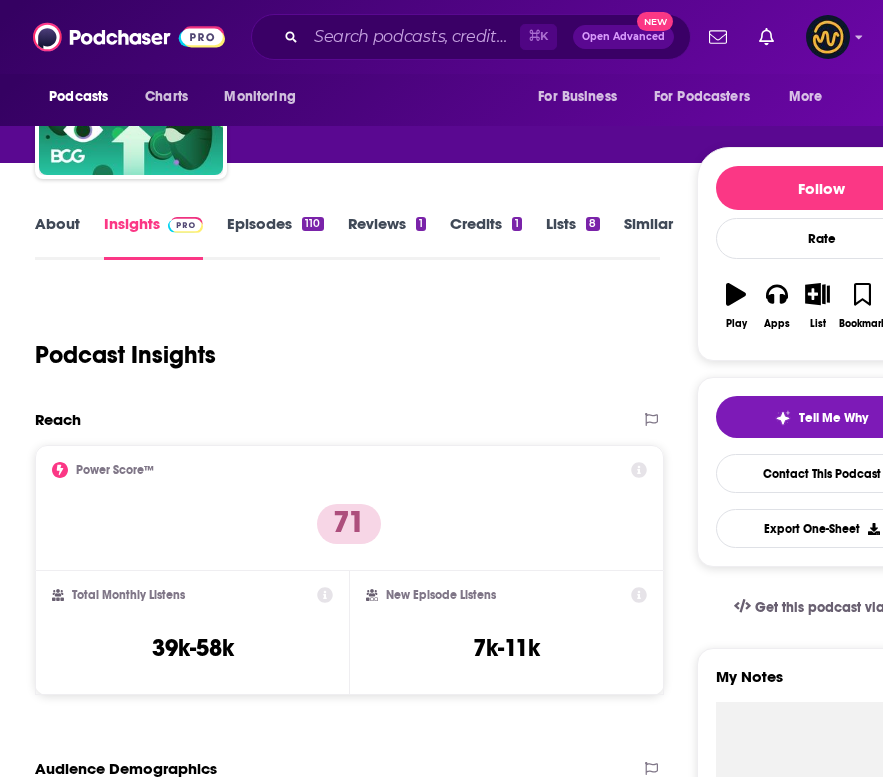 click on "About Insights Episodes 110 Reviews 1 Credits 1 Lists 8 Similar" at bounding box center (347, 235) 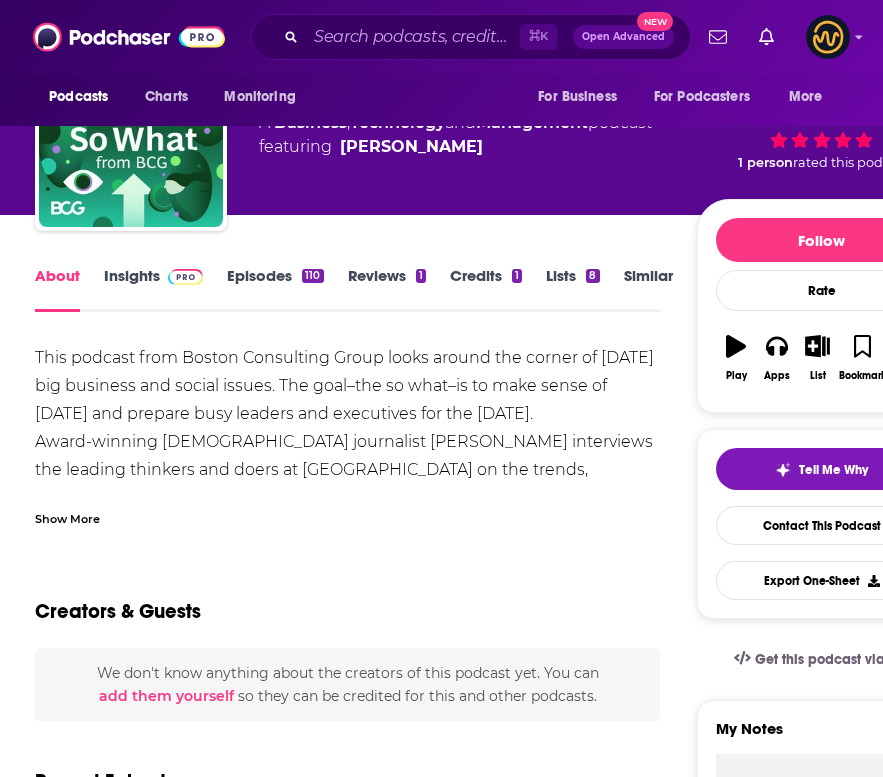 scroll, scrollTop: 111, scrollLeft: 0, axis: vertical 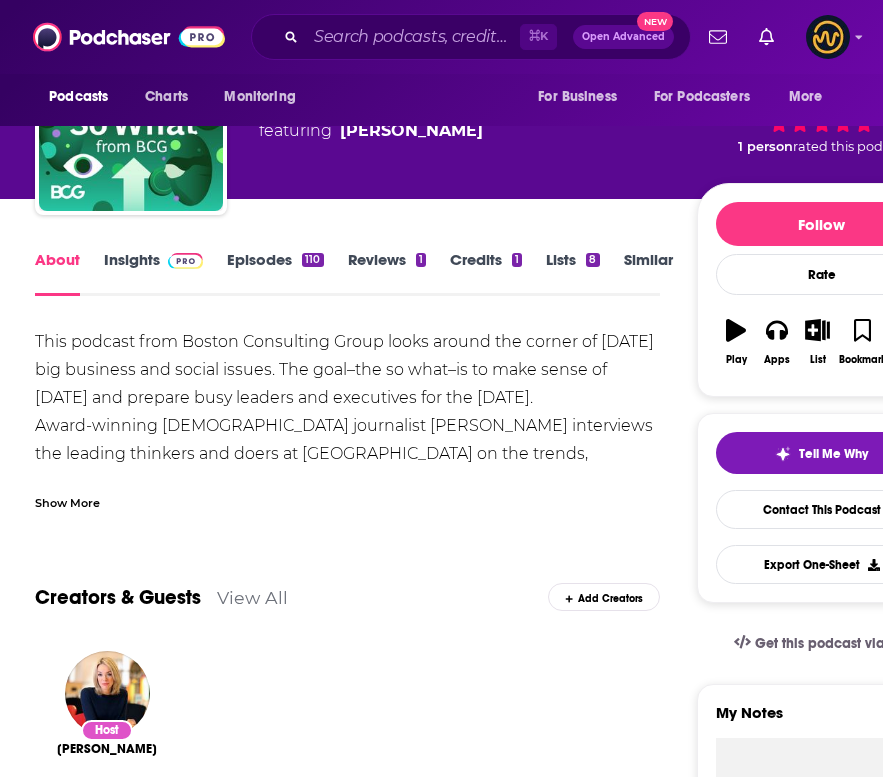 click on "Show More" at bounding box center (67, 501) 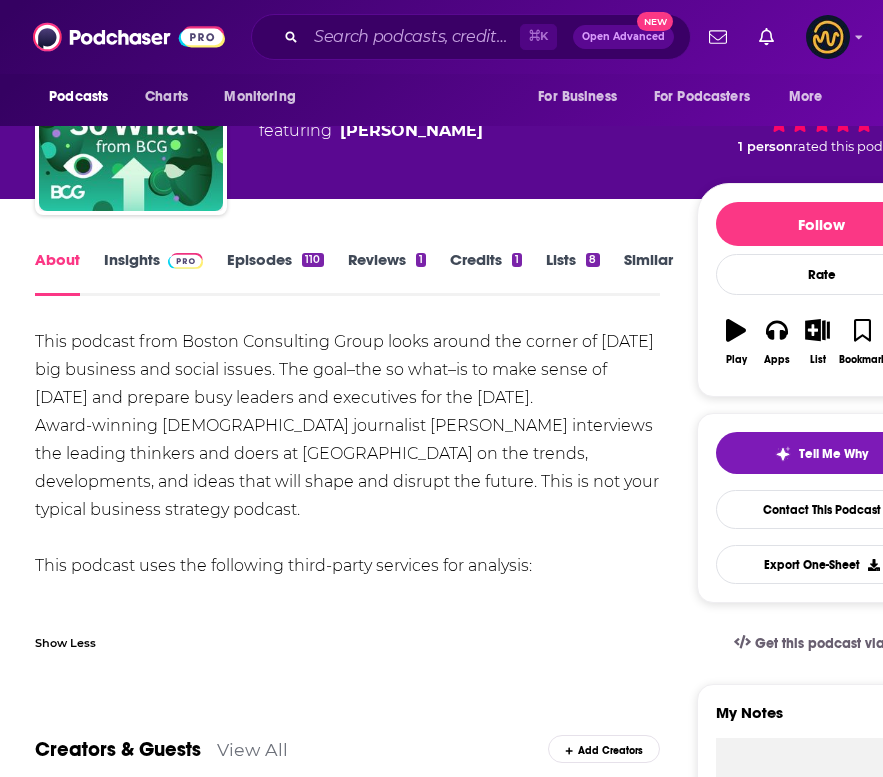 drag, startPoint x: 38, startPoint y: 335, endPoint x: 523, endPoint y: 586, distance: 546.1007 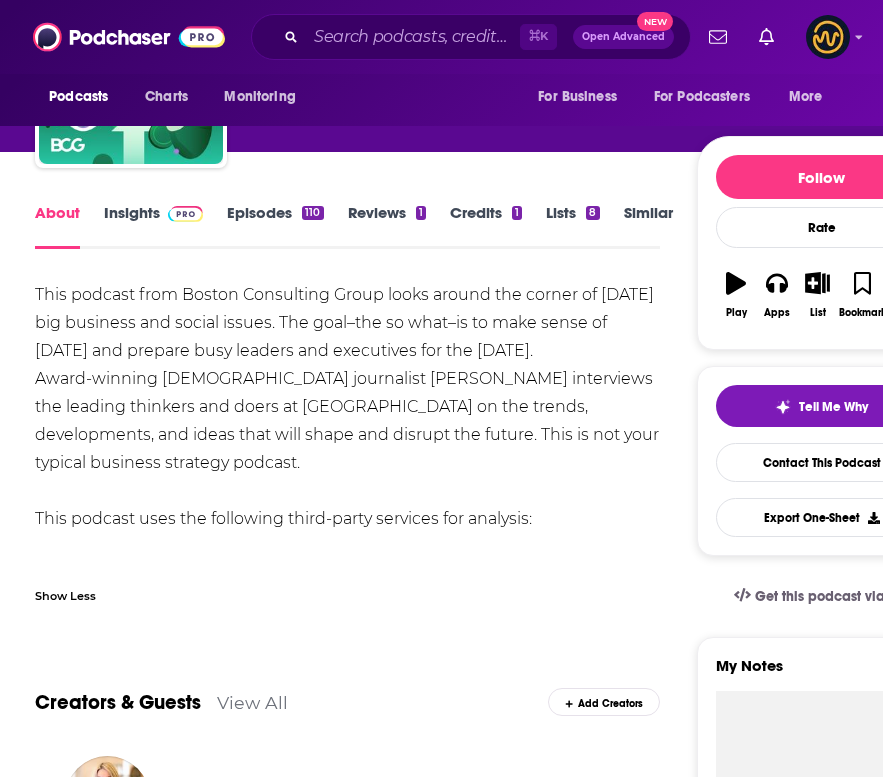 scroll, scrollTop: 160, scrollLeft: 0, axis: vertical 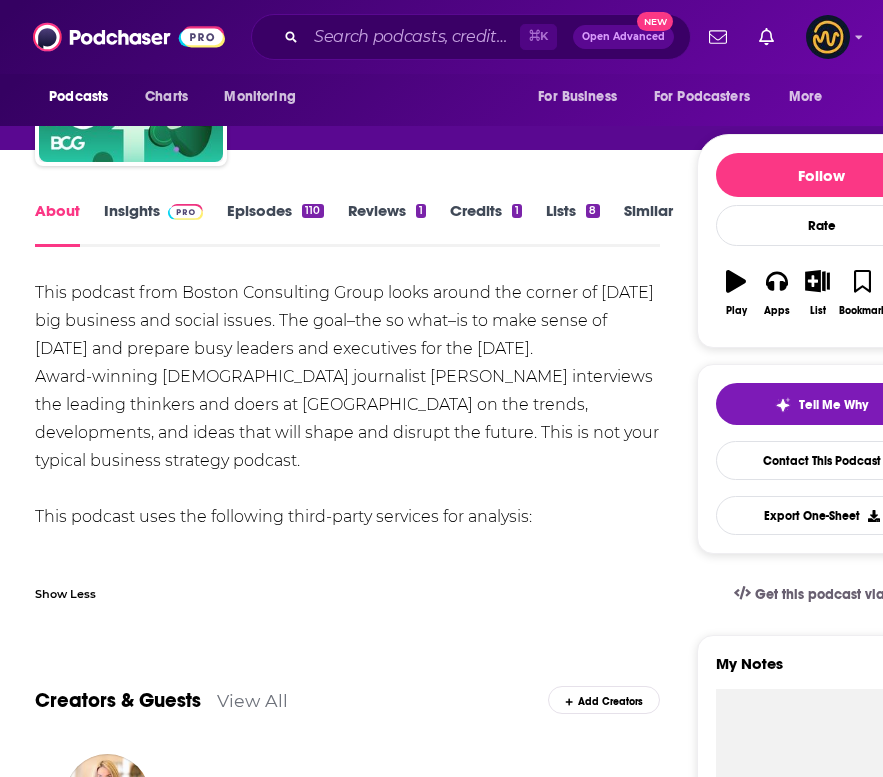 click on "Insights" at bounding box center [153, 224] 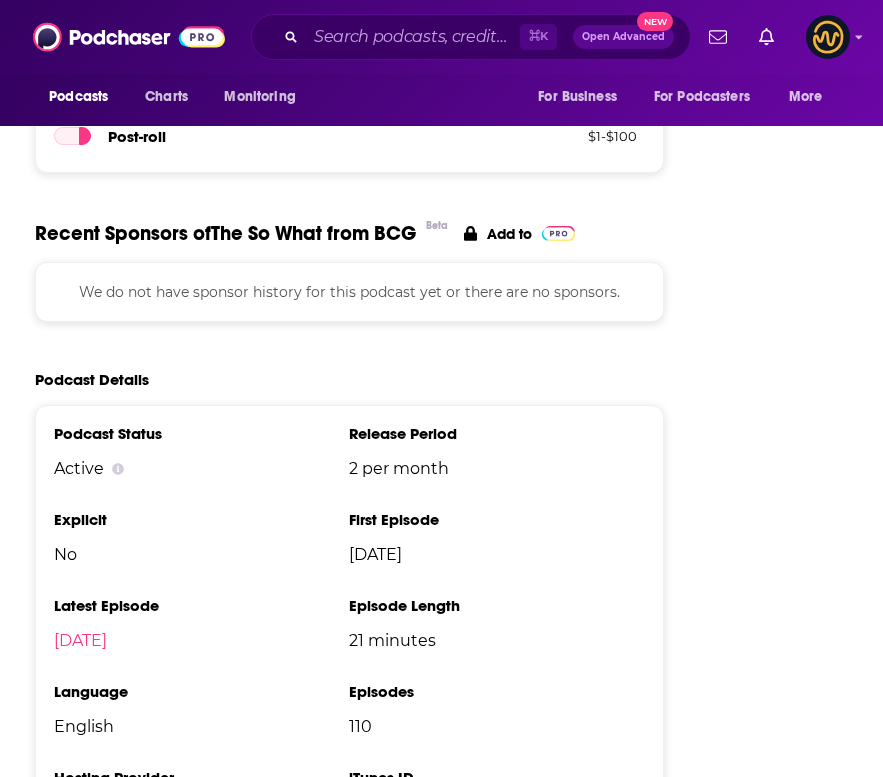 scroll, scrollTop: 3538, scrollLeft: 0, axis: vertical 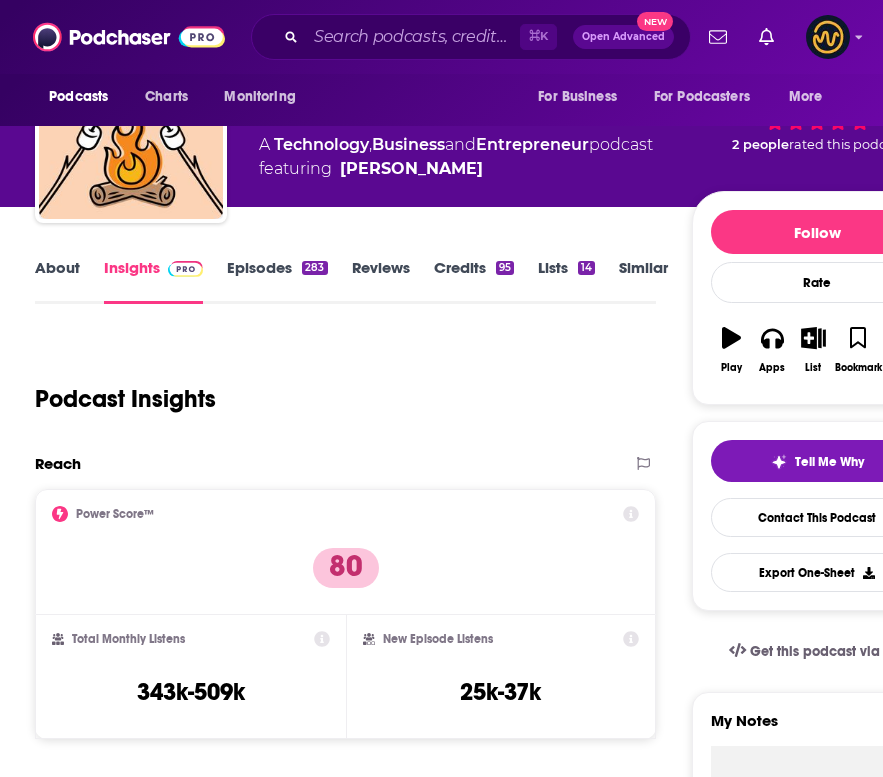click on "About" at bounding box center (57, 281) 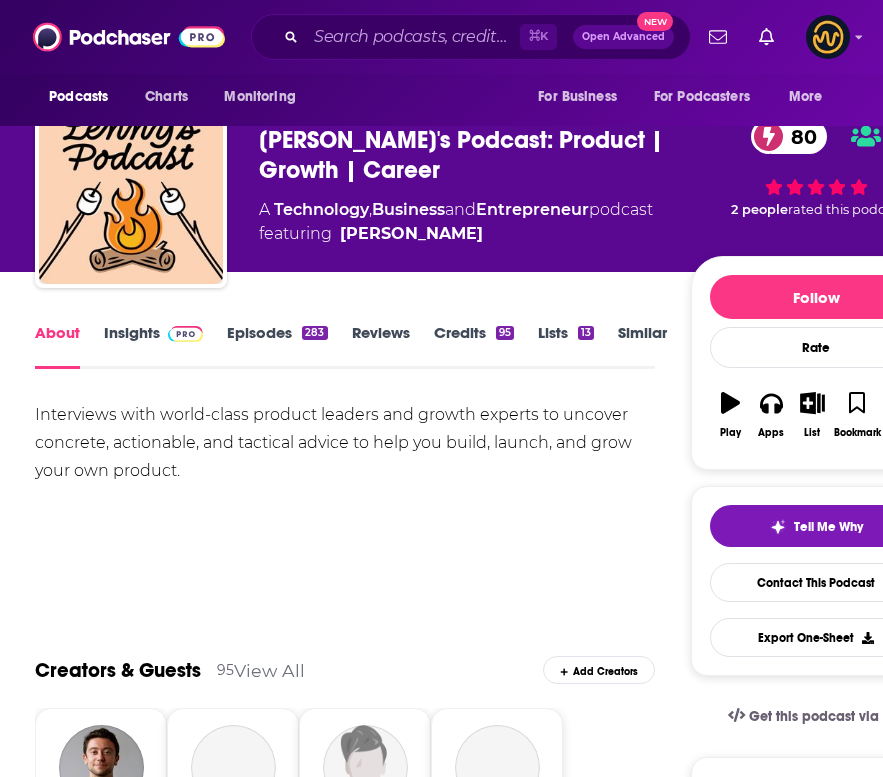 scroll, scrollTop: 39, scrollLeft: 0, axis: vertical 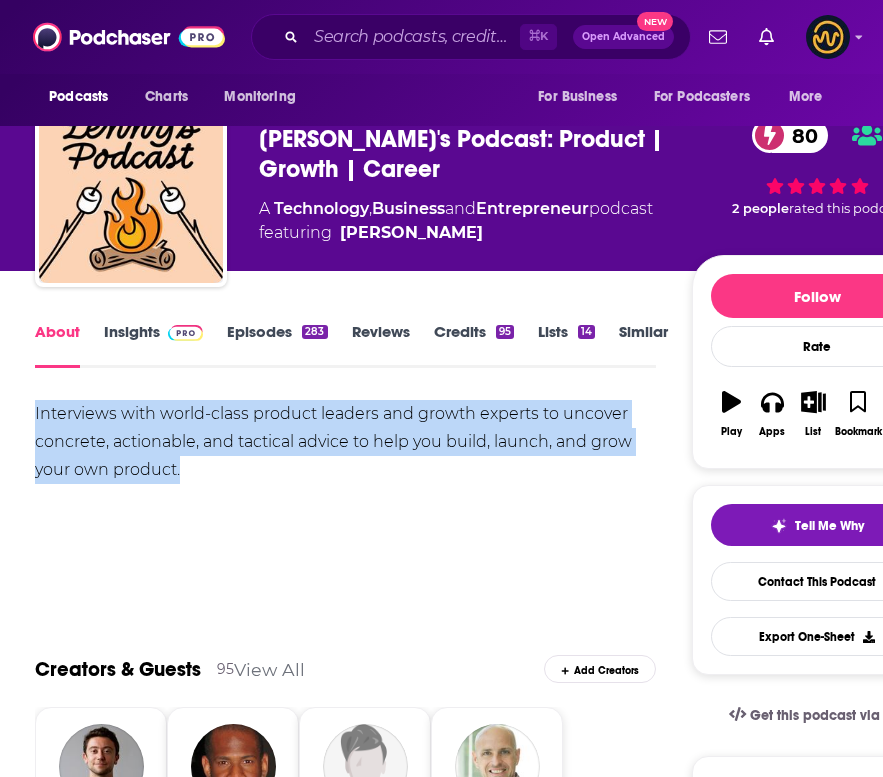 drag, startPoint x: 32, startPoint y: 408, endPoint x: 196, endPoint y: 489, distance: 182.91255 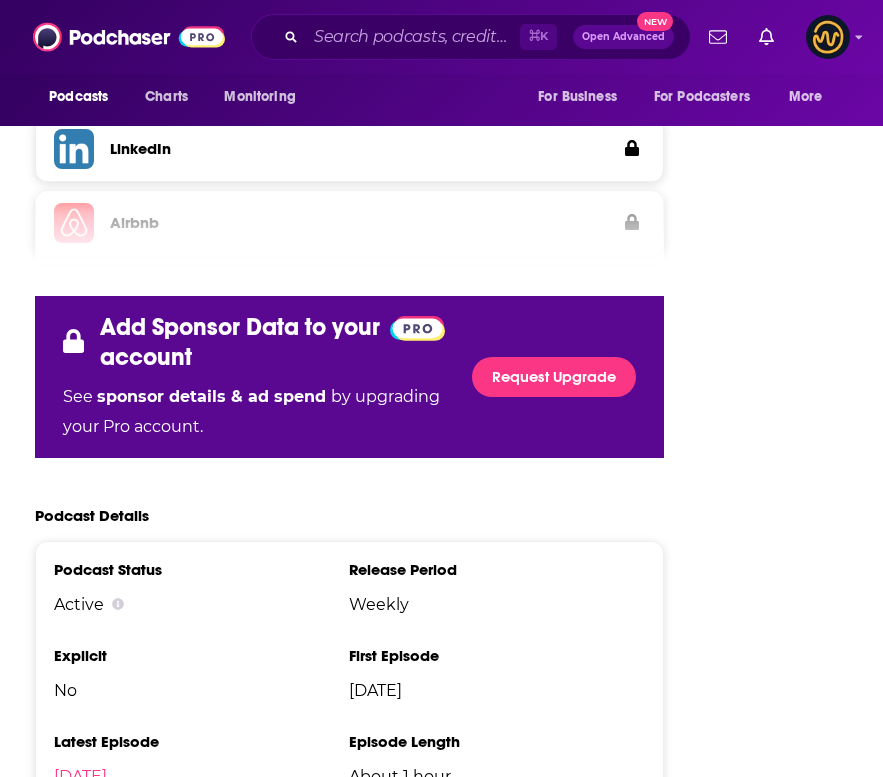 scroll, scrollTop: 3875, scrollLeft: 0, axis: vertical 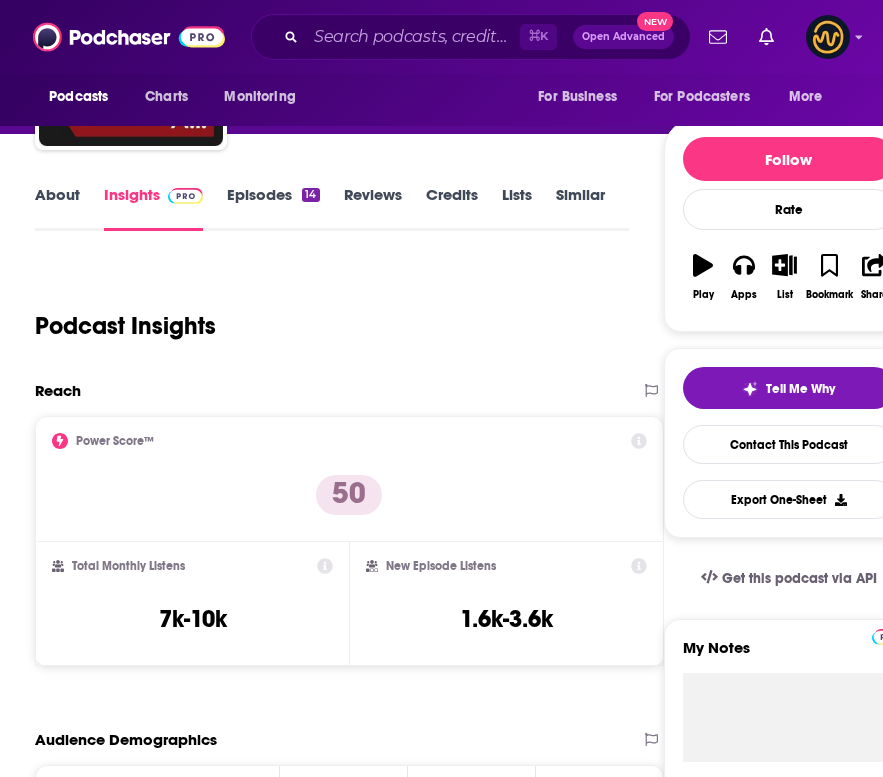 click on "About Insights Episodes 14 Reviews Credits Lists Similar" at bounding box center [331, 206] 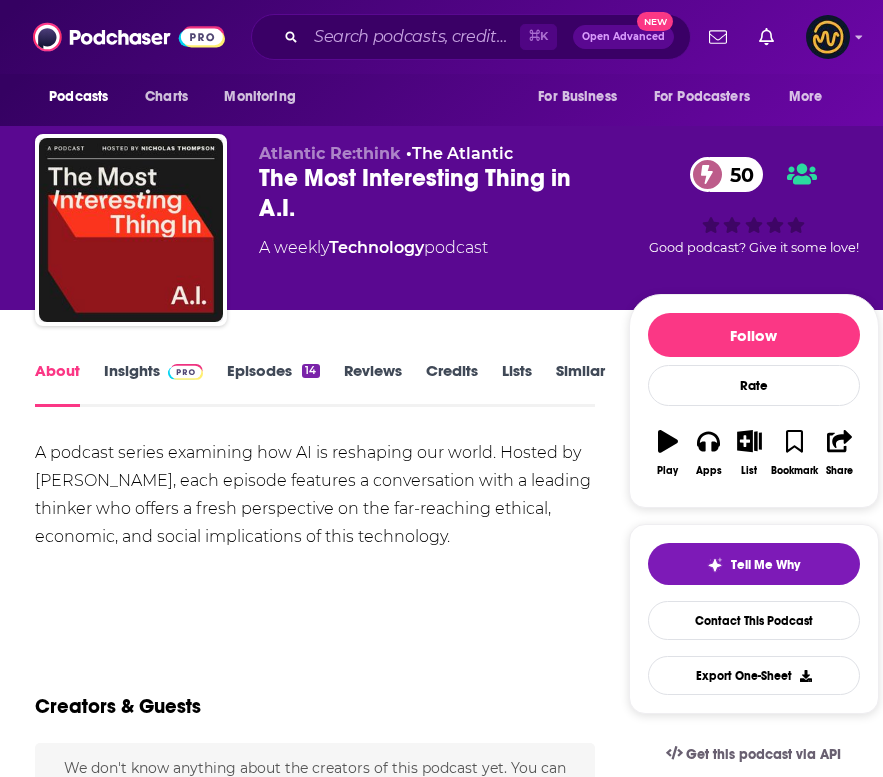 scroll, scrollTop: 42, scrollLeft: 0, axis: vertical 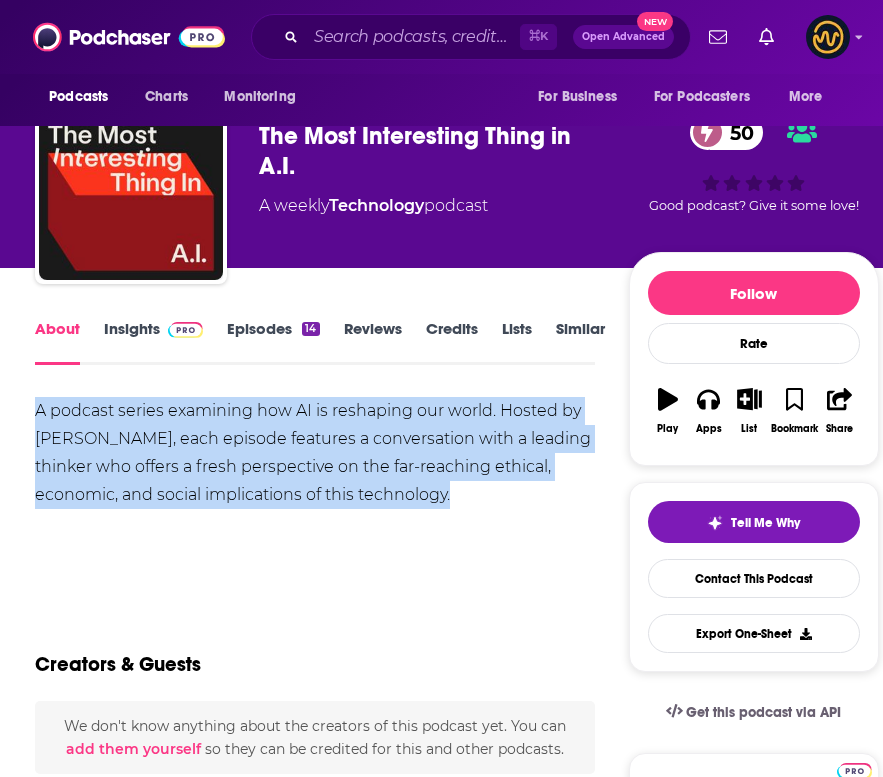 drag, startPoint x: 35, startPoint y: 409, endPoint x: 547, endPoint y: 540, distance: 528.49316 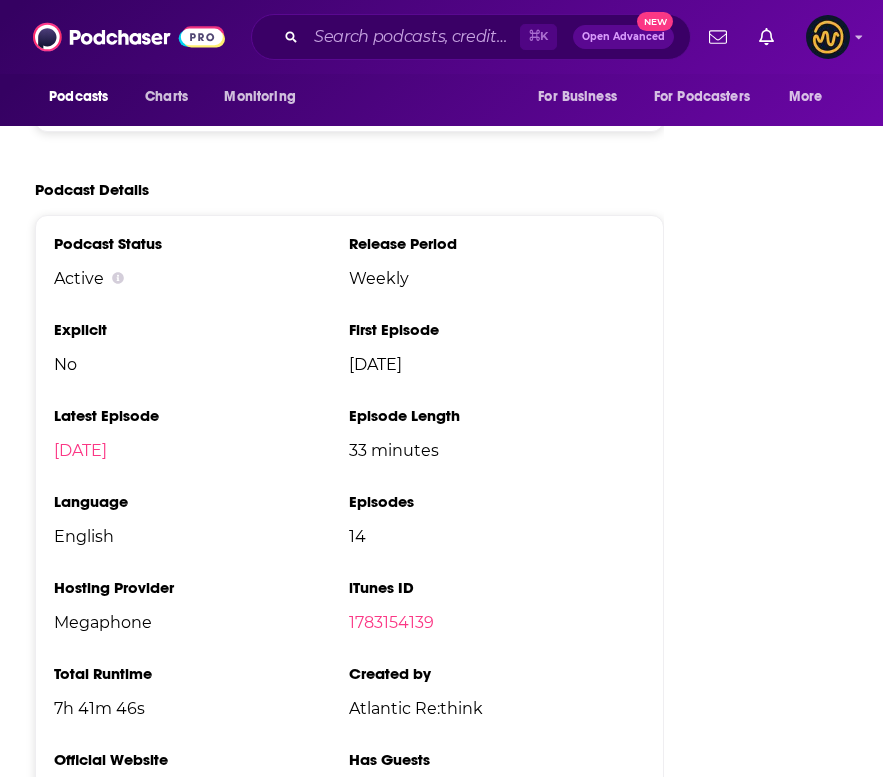 scroll, scrollTop: 3114, scrollLeft: 0, axis: vertical 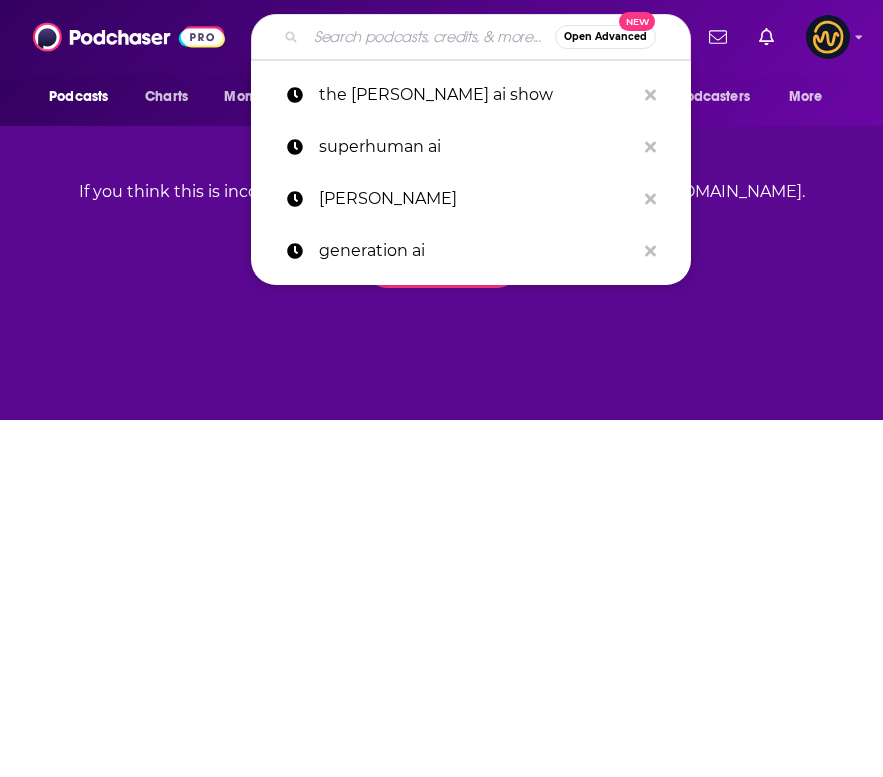 click at bounding box center [430, 37] 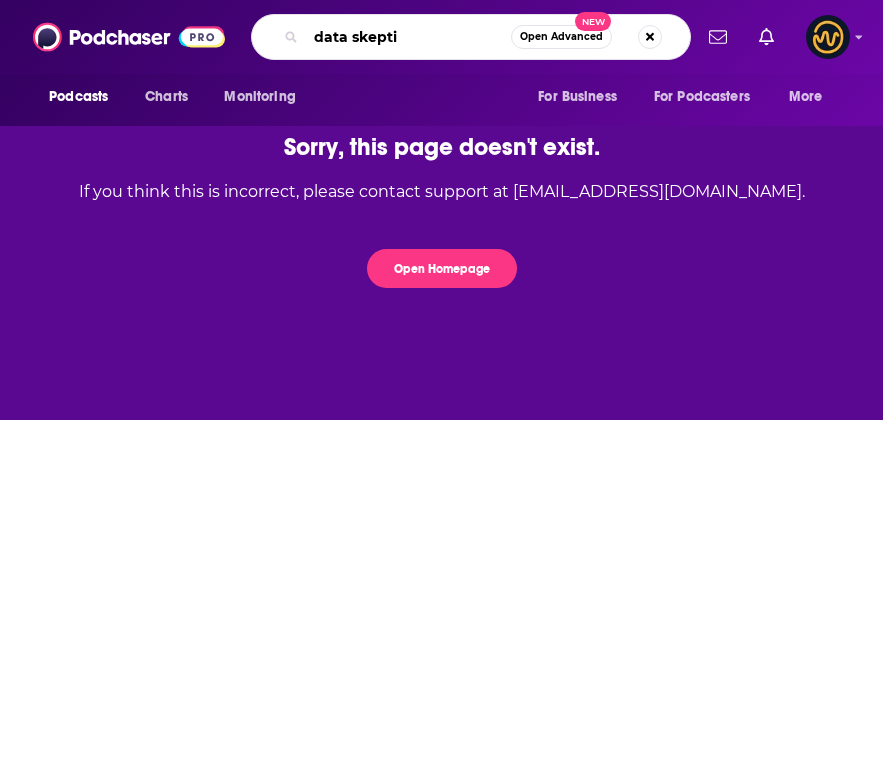 type on "data skeptic" 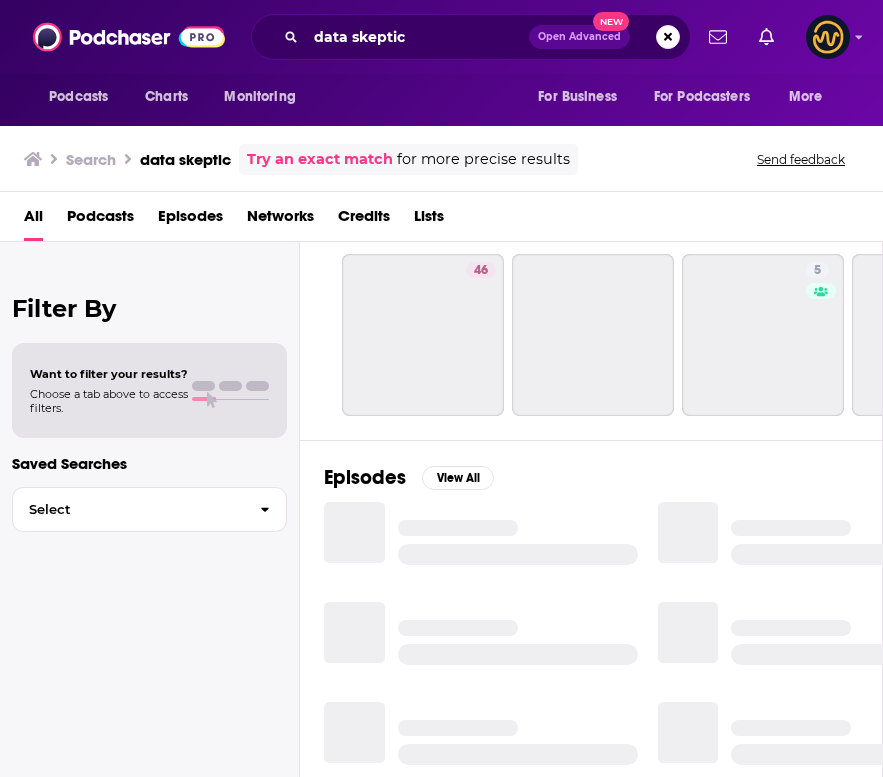 scroll, scrollTop: 0, scrollLeft: 0, axis: both 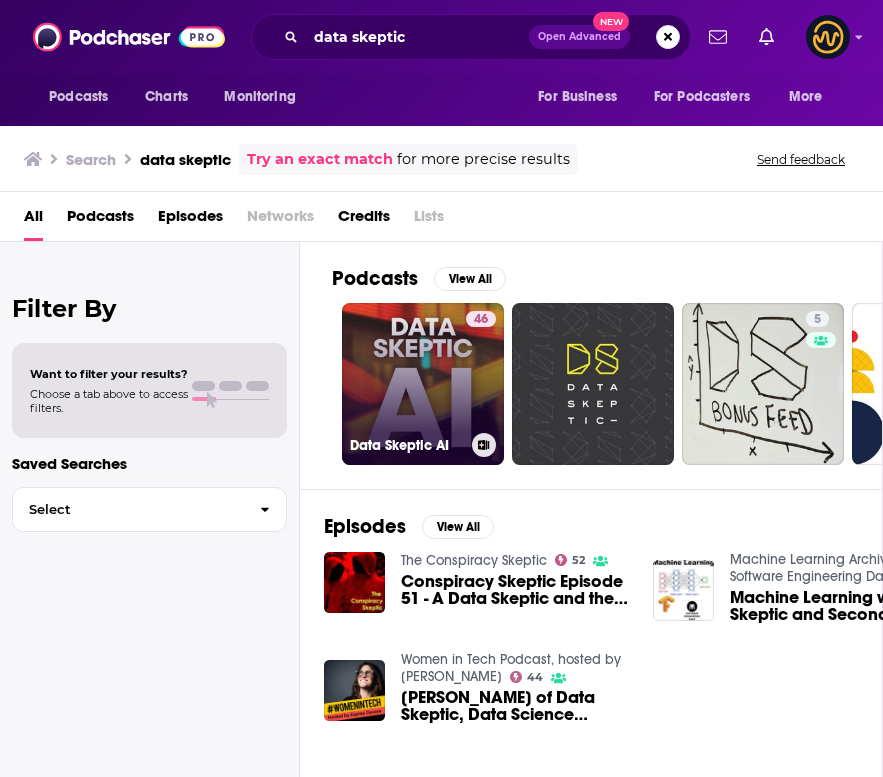 click on "46 Data Skeptic AI" at bounding box center (423, 384) 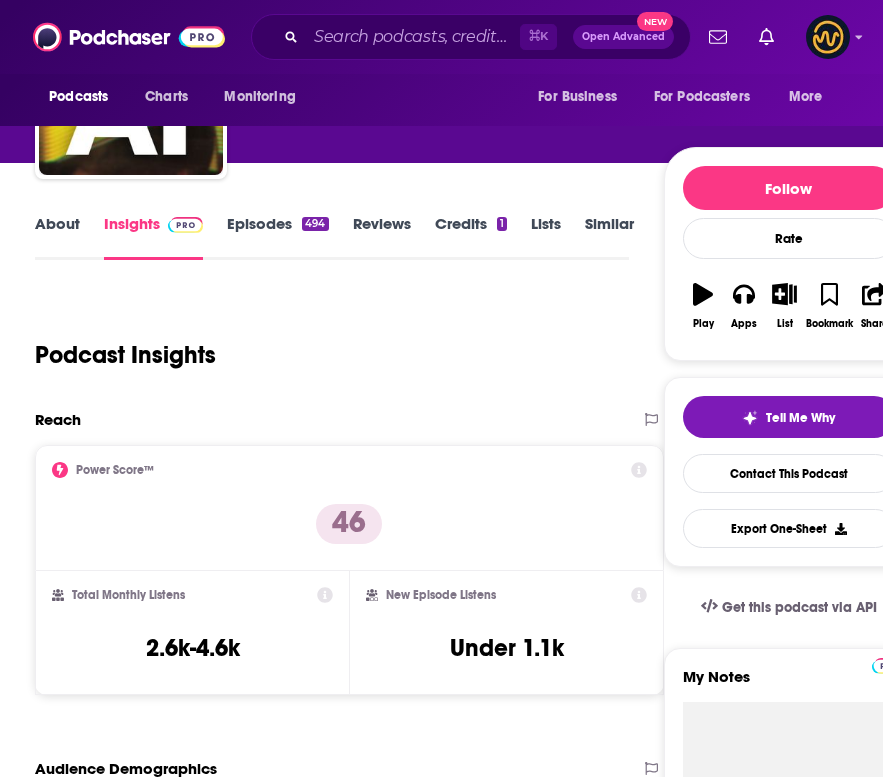 scroll, scrollTop: 135, scrollLeft: 0, axis: vertical 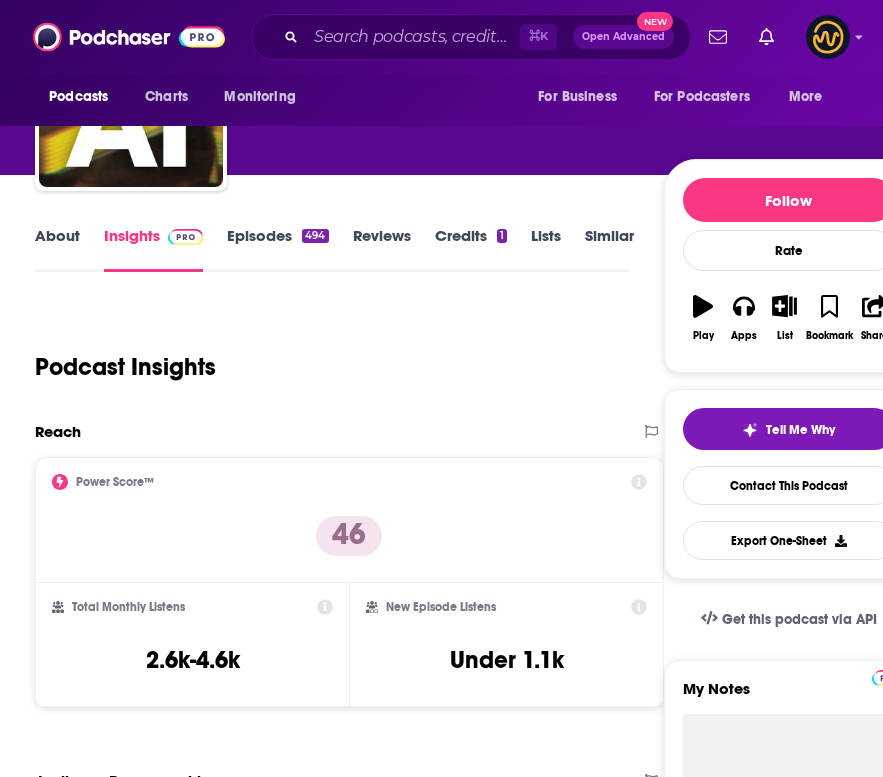 click on "About Insights Episodes 494 Reviews Credits 1 Lists Similar Podcast Insights Reach & Audience Content Social Contacts Charts Rate Card Sponsors Details Similar Contact Podcast Open Website  Reach Power Score™ 46 Total Monthly Listens 2.6k-4.6k New Episode Listens Under 1.1k Export One-Sheet Audience Demographics Gender [DEMOGRAPHIC_DATA] Age [DEMOGRAPHIC_DATA] yo Parental Status Mixed Countries 1 [GEOGRAPHIC_DATA] 2 [GEOGRAPHIC_DATA] 3 [GEOGRAPHIC_DATA] 4 [GEOGRAPHIC_DATA] 5 [GEOGRAPHIC_DATA] Education Level Mostly  Higher Education Content Political Skew Neutral/Mixed Socials This podcast does not have social handles yet. Contacts   RSS   Podcast Email The Breakdown AI [EMAIL_ADDRESS][DOMAIN_NAME] [EMAIL_ADDRESS][DOMAIN_NAME] That's all there is! Charts All Charts All Categories All Countries 83 Technology   [GEOGRAPHIC_DATA] Apple Show History 24 Technology   [GEOGRAPHIC_DATA] Apple Show History 50 Technology   [GEOGRAPHIC_DATA] Apple Show History 51 Technology   [GEOGRAPHIC_DATA] Apple Show History 74 Technology   [GEOGRAPHIC_DATA] Apple Show History 78 Technology   [GEOGRAPHIC_DATA] Apple Show History Show More Estimated Rate Card" at bounding box center (474, 3220) 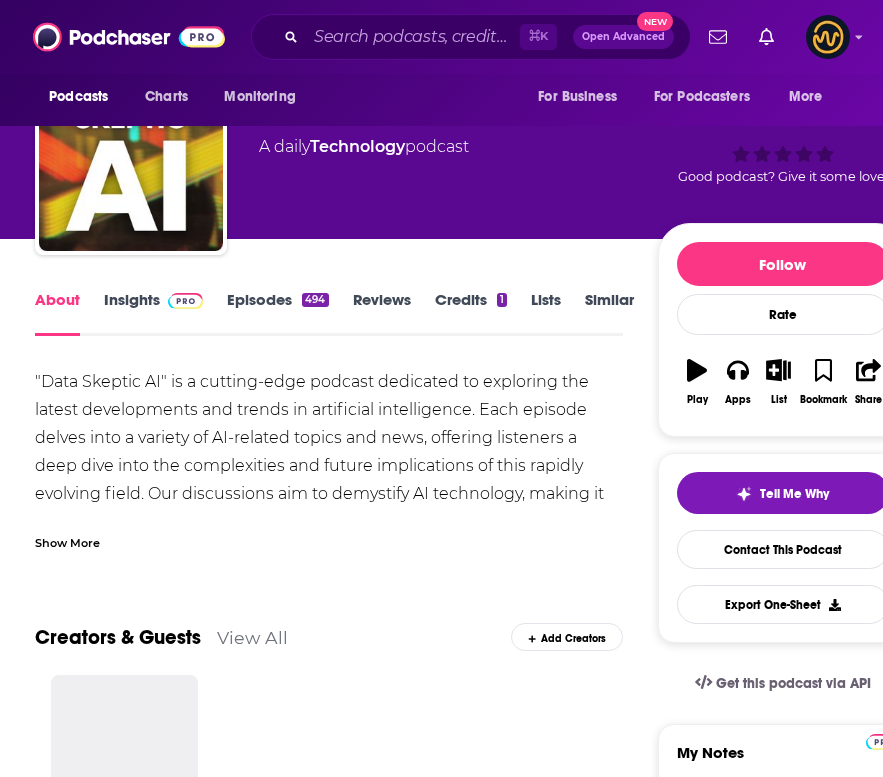 scroll, scrollTop: 79, scrollLeft: 0, axis: vertical 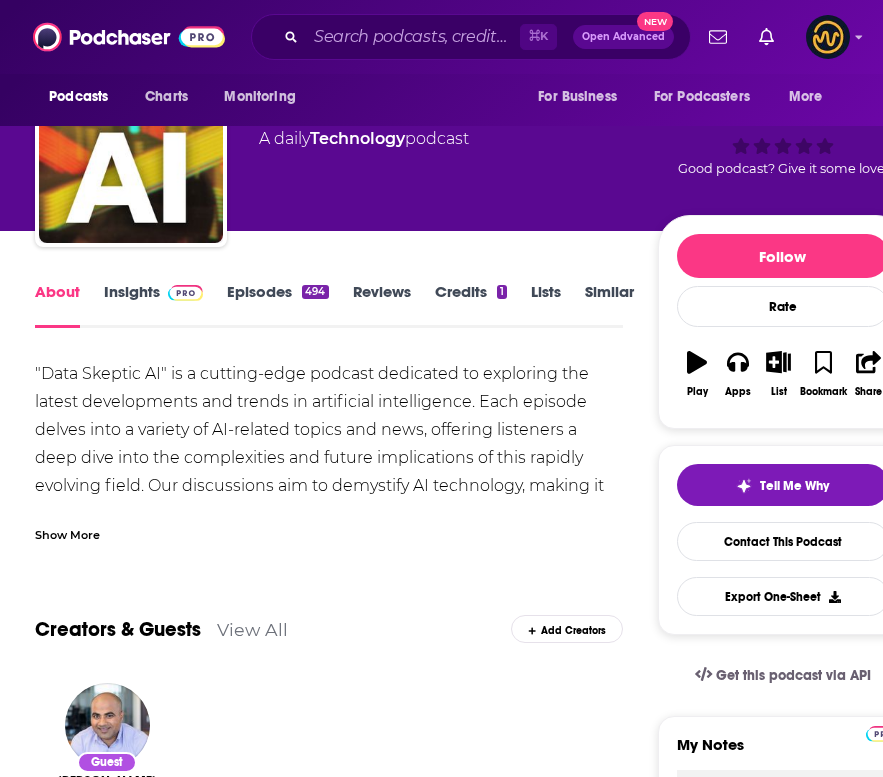 click on "Show More" at bounding box center [67, 533] 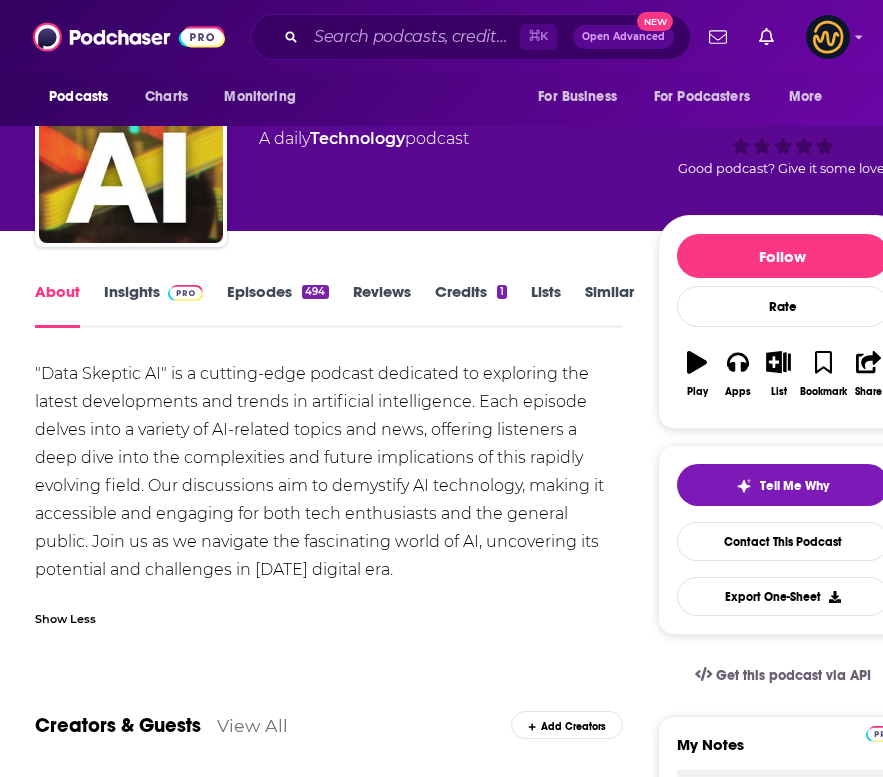 drag, startPoint x: 38, startPoint y: 370, endPoint x: 321, endPoint y: 564, distance: 343.11078 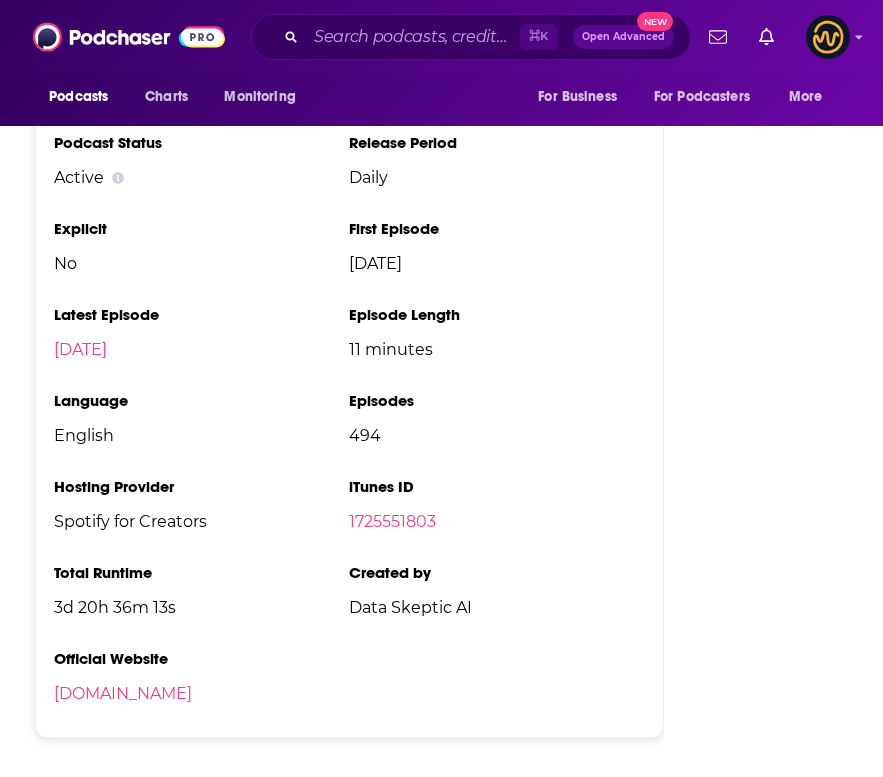 scroll, scrollTop: 2875, scrollLeft: 0, axis: vertical 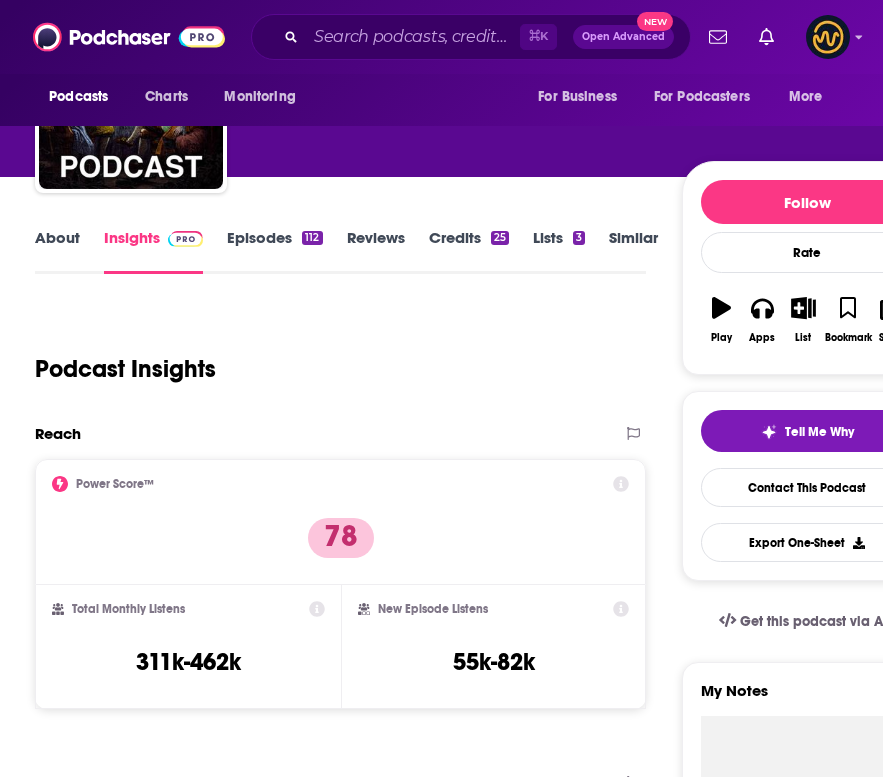click on "About" at bounding box center [57, 251] 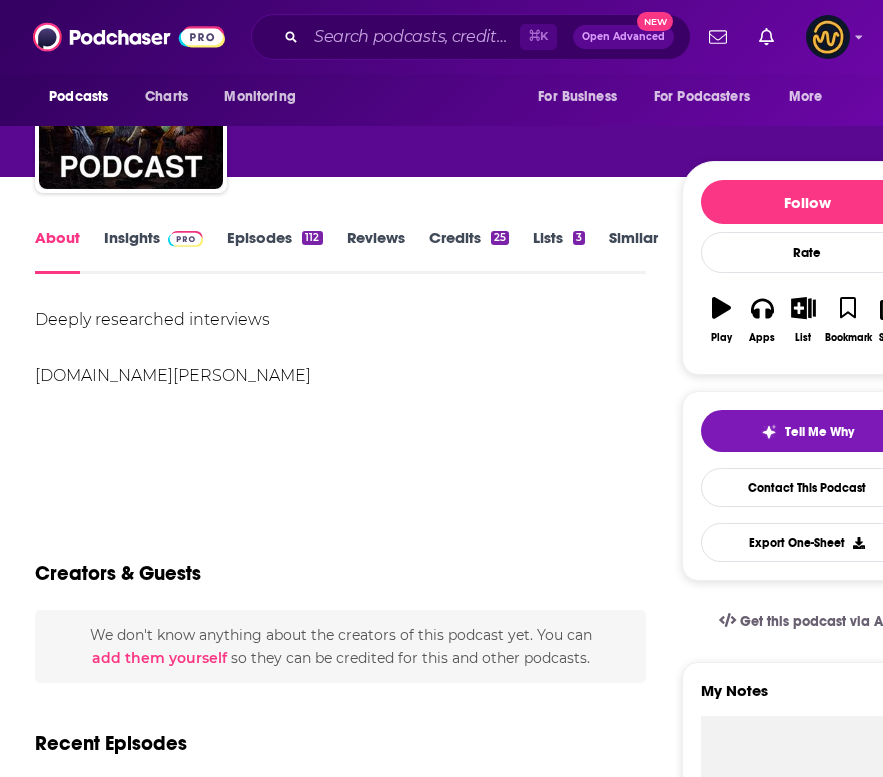 scroll, scrollTop: 0, scrollLeft: 0, axis: both 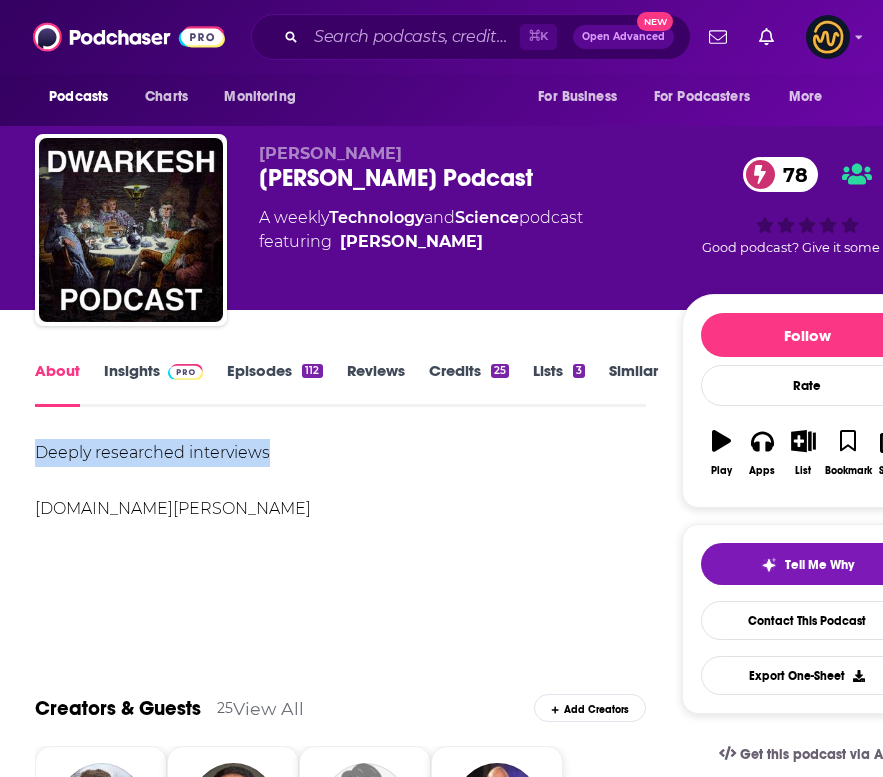 drag, startPoint x: 31, startPoint y: 455, endPoint x: 297, endPoint y: 456, distance: 266.0019 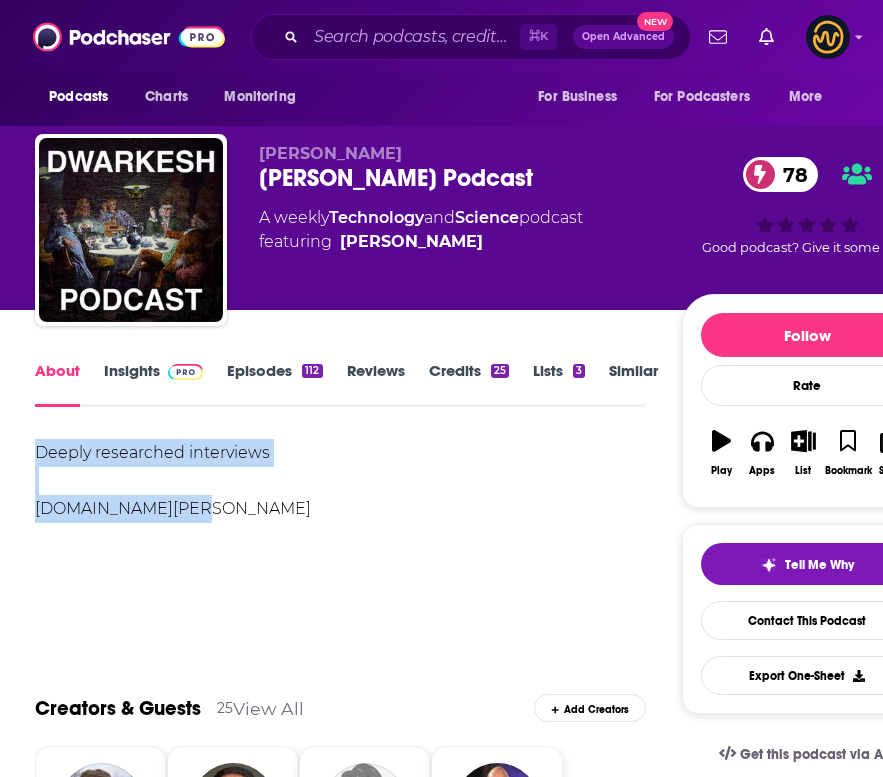 drag, startPoint x: 219, startPoint y: 508, endPoint x: -19, endPoint y: 440, distance: 247.52374 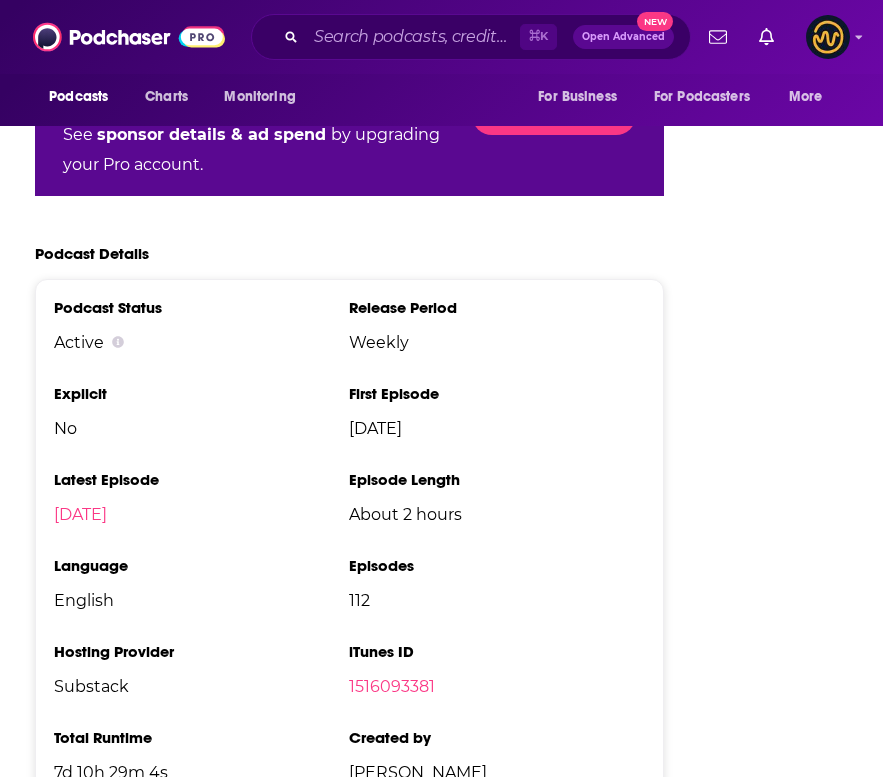 scroll, scrollTop: 3447, scrollLeft: 0, axis: vertical 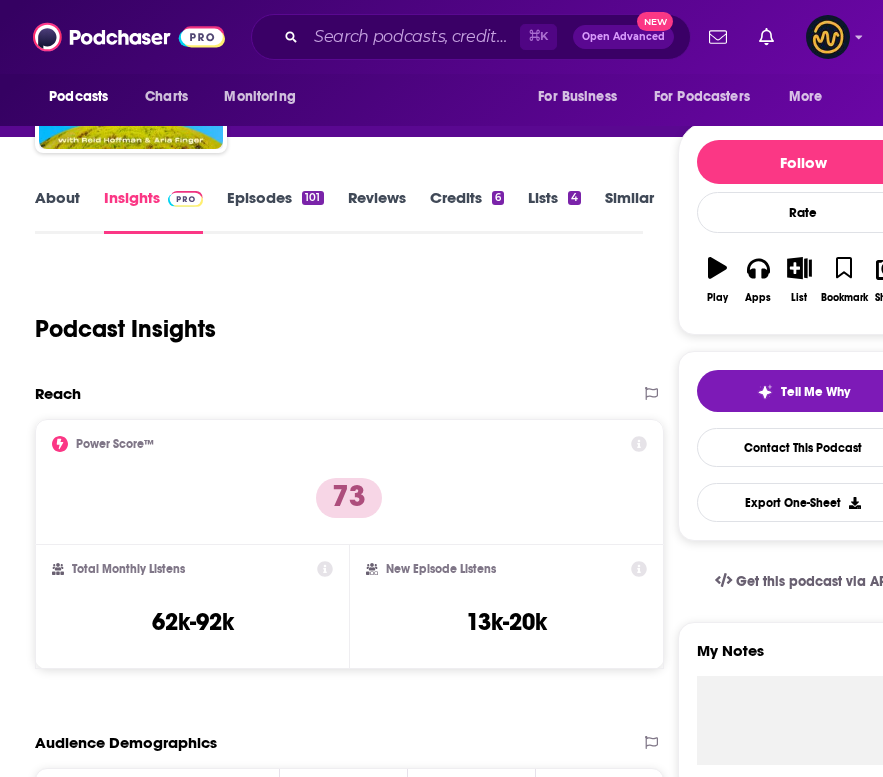 click on "About" at bounding box center [57, 211] 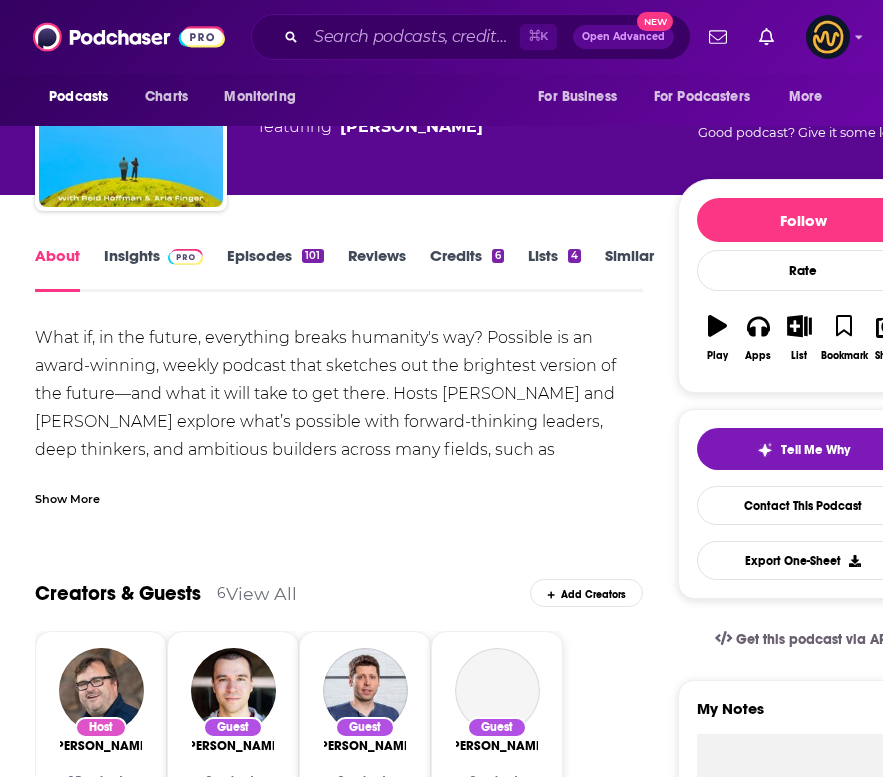 scroll, scrollTop: 118, scrollLeft: 0, axis: vertical 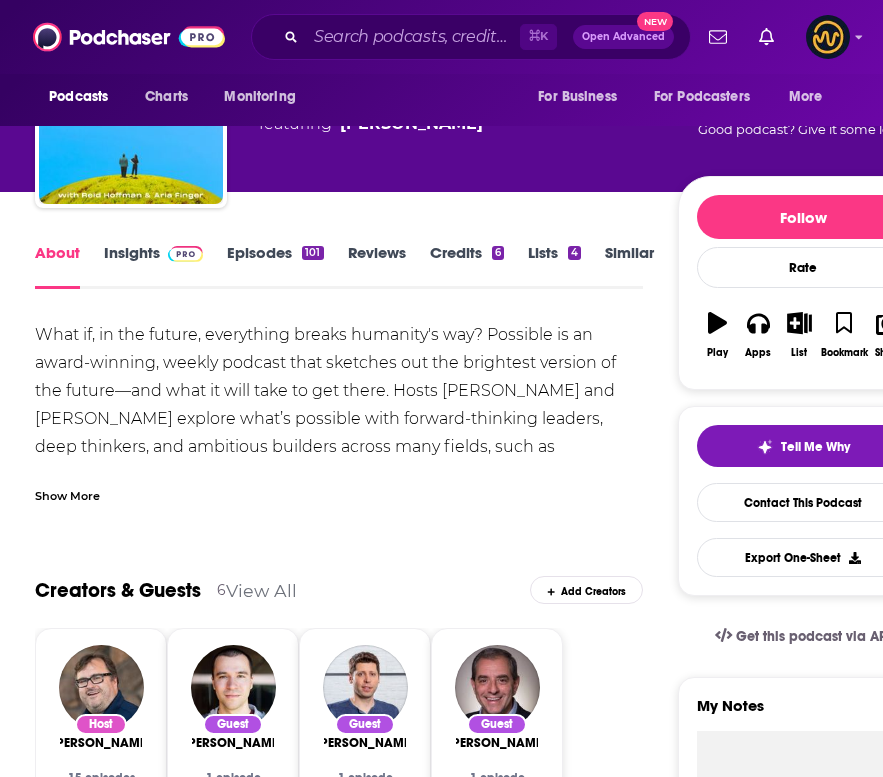click on "Show More" at bounding box center (67, 494) 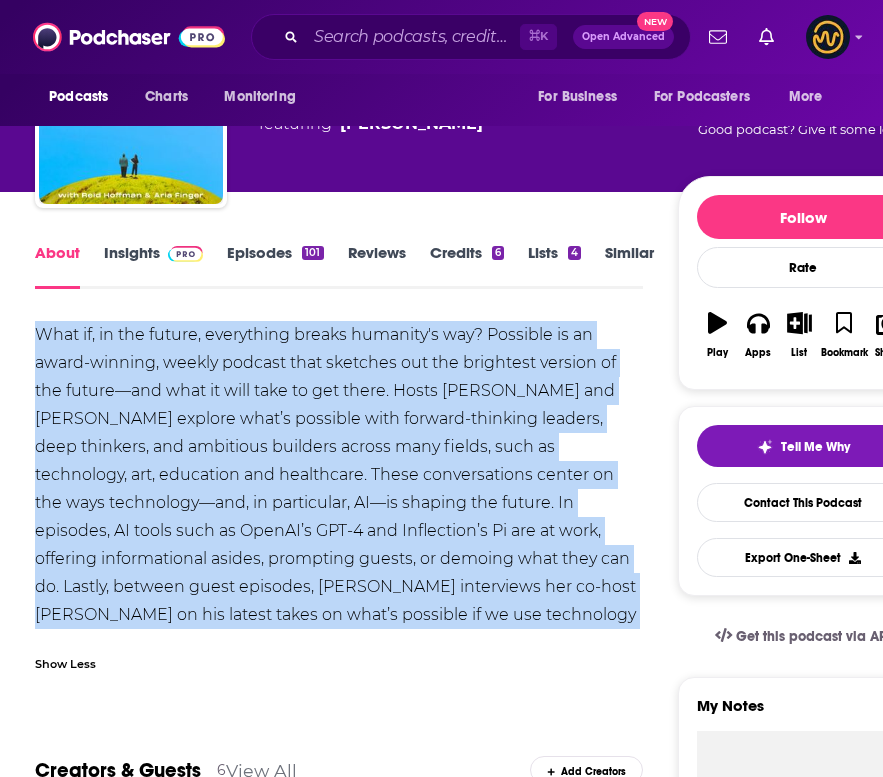 drag, startPoint x: 37, startPoint y: 325, endPoint x: 600, endPoint y: 627, distance: 638.88416 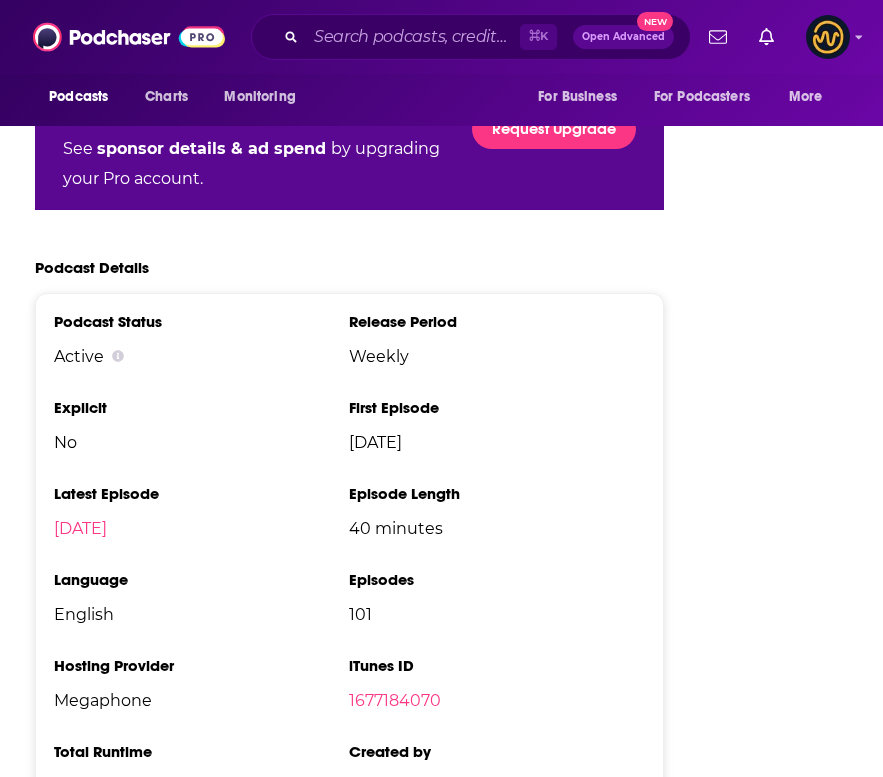 scroll, scrollTop: 3421, scrollLeft: 0, axis: vertical 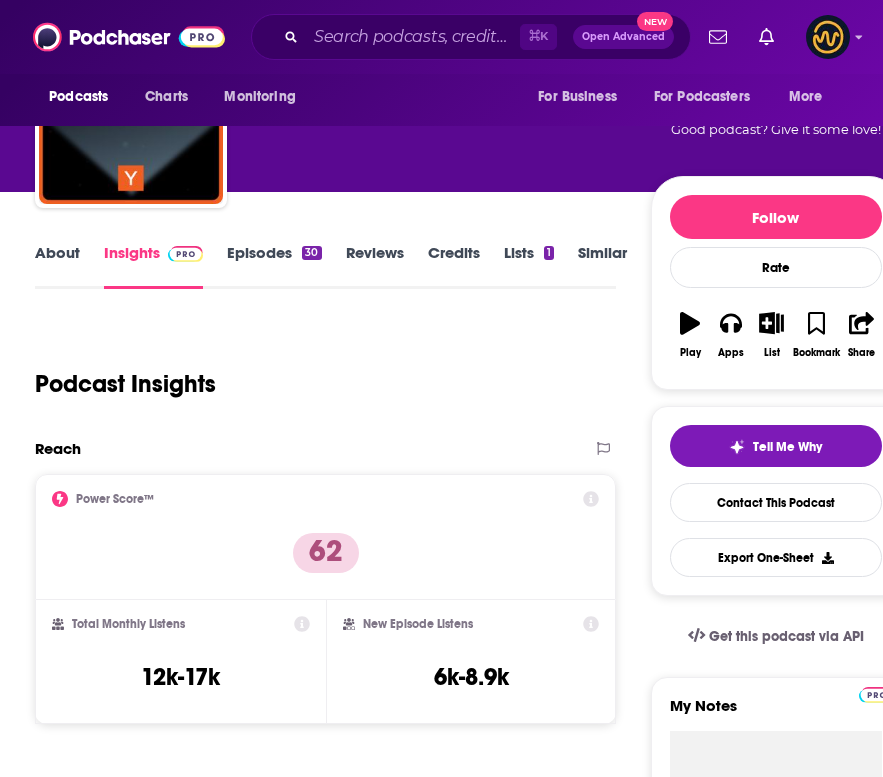 click on "About" at bounding box center (57, 266) 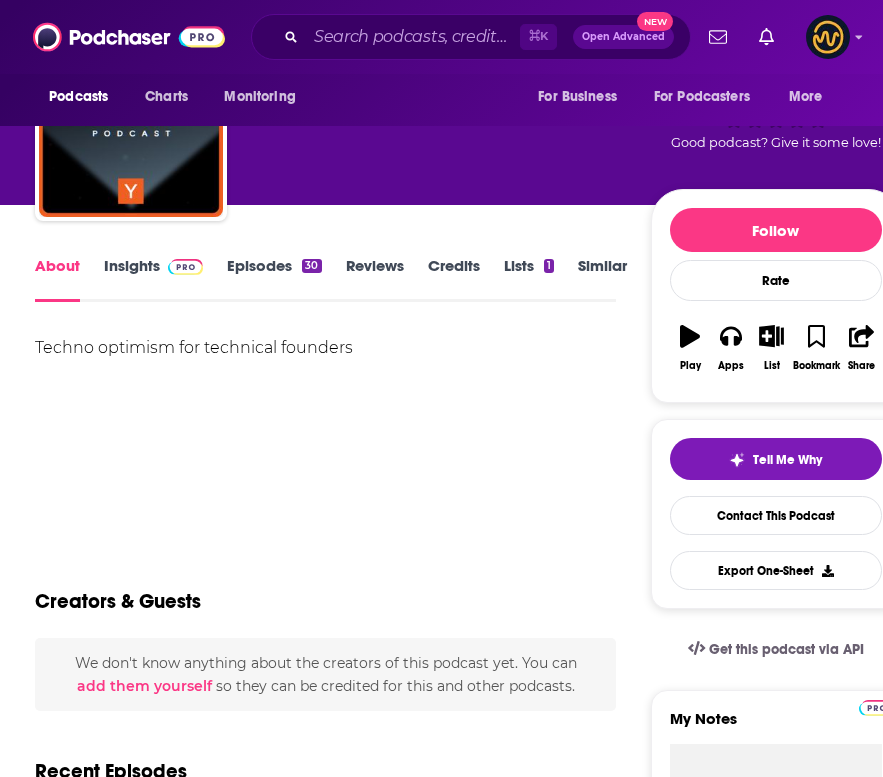 scroll, scrollTop: 118, scrollLeft: 0, axis: vertical 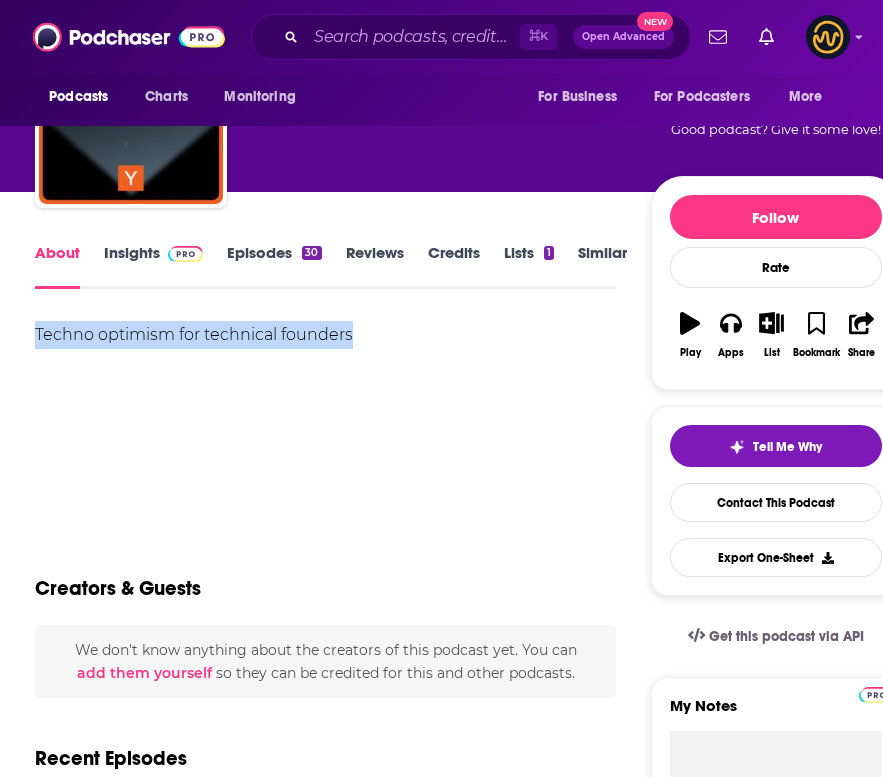 drag, startPoint x: 36, startPoint y: 332, endPoint x: 440, endPoint y: 338, distance: 404.04456 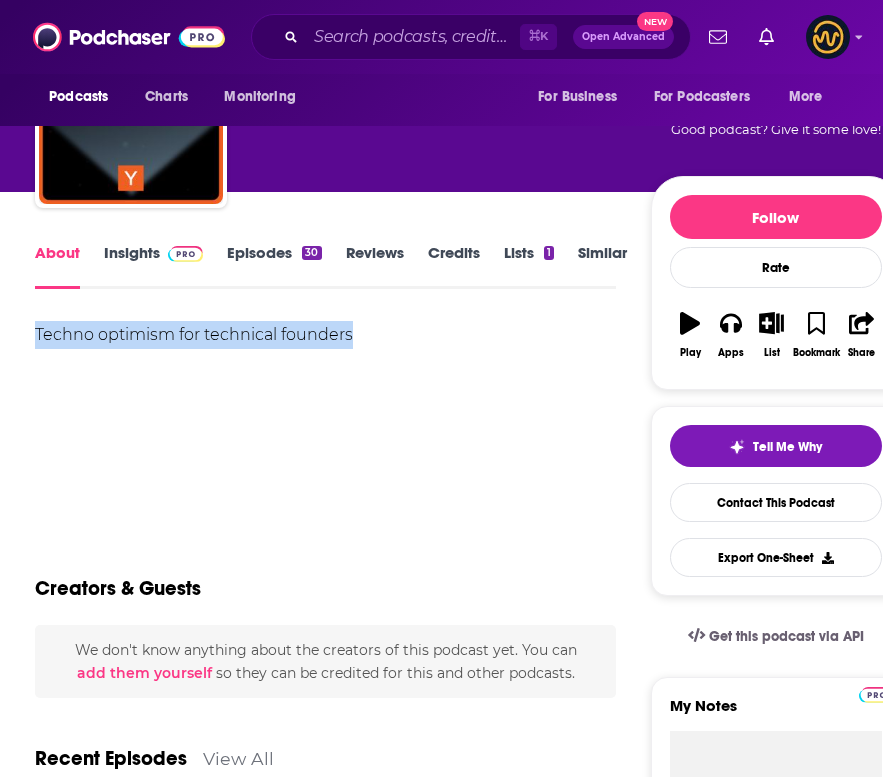 copy on "Techno optimism for technical founders" 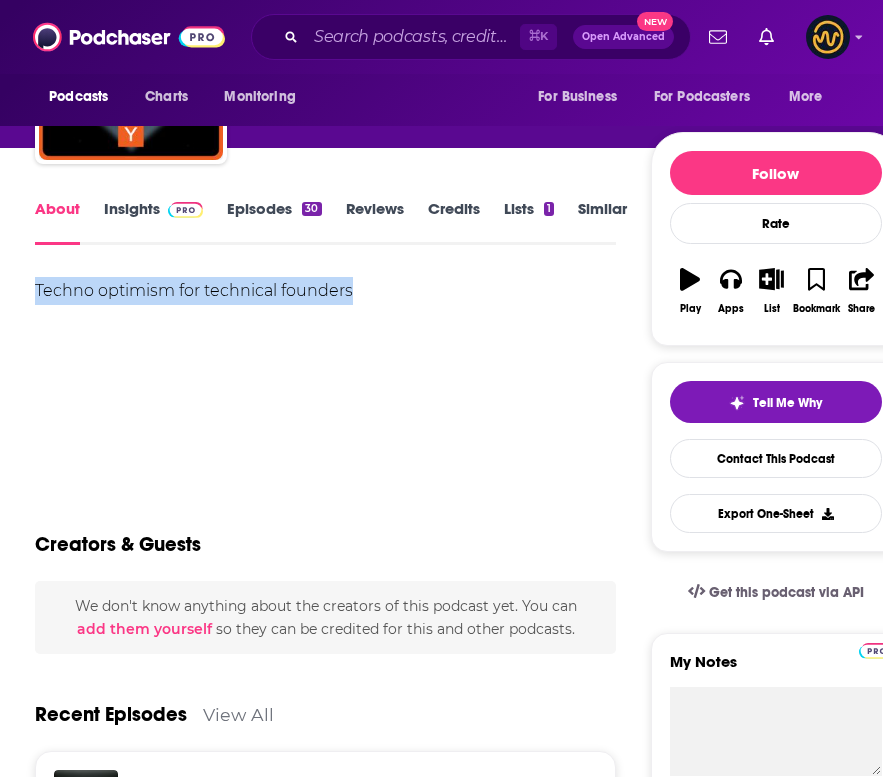 scroll, scrollTop: 165, scrollLeft: 0, axis: vertical 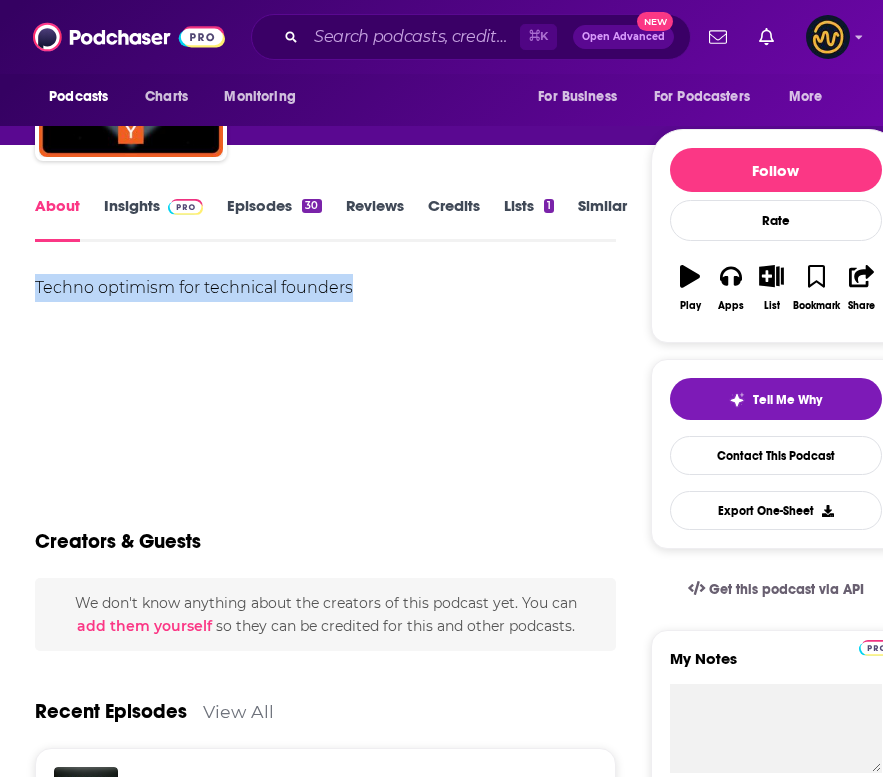 click on "Insights" at bounding box center [153, 219] 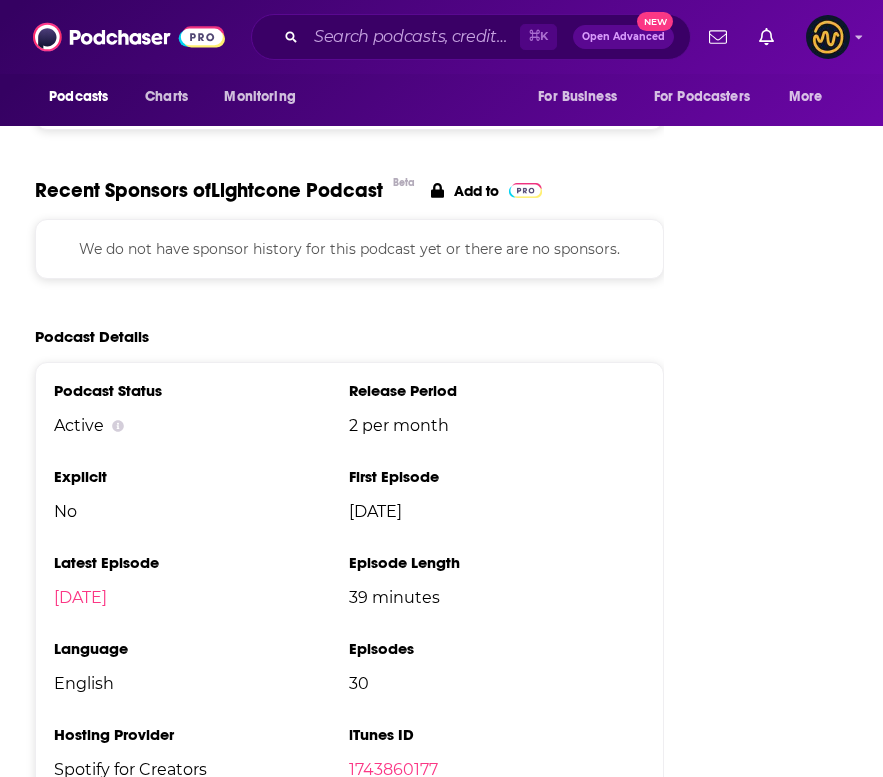 scroll, scrollTop: 2824, scrollLeft: 0, axis: vertical 